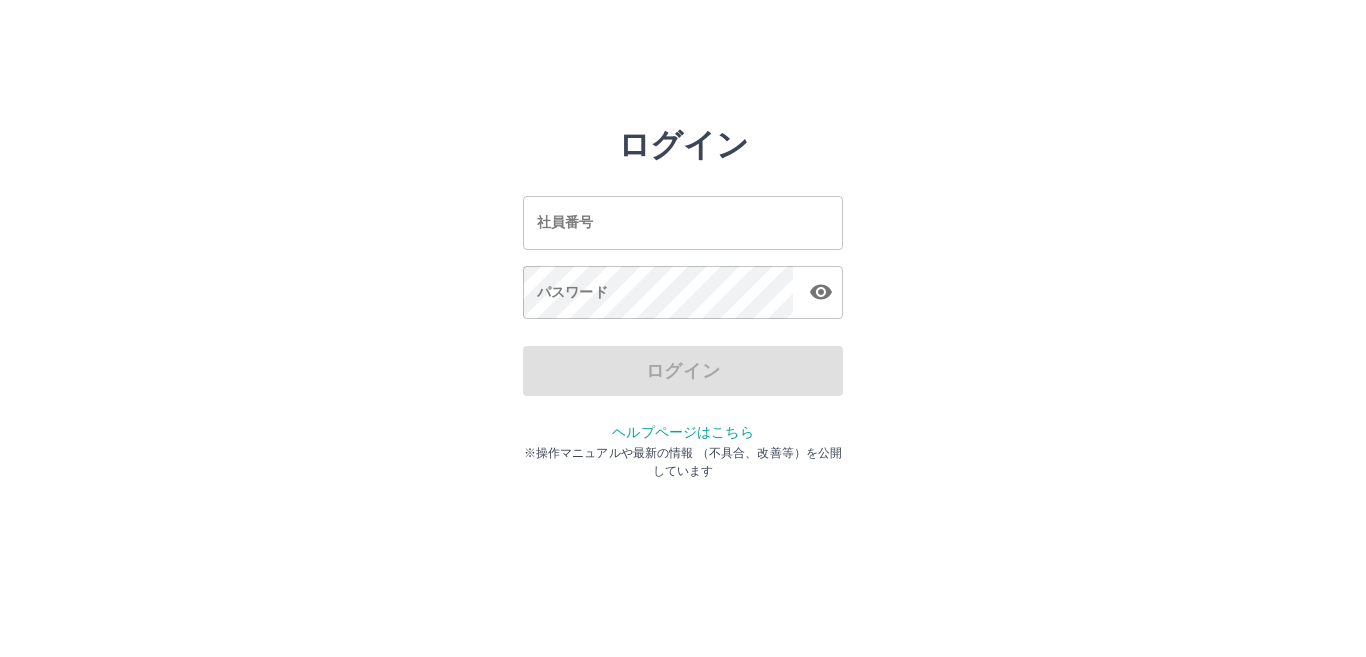 scroll, scrollTop: 0, scrollLeft: 0, axis: both 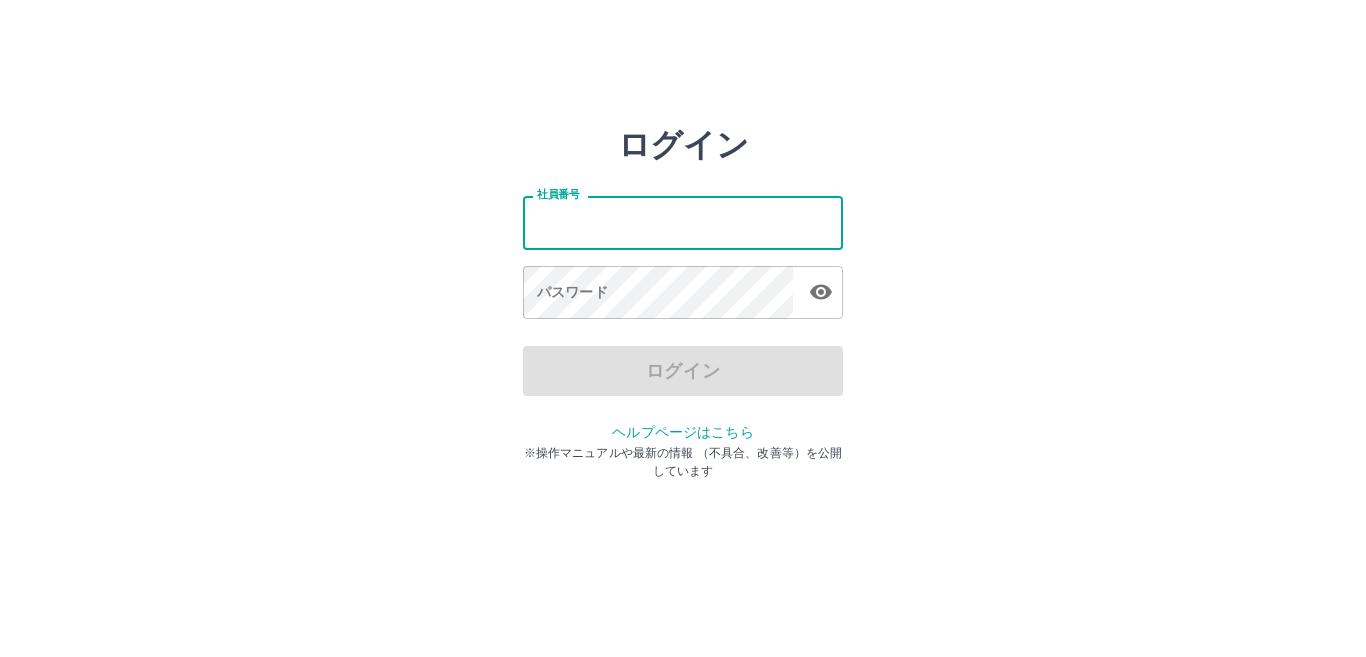 click on "社員番号" at bounding box center (683, 222) 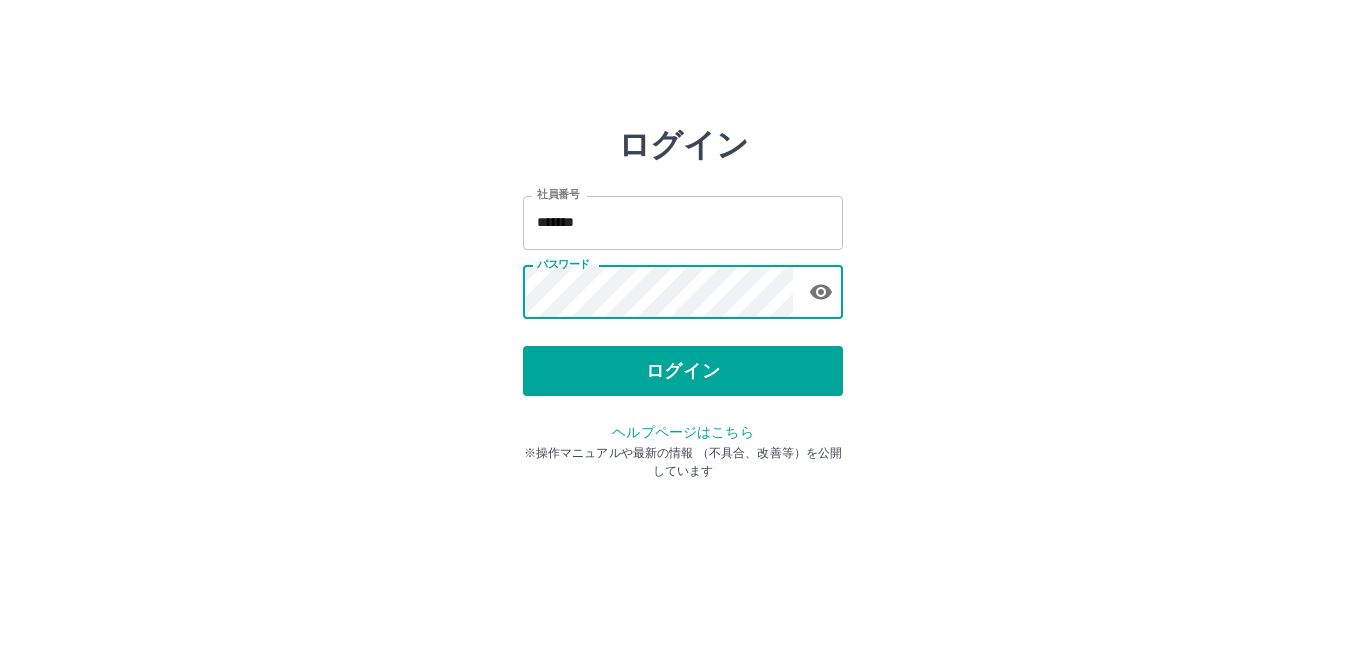 click on "*******" at bounding box center (683, 222) 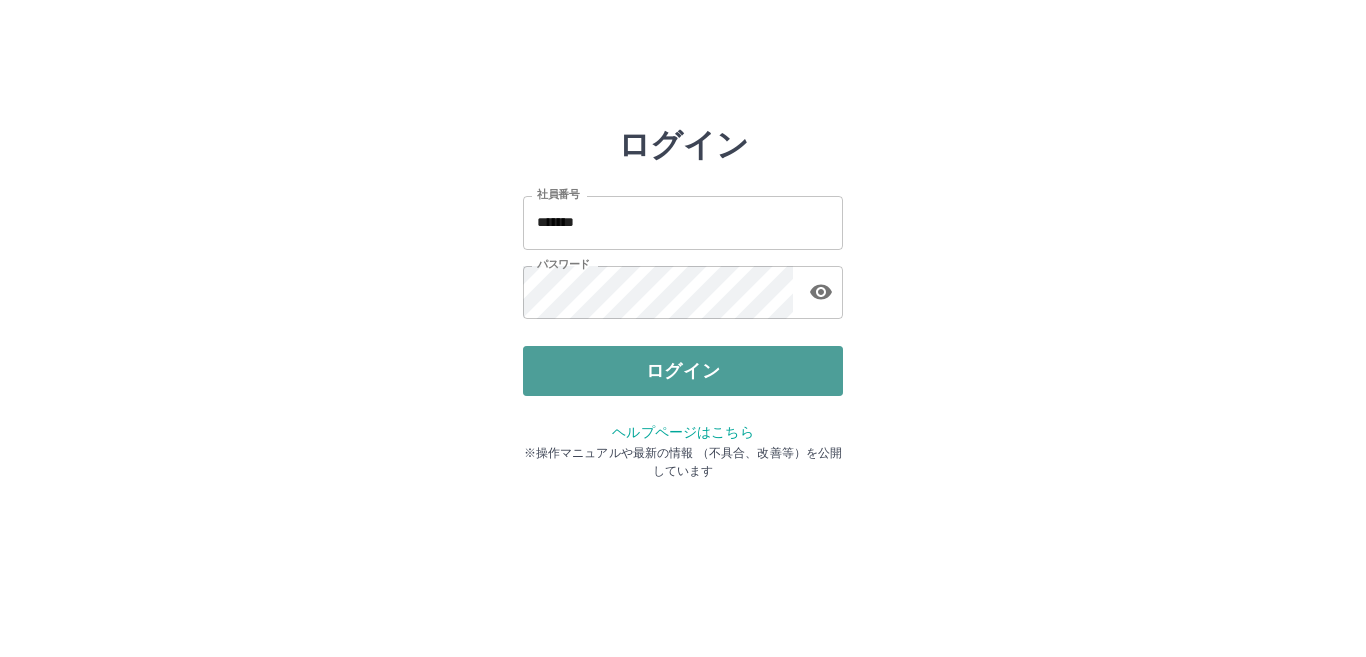 click on "ログイン" at bounding box center [683, 371] 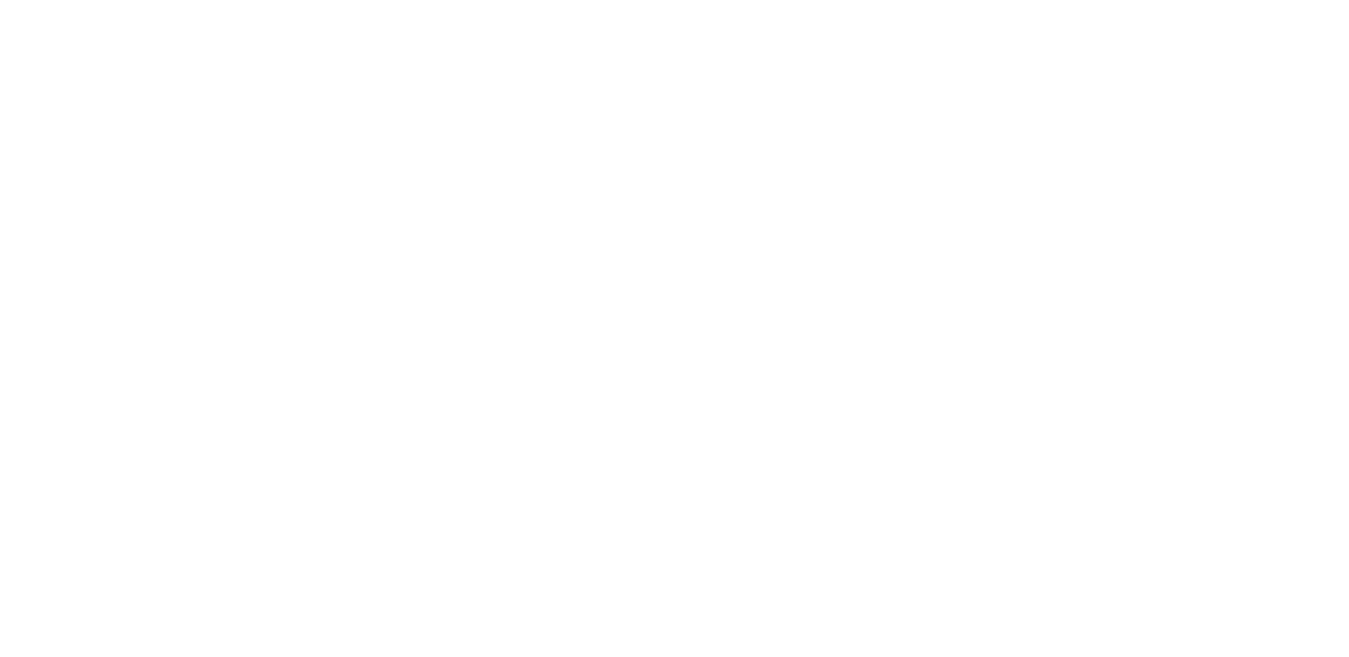 scroll, scrollTop: 0, scrollLeft: 0, axis: both 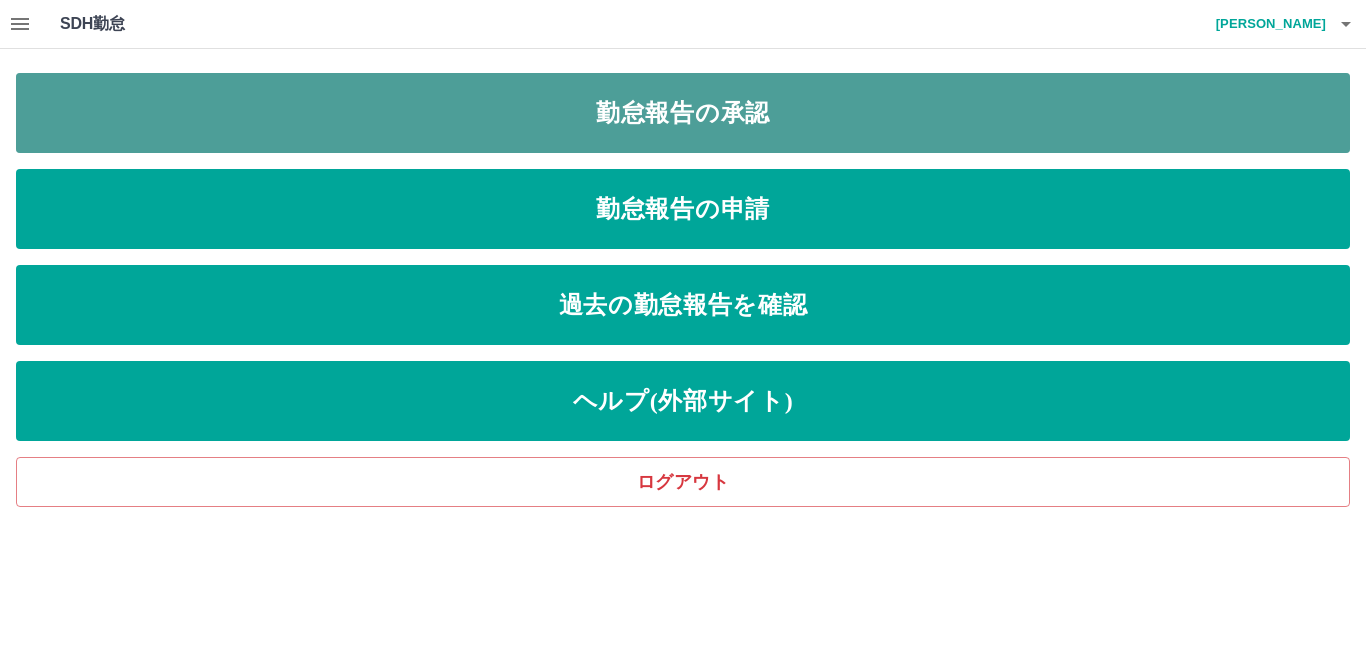 click on "勤怠報告の承認" at bounding box center [683, 113] 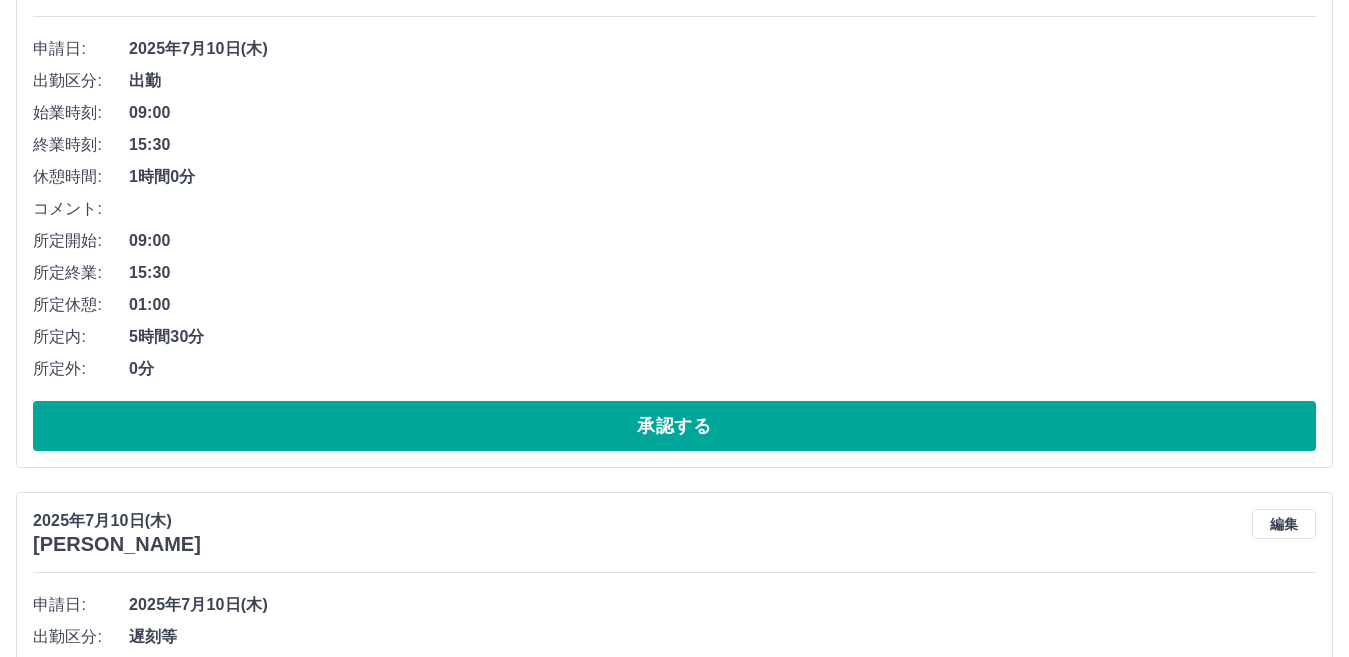 scroll, scrollTop: 200, scrollLeft: 0, axis: vertical 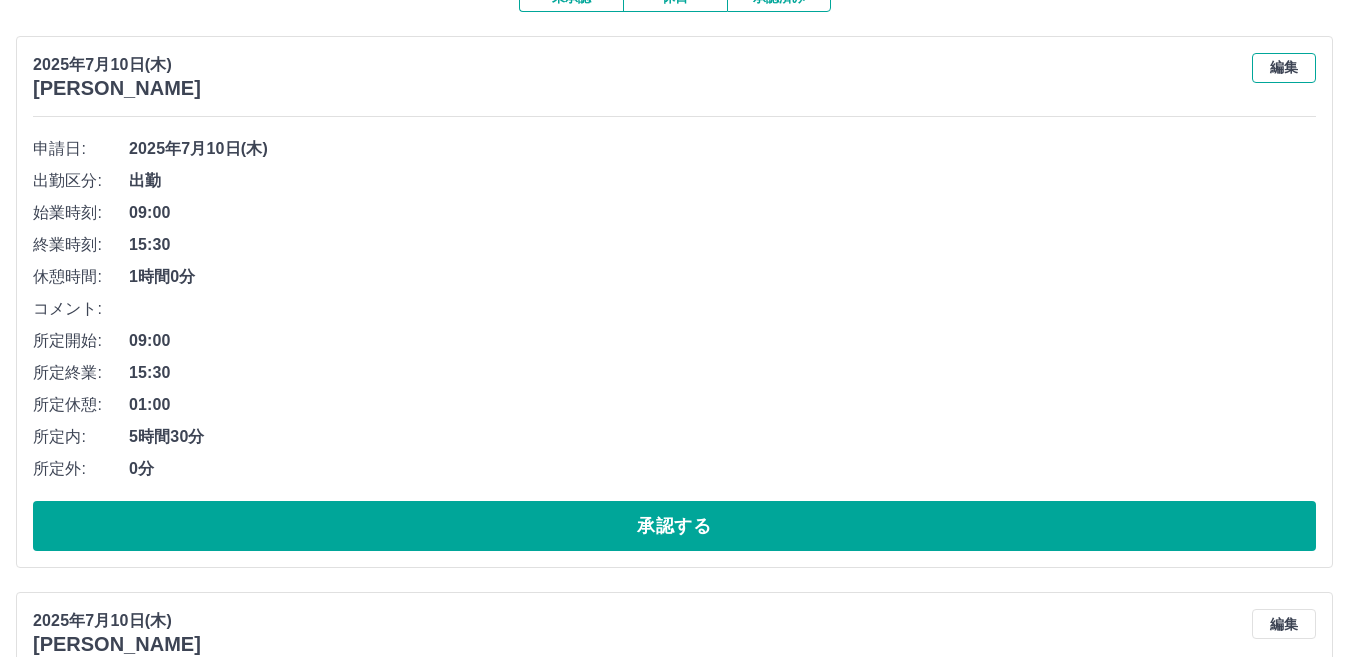 click on "編集" at bounding box center (1284, 68) 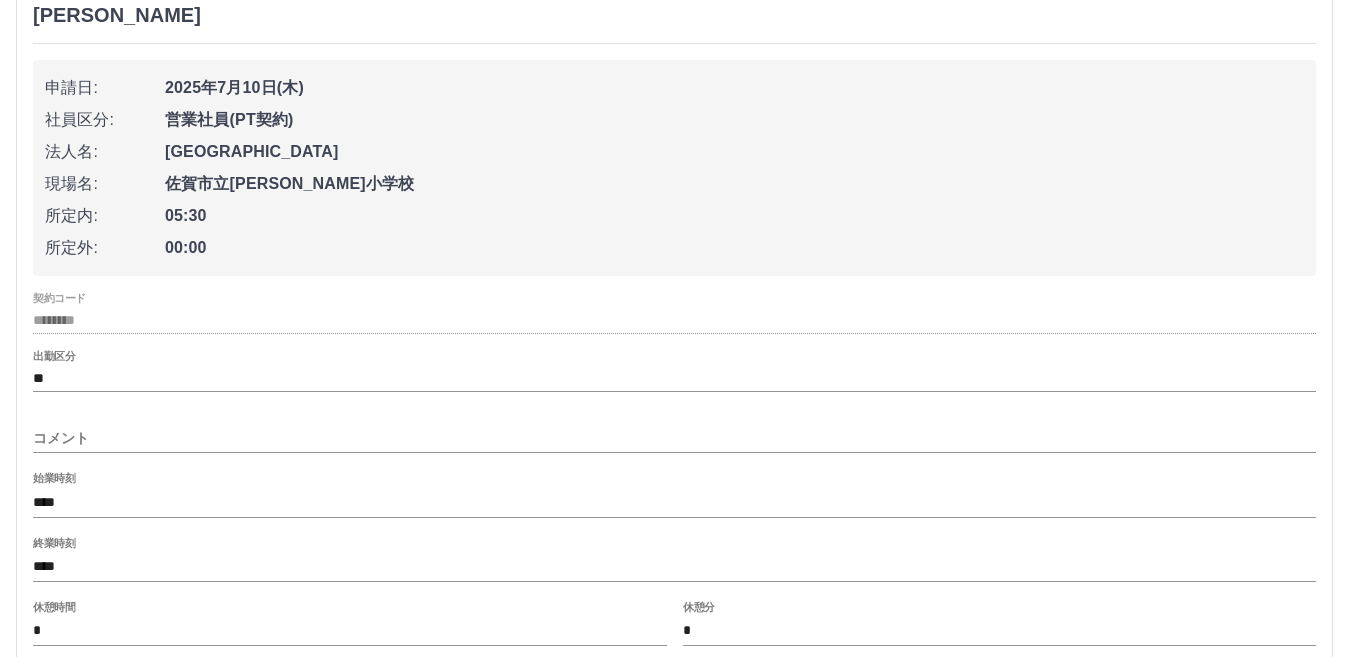 scroll, scrollTop: 400, scrollLeft: 0, axis: vertical 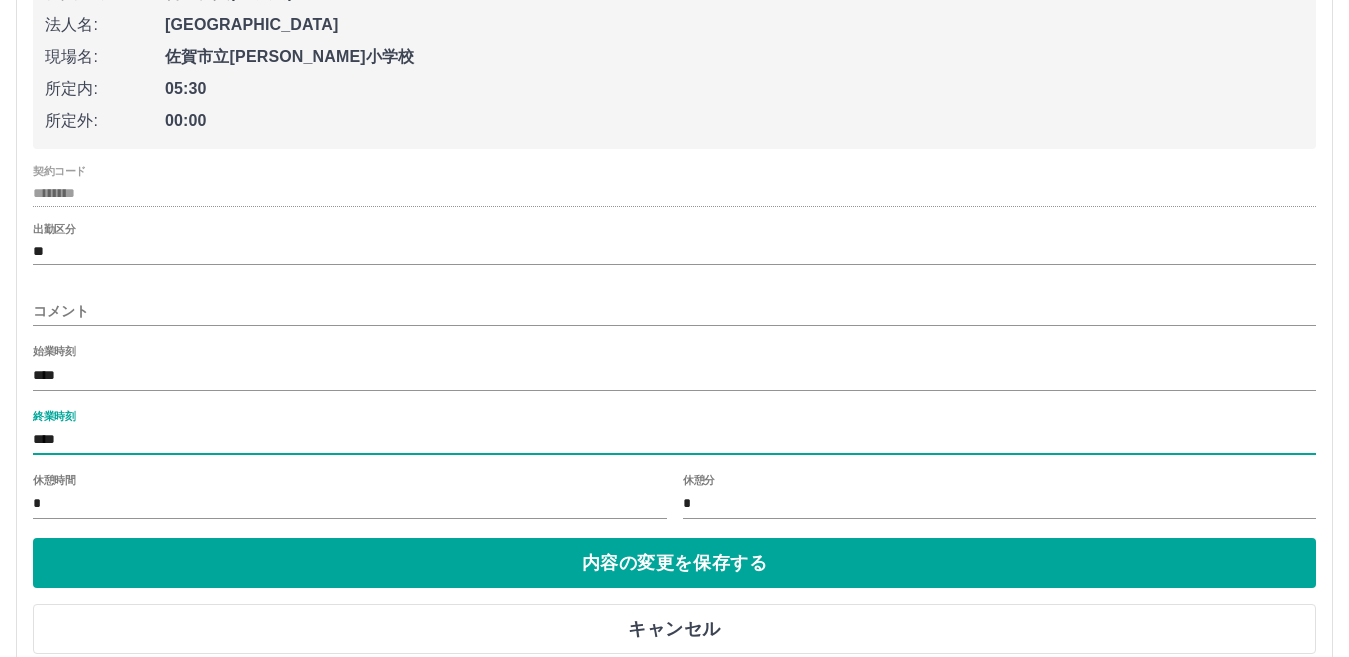 click on "****" at bounding box center (674, 440) 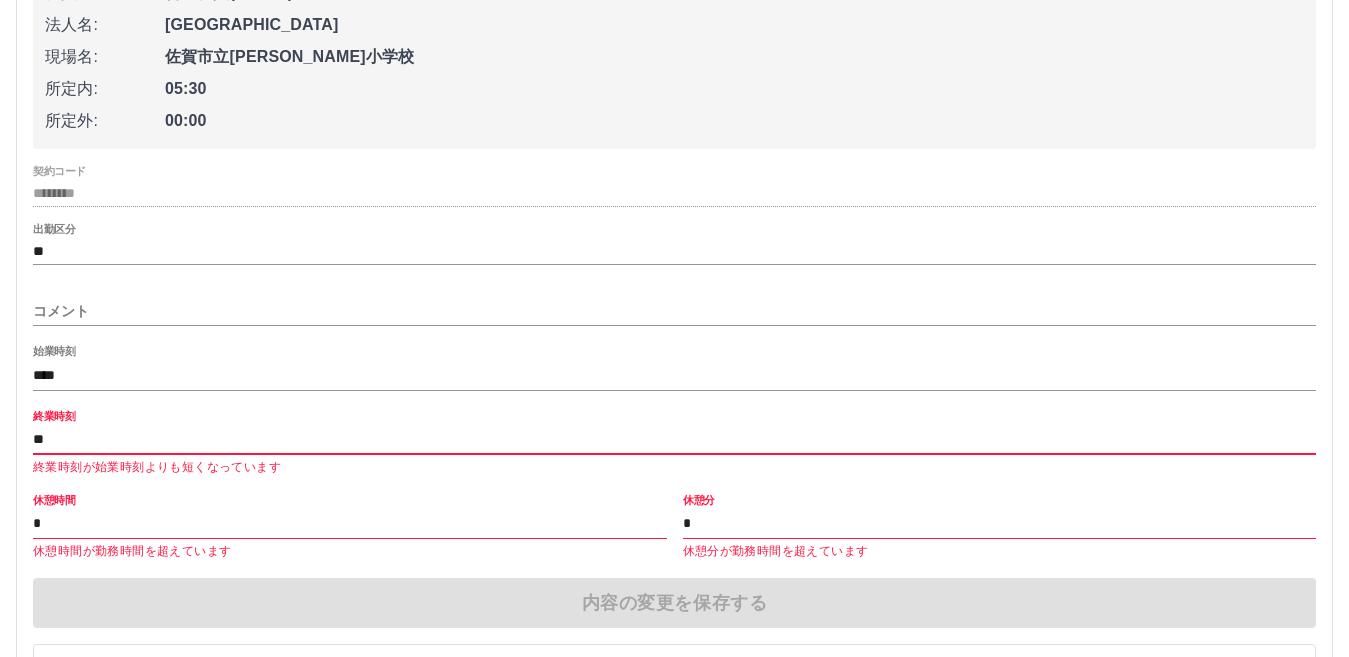 type on "*" 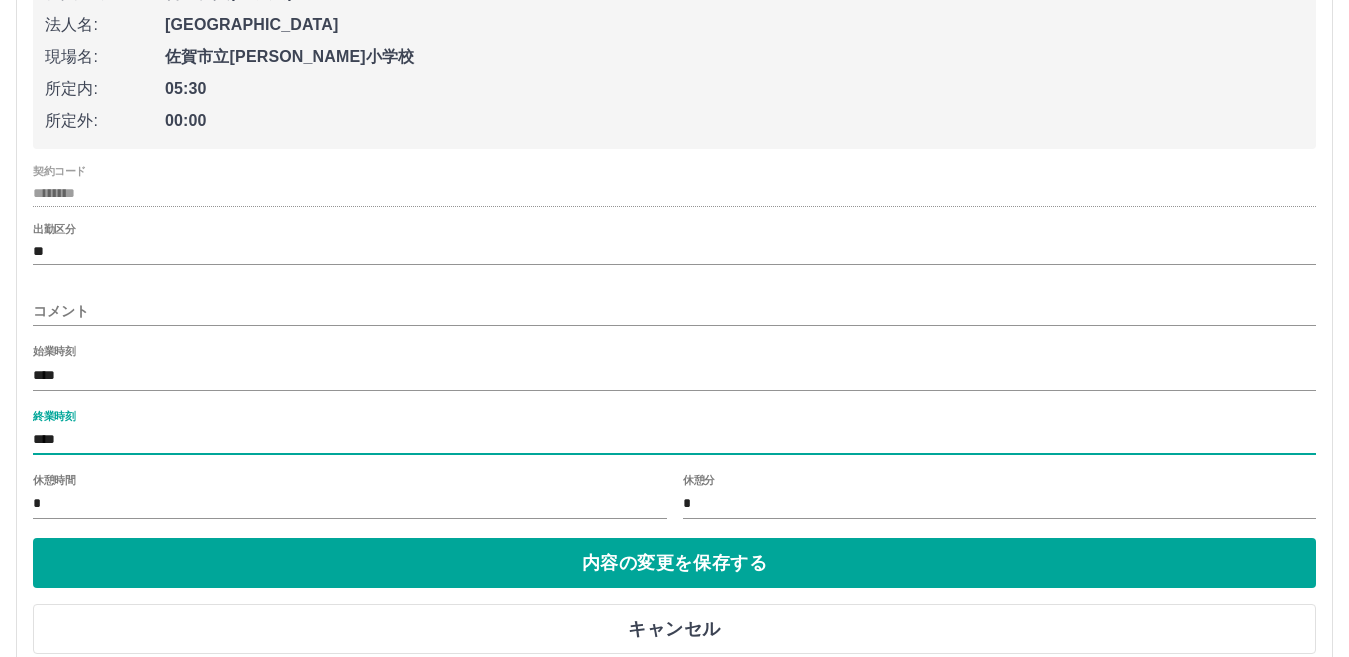 type on "****" 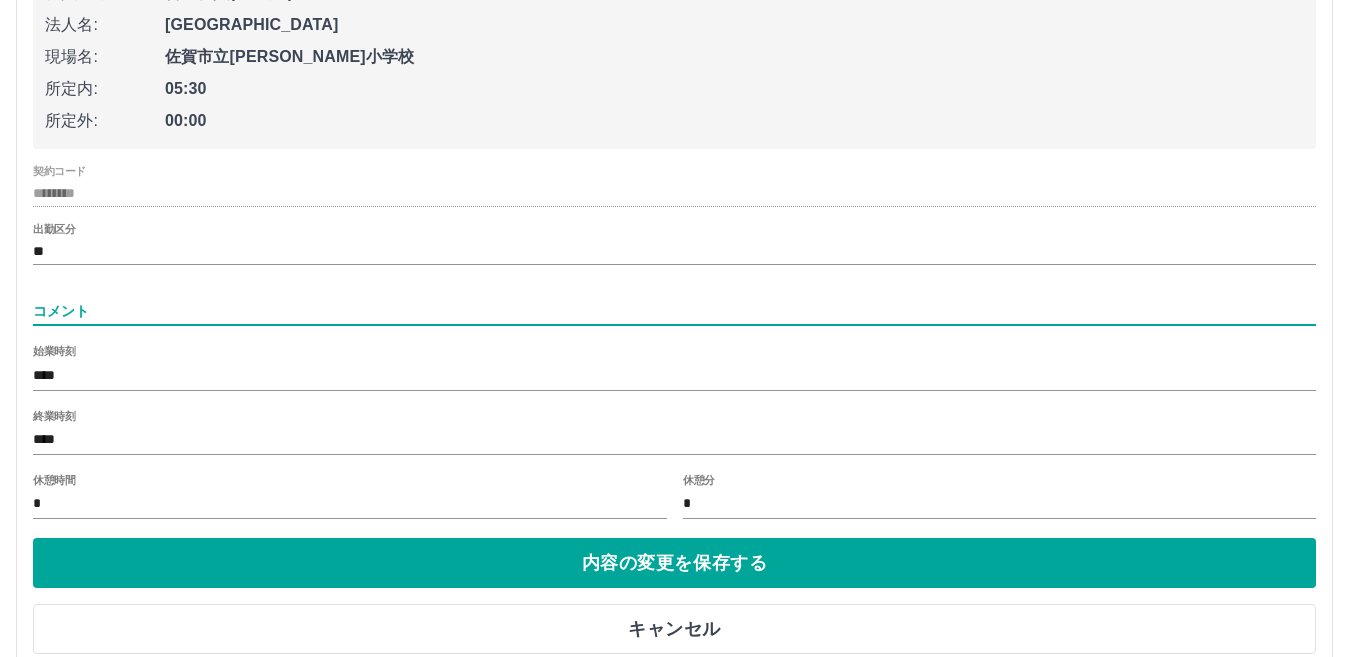 click on "コメント" at bounding box center [674, 311] 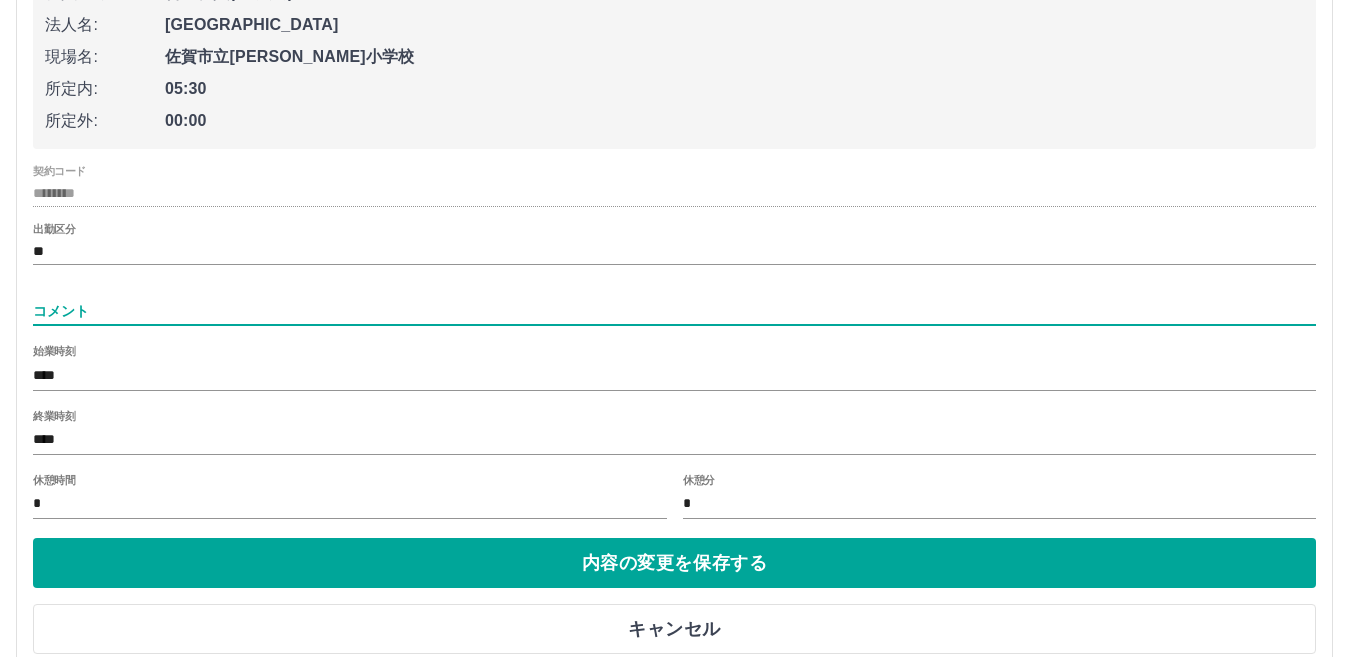 click on "コメント" at bounding box center (674, 311) 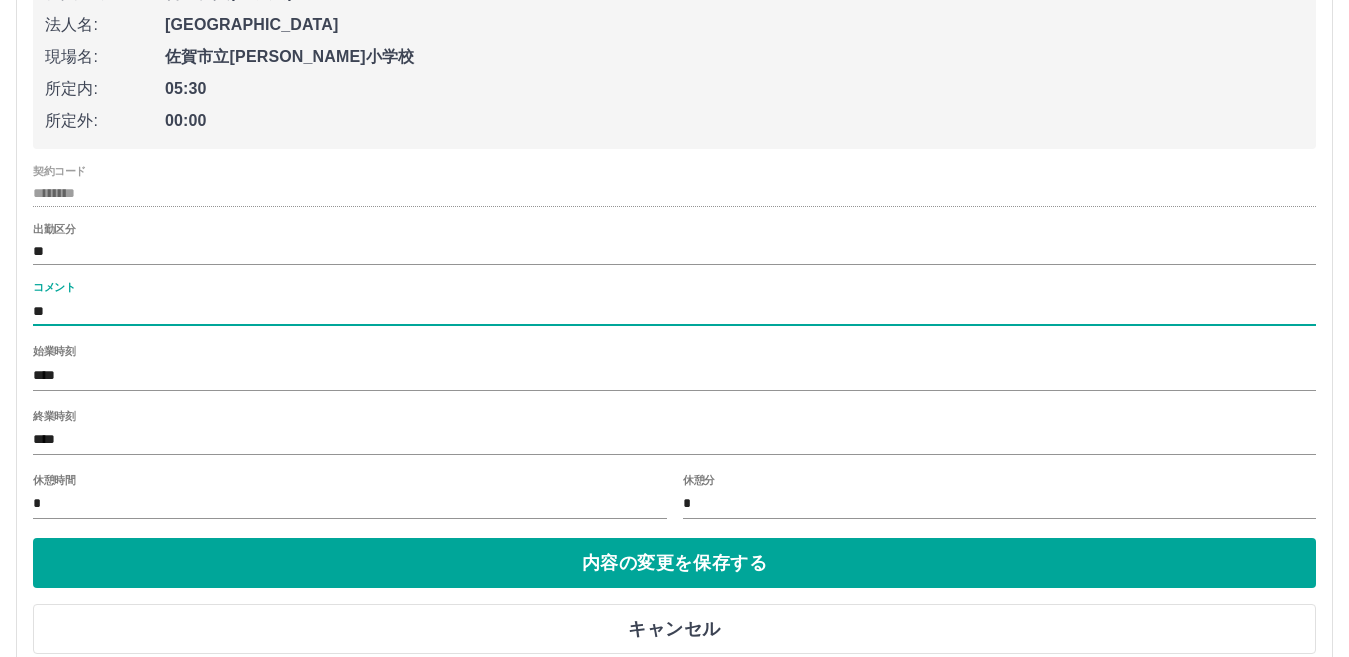 type on "*" 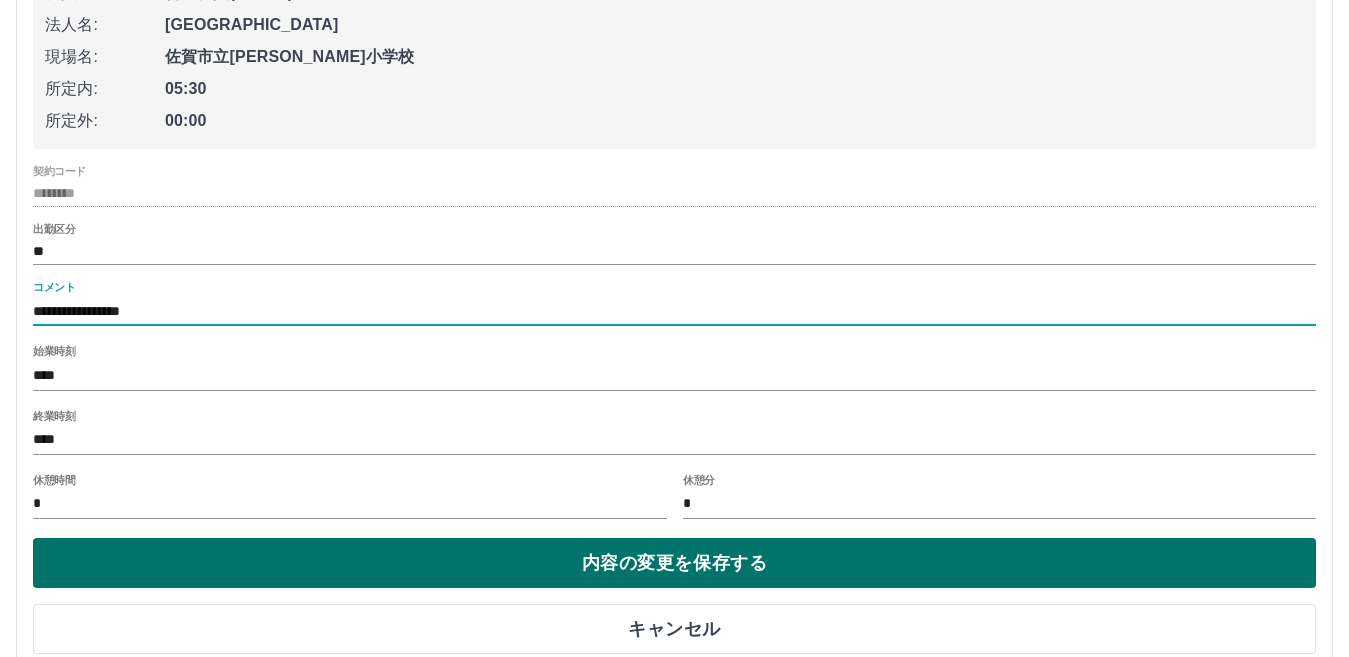 type on "**********" 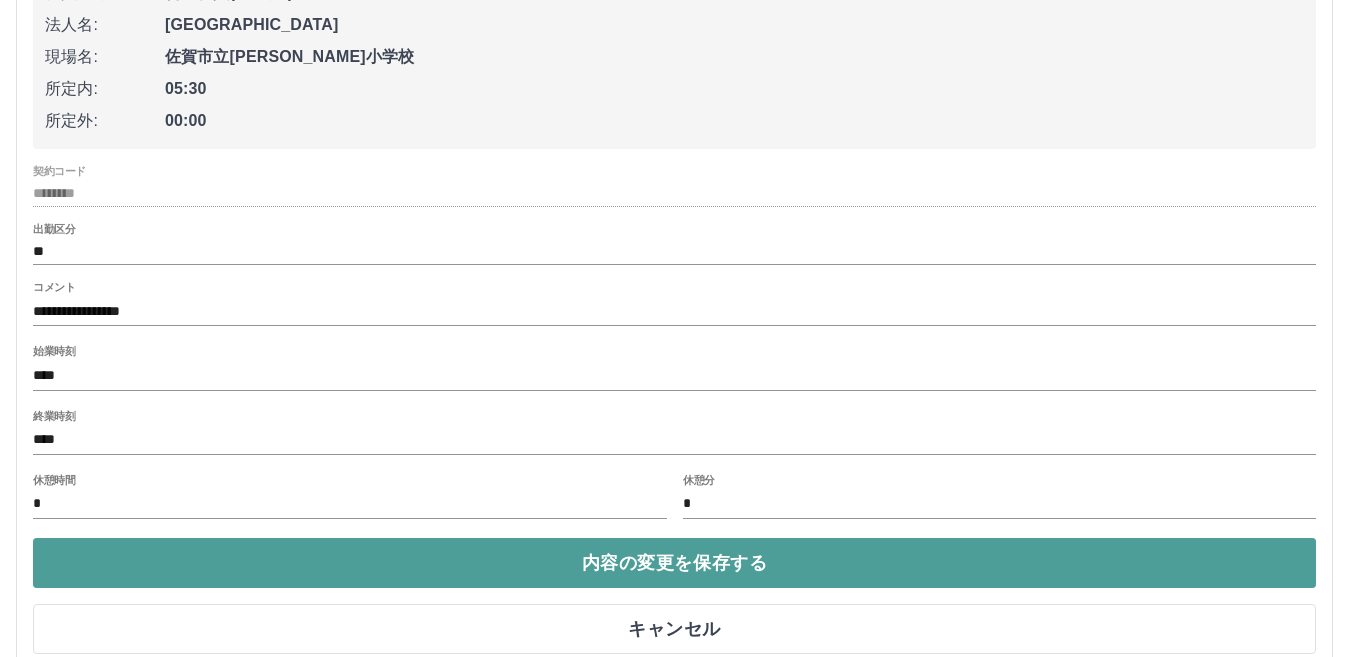 click on "内容の変更を保存する" at bounding box center (674, 563) 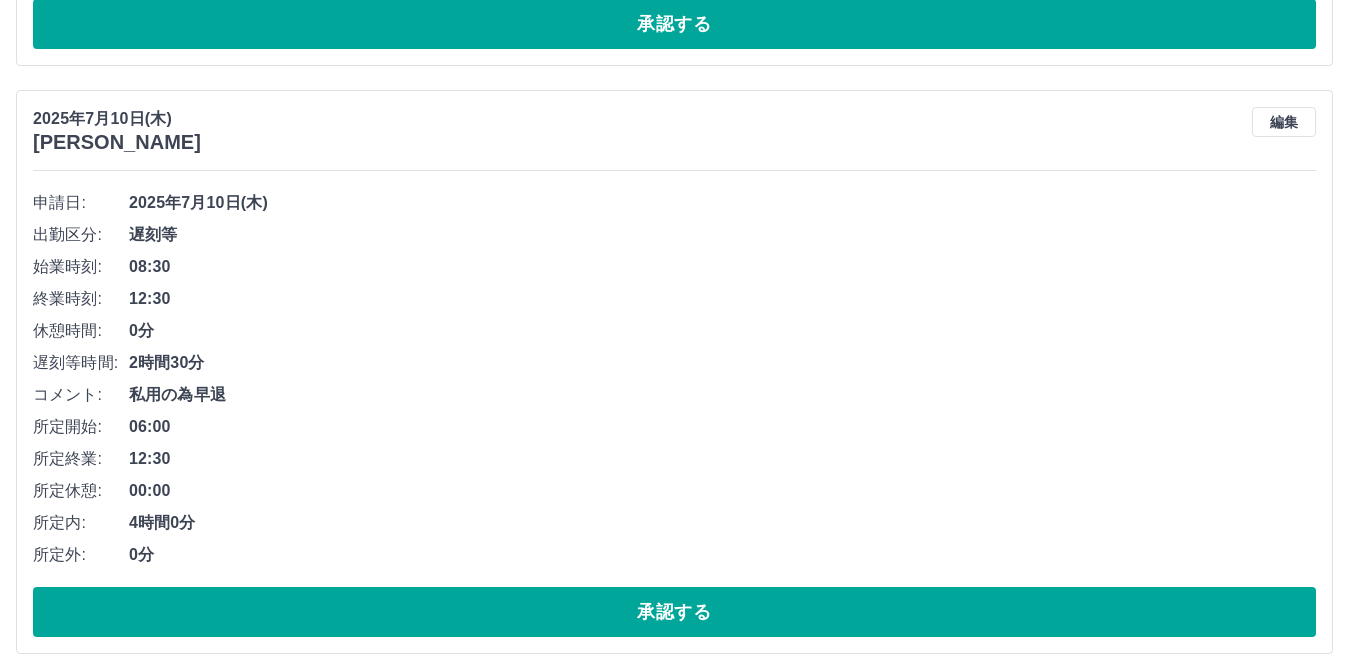scroll, scrollTop: 700, scrollLeft: 0, axis: vertical 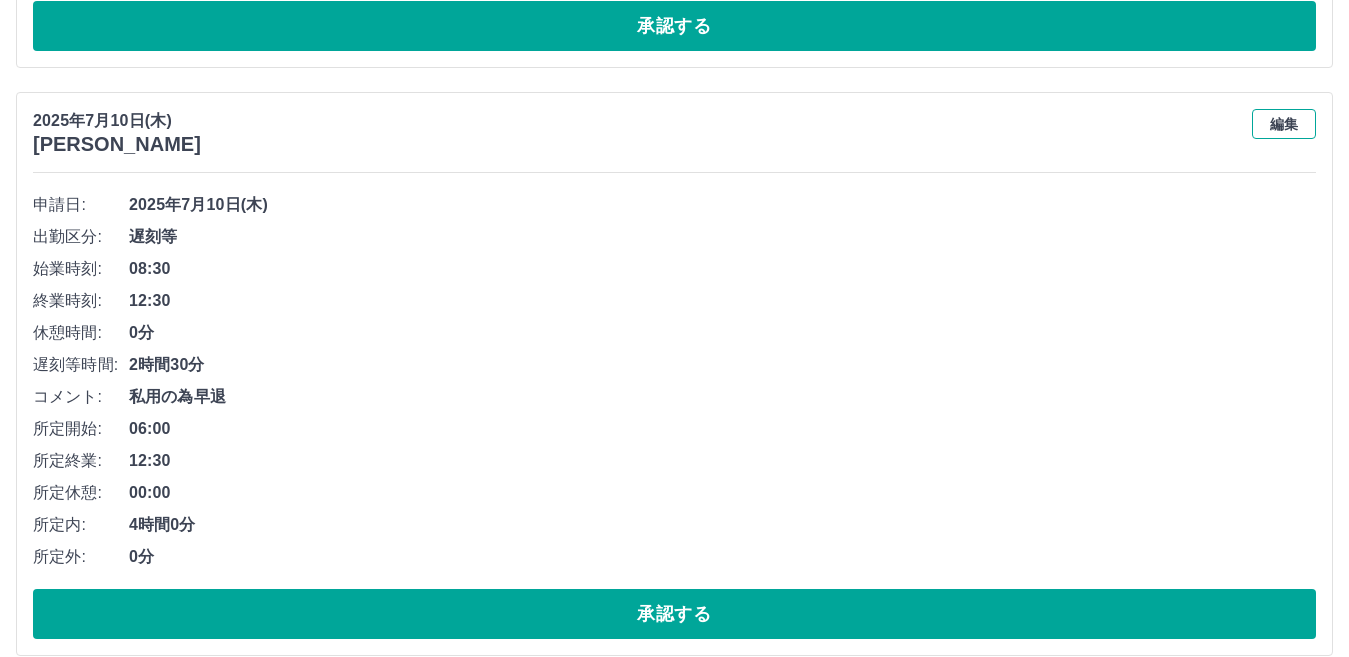 click on "編集" at bounding box center (1284, 124) 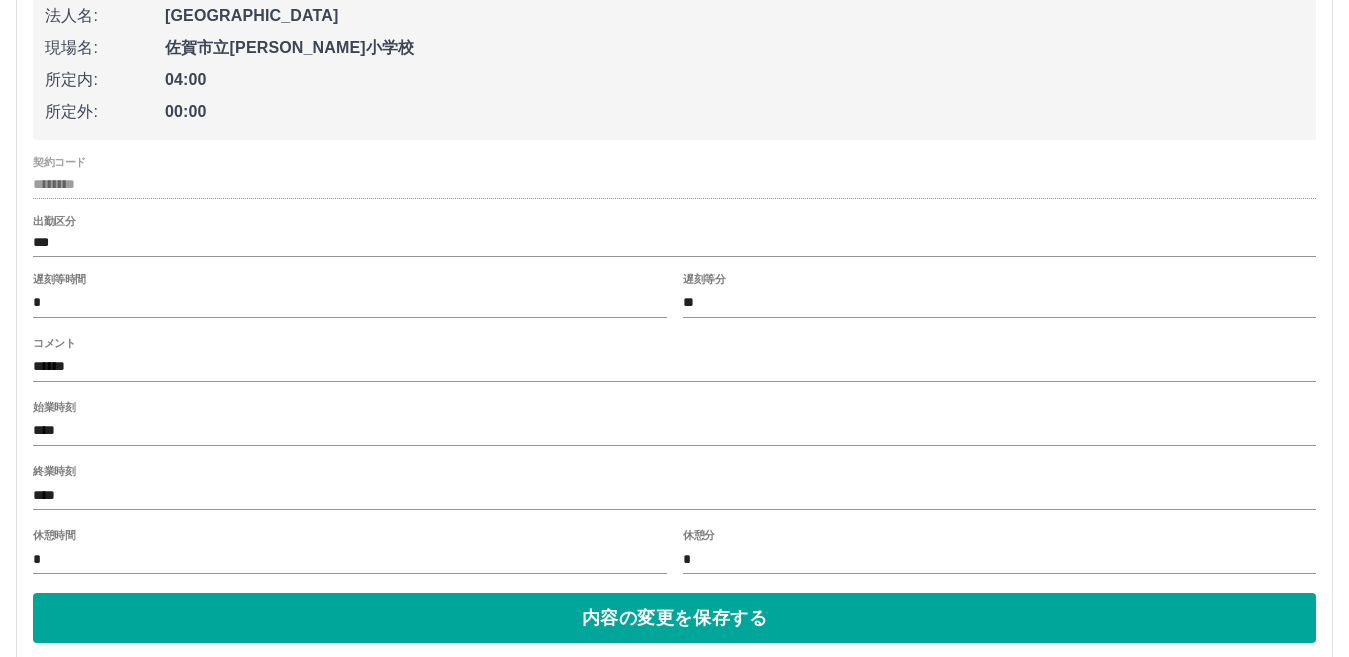 scroll, scrollTop: 1000, scrollLeft: 0, axis: vertical 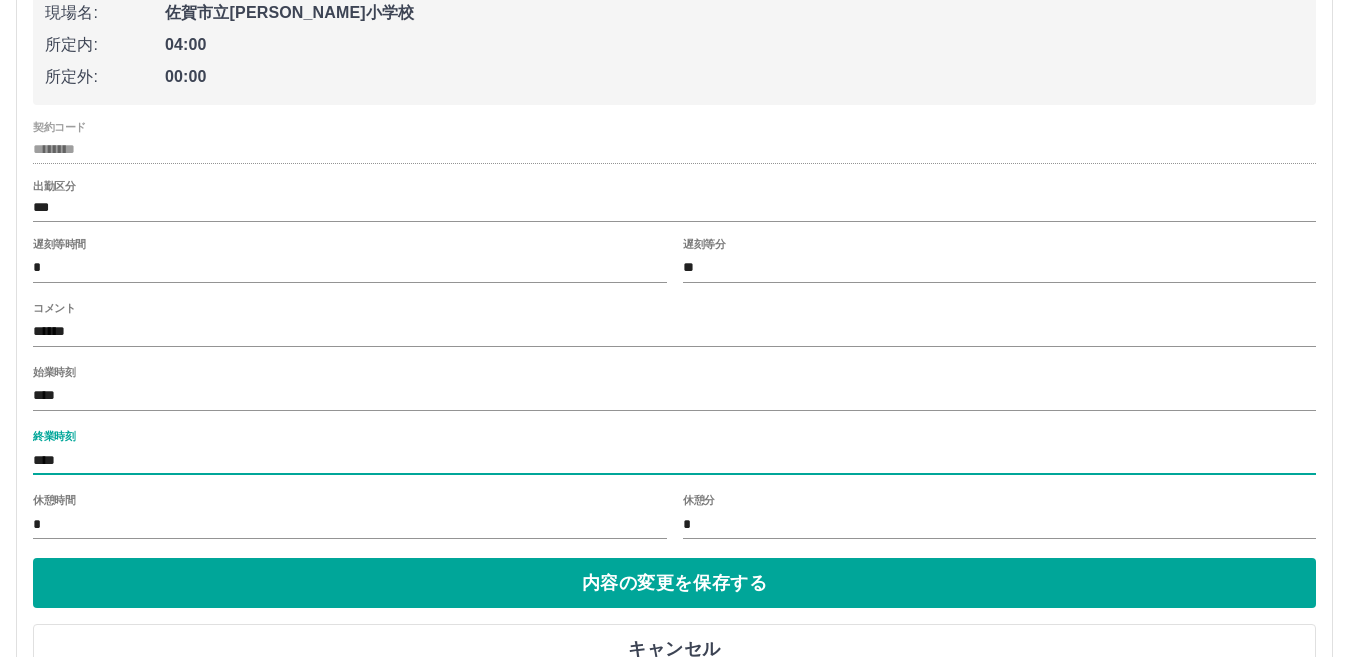 click on "****" at bounding box center [674, 460] 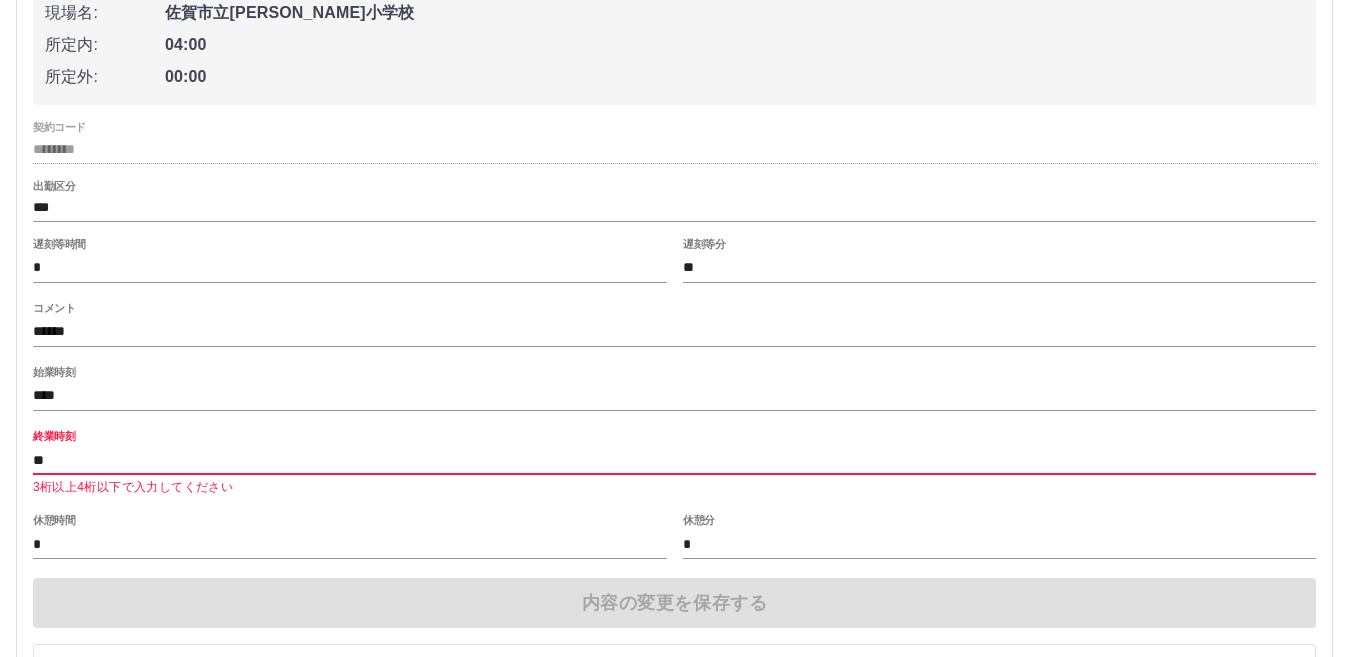 type on "*" 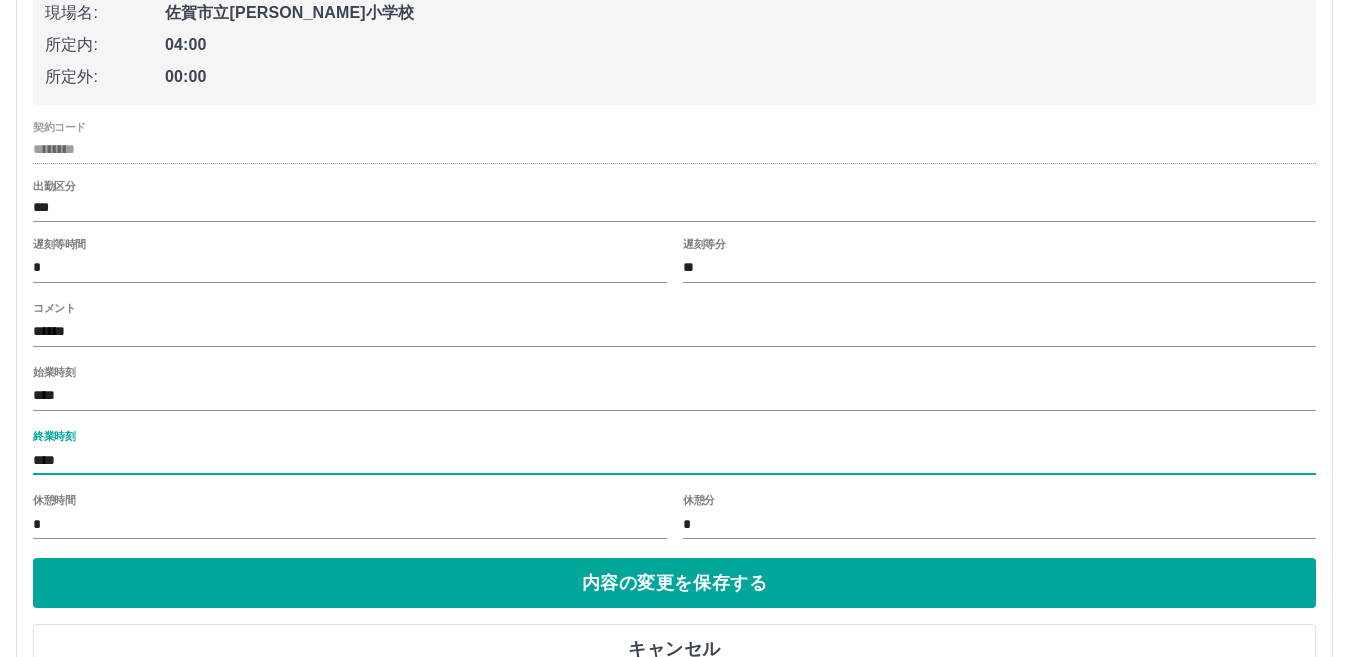 type on "****" 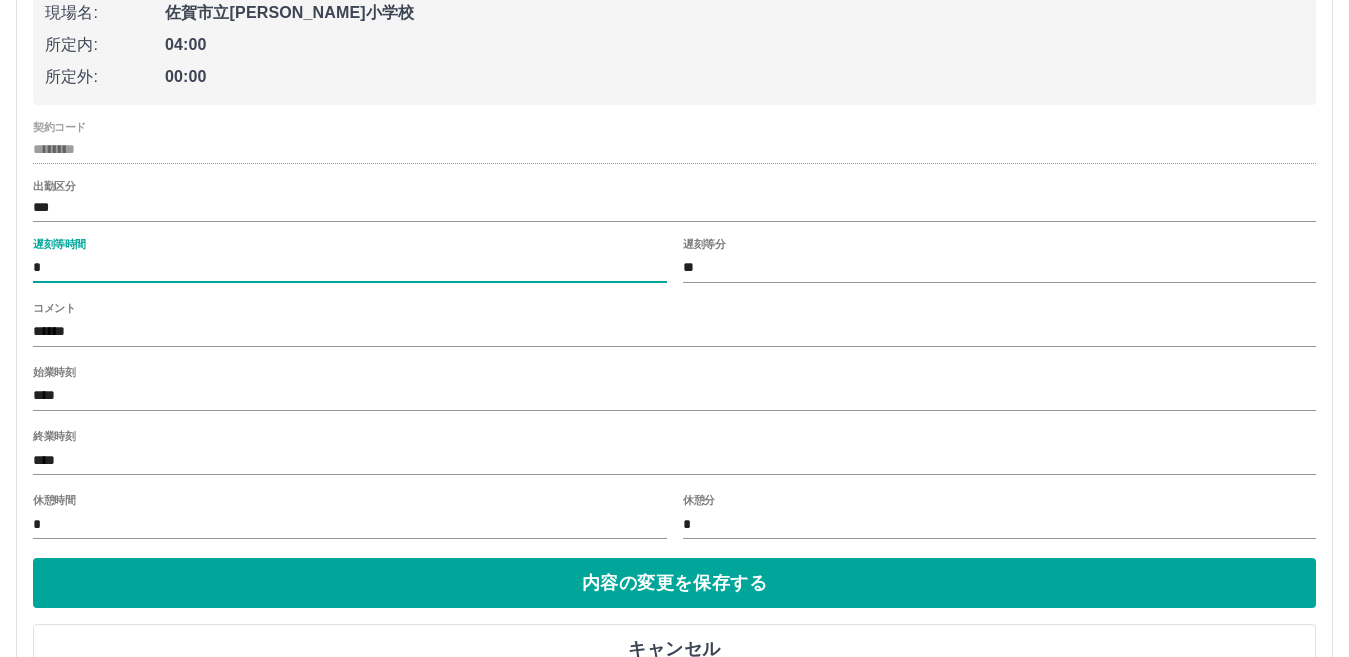 click on "*" at bounding box center (350, 268) 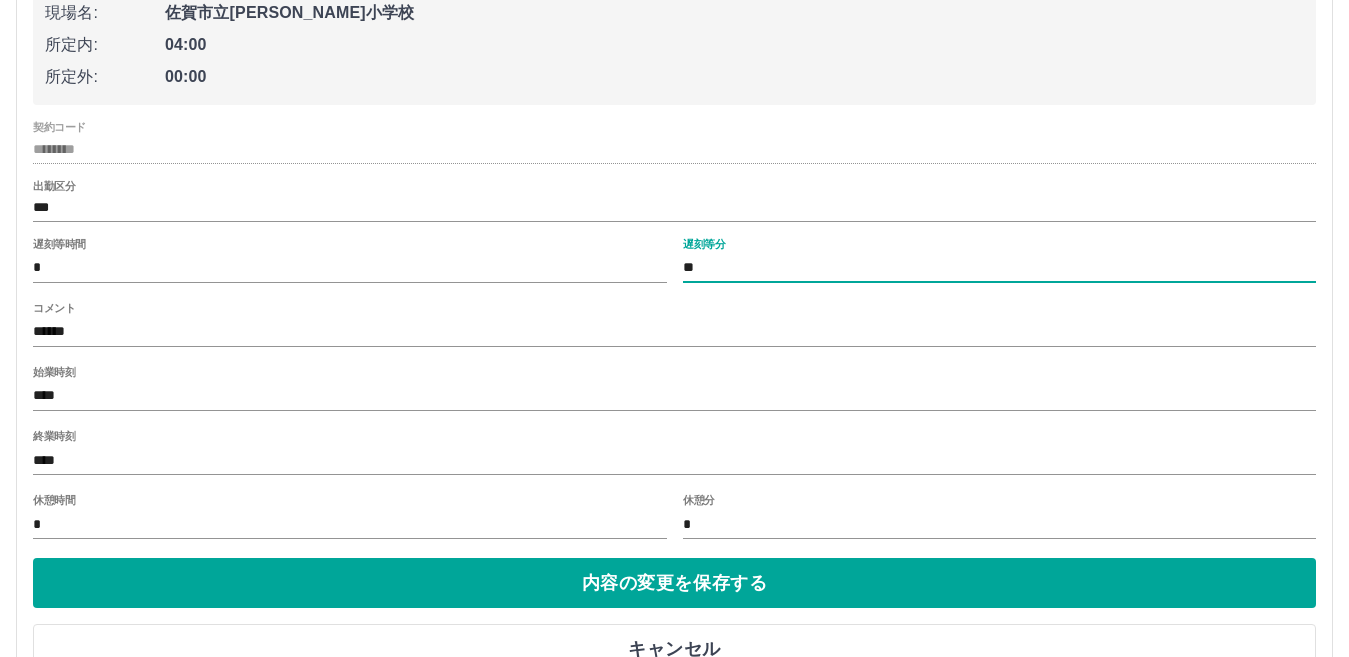 click on "**" at bounding box center [1000, 268] 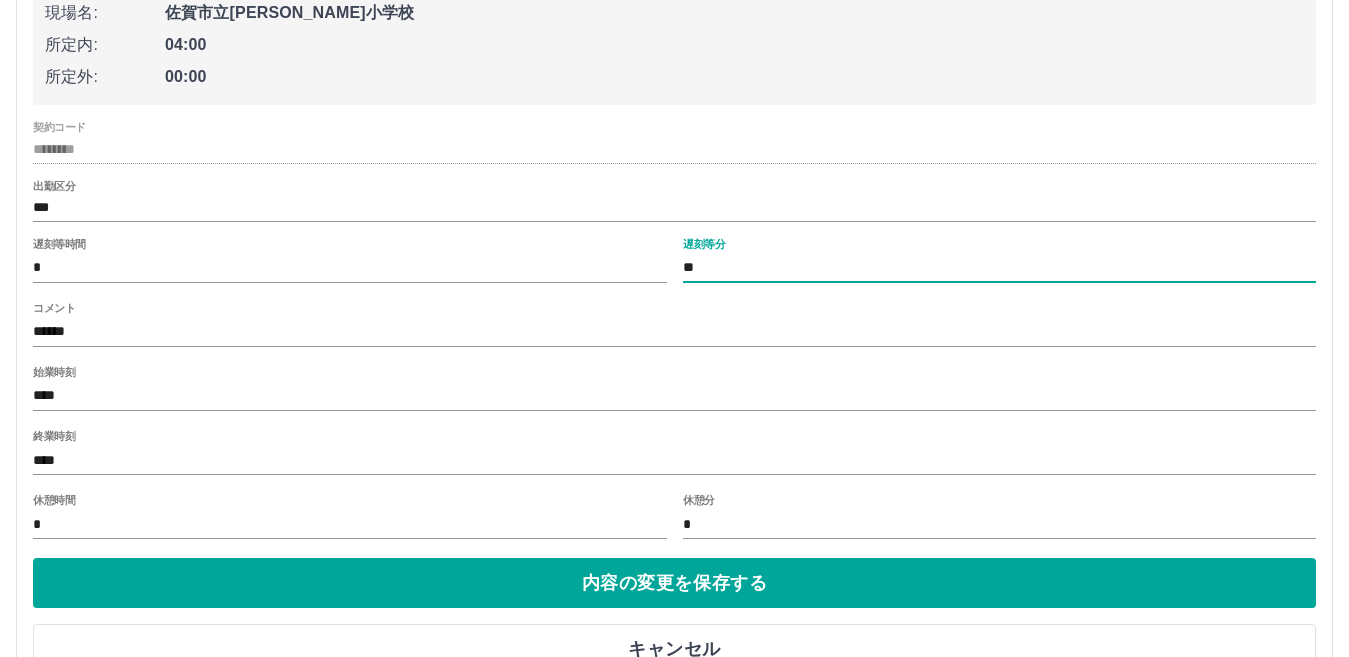 type on "**" 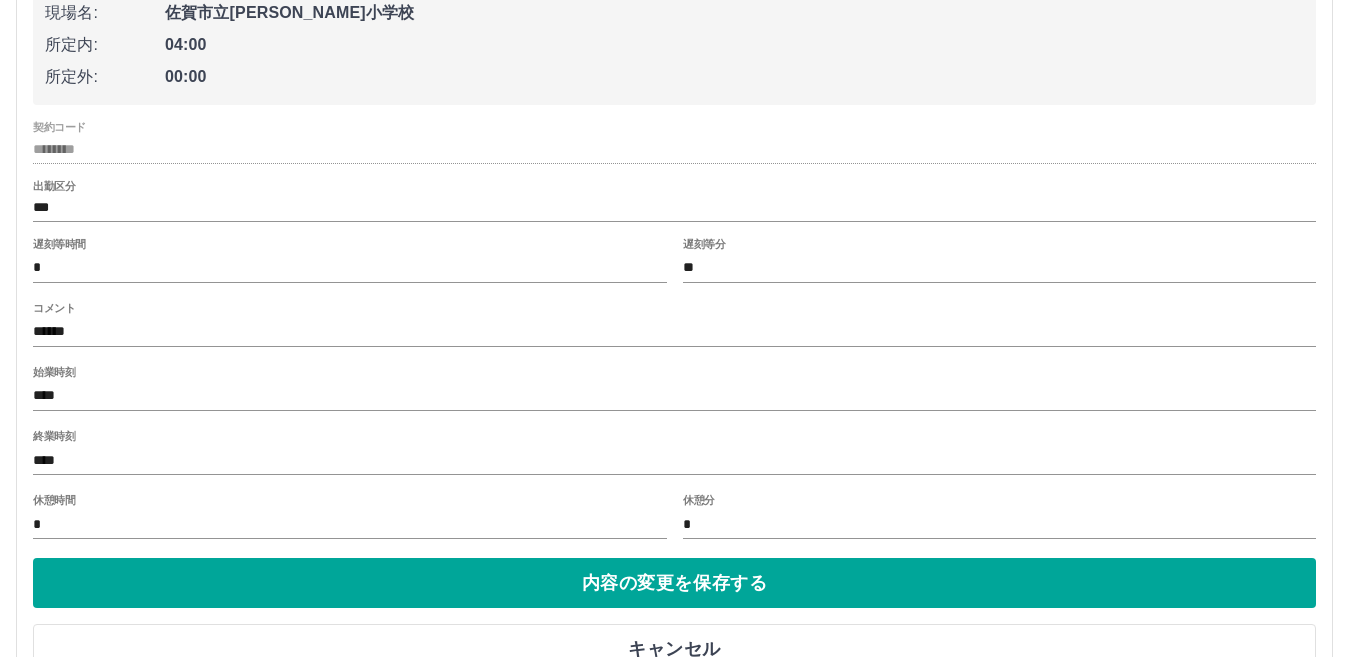 click on "契約コード ******** 出勤区分 *** 遅刻等時間 * 遅刻等分 ** コメント ****** 始業時刻 **** 終業時刻 **** 休憩時間 * 休憩分 *" at bounding box center (674, 331) 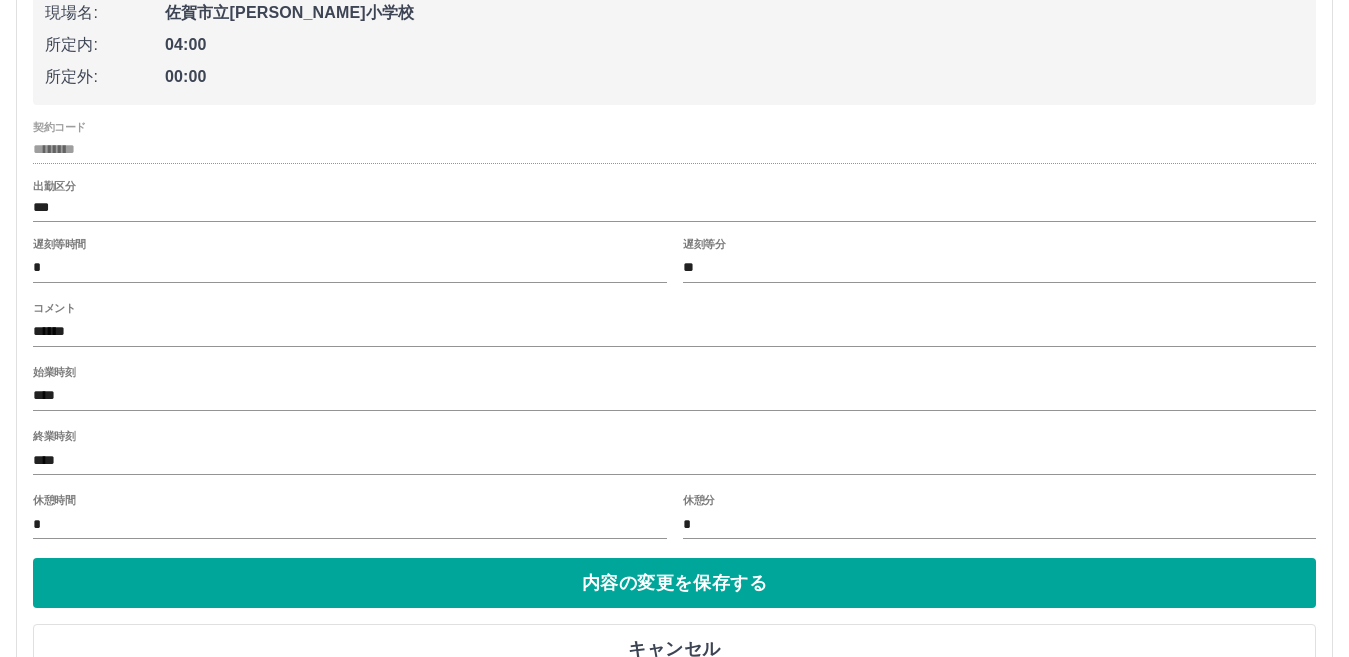 click on "*" at bounding box center [350, 268] 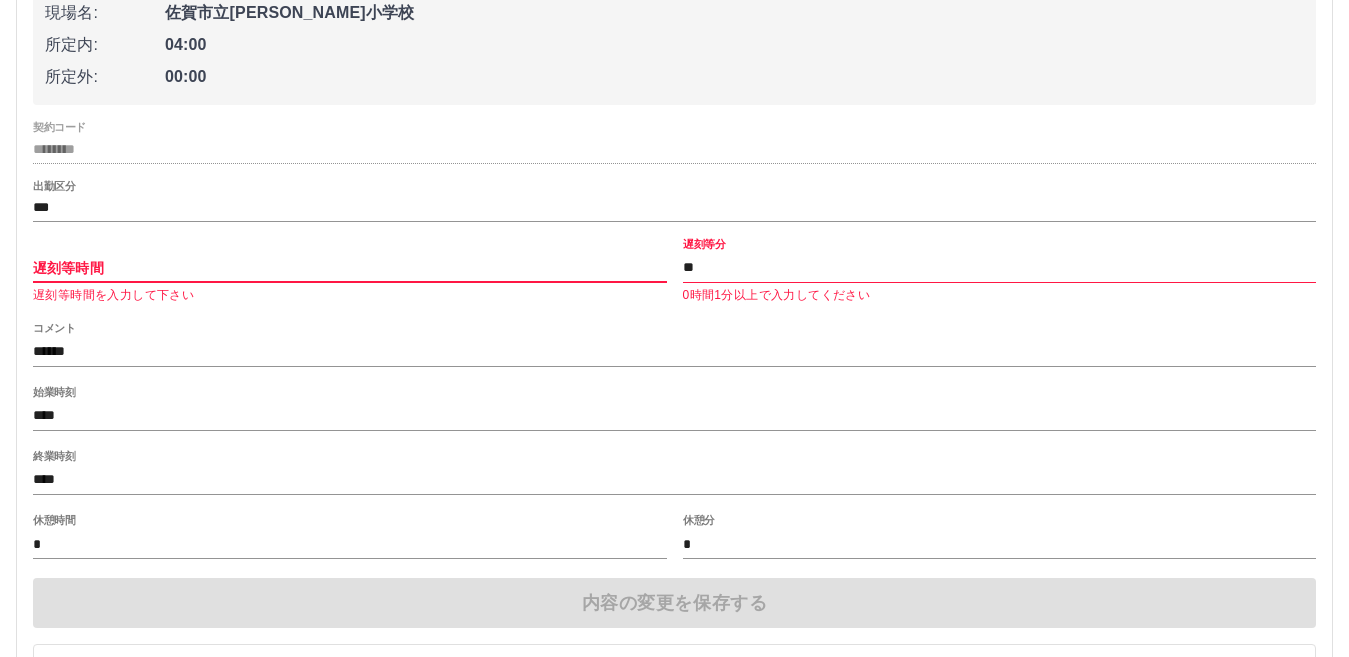 type on "*" 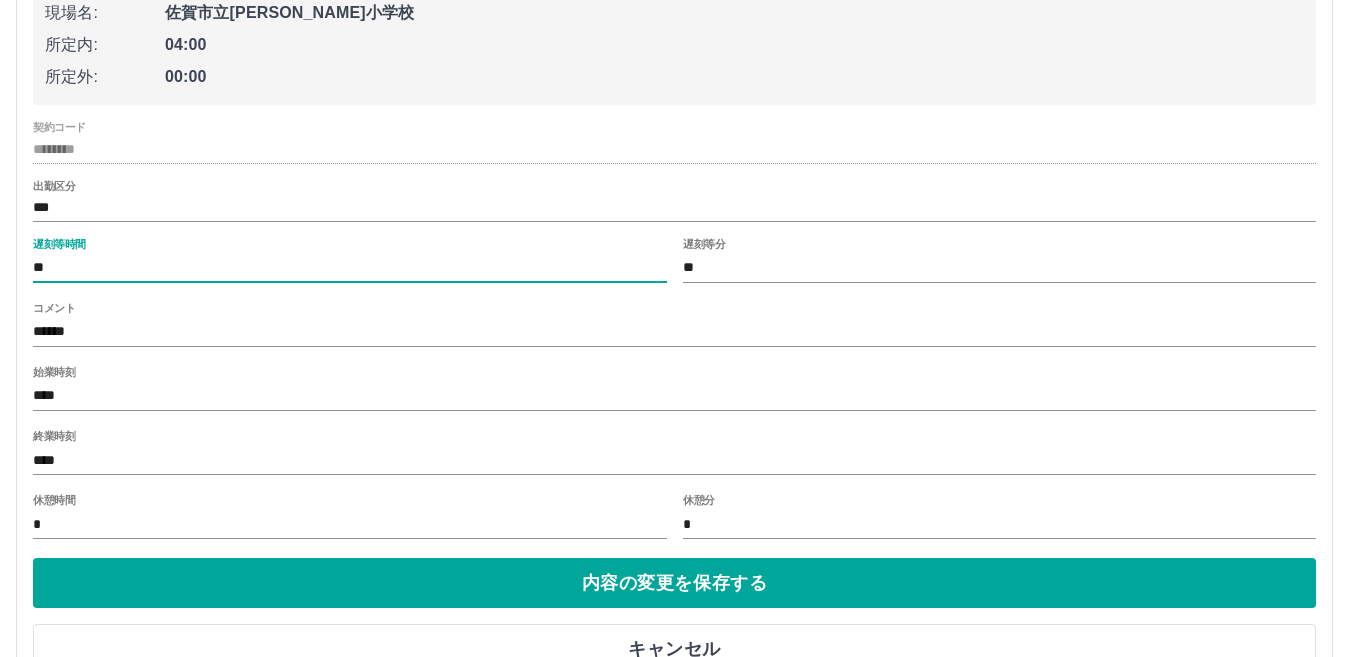 type on "**" 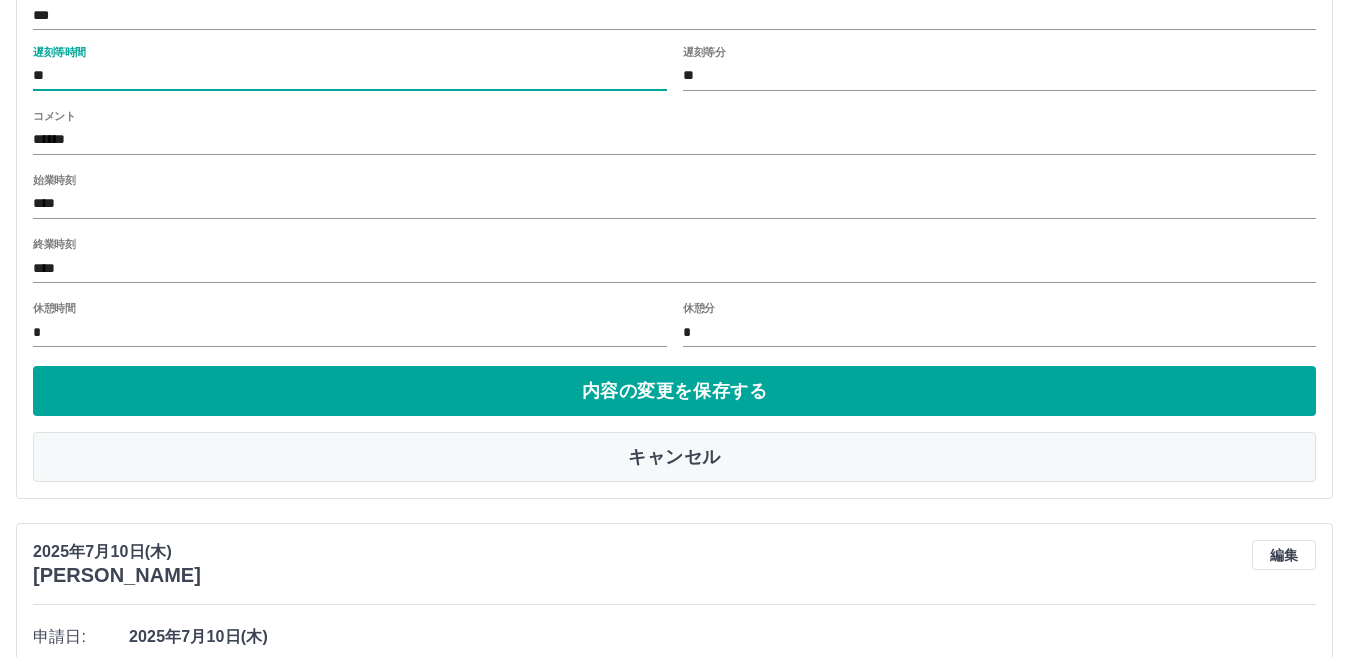 scroll, scrollTop: 1200, scrollLeft: 0, axis: vertical 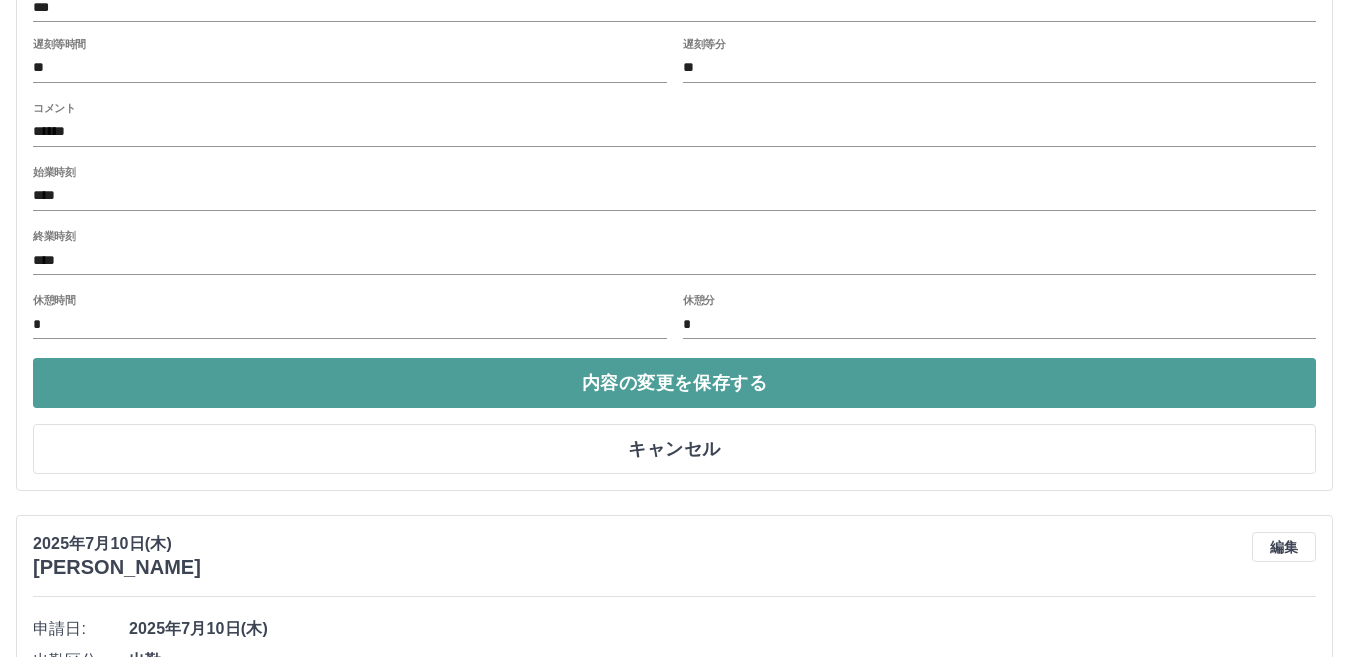 click on "内容の変更を保存する" at bounding box center [674, 383] 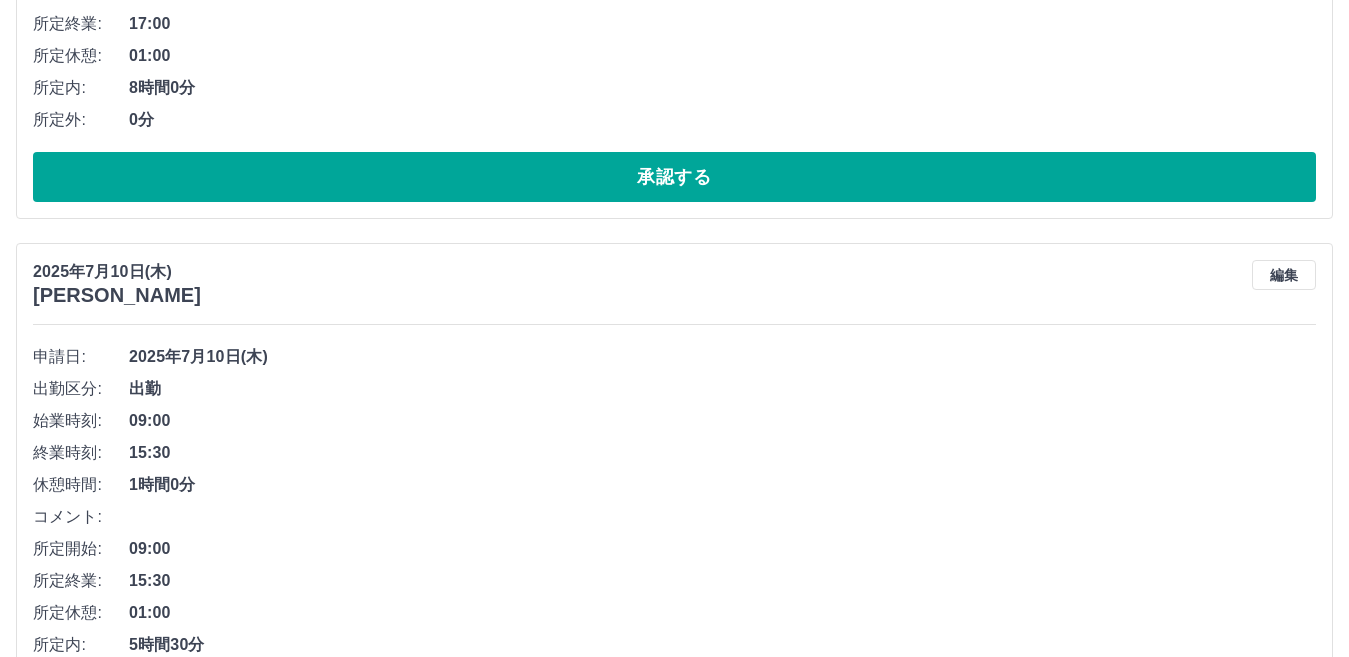 scroll, scrollTop: 2951, scrollLeft: 0, axis: vertical 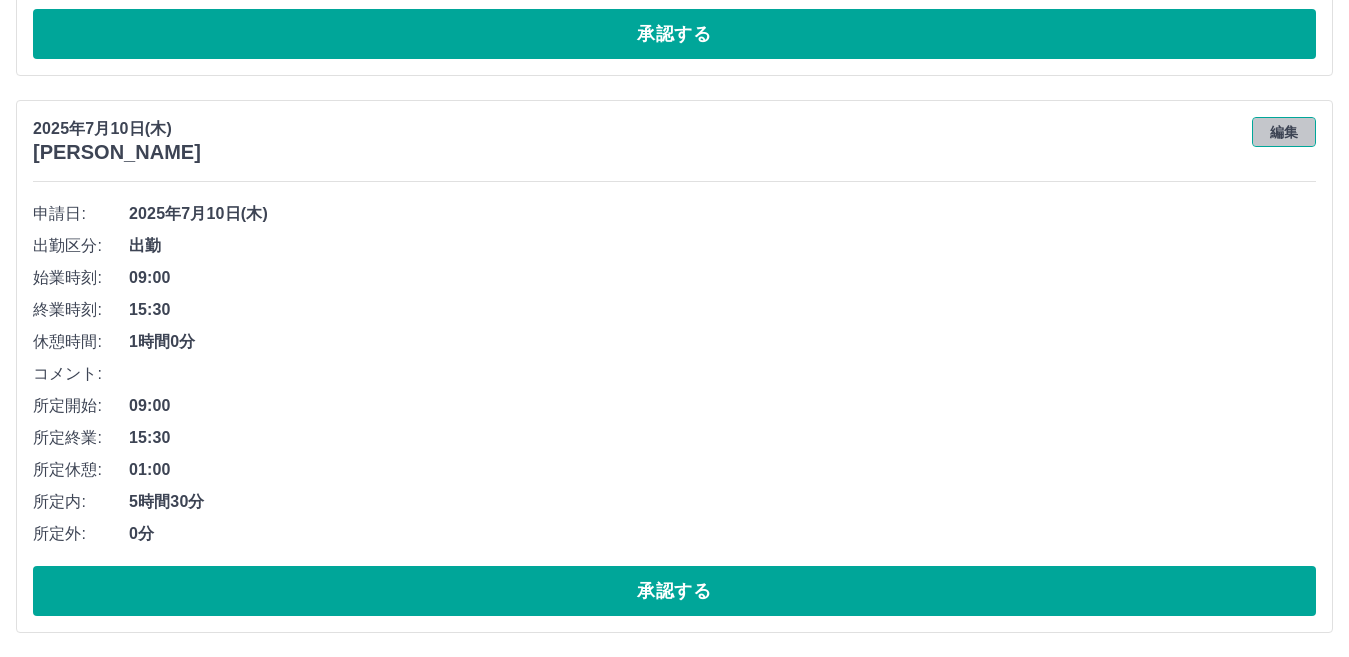 click on "編集" at bounding box center [1284, 132] 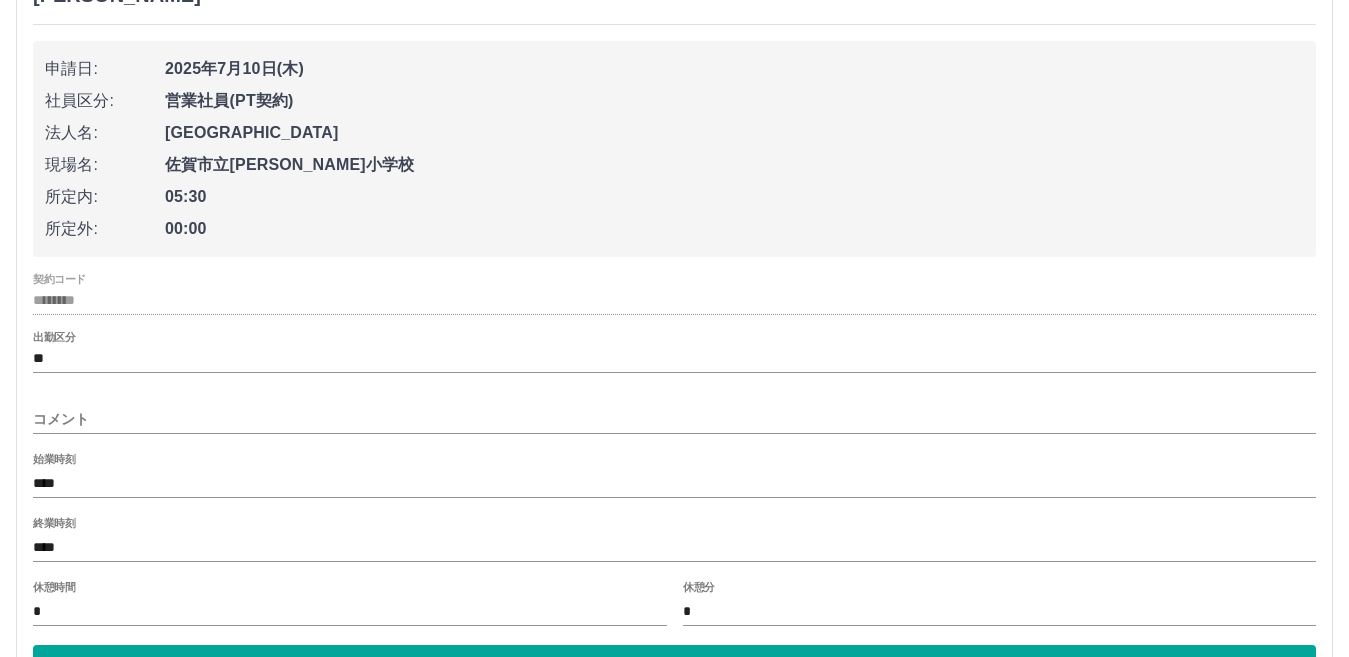 scroll, scrollTop: 3151, scrollLeft: 0, axis: vertical 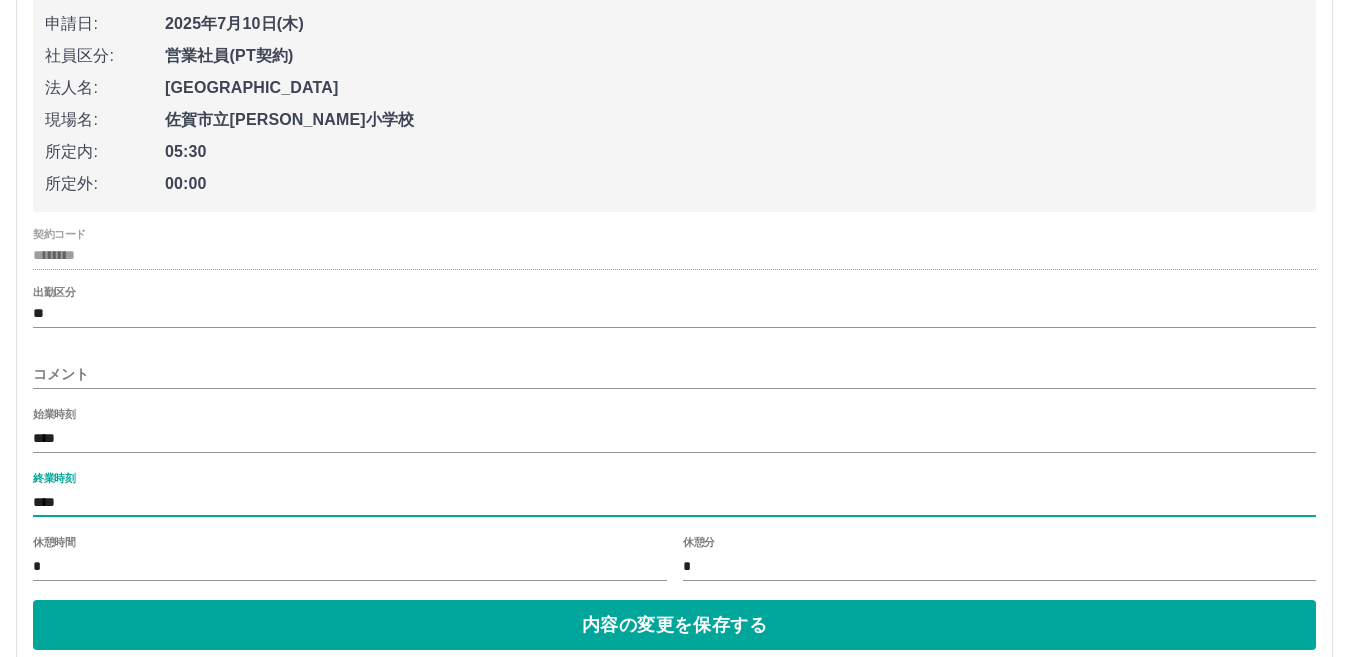 click on "****" at bounding box center [674, 502] 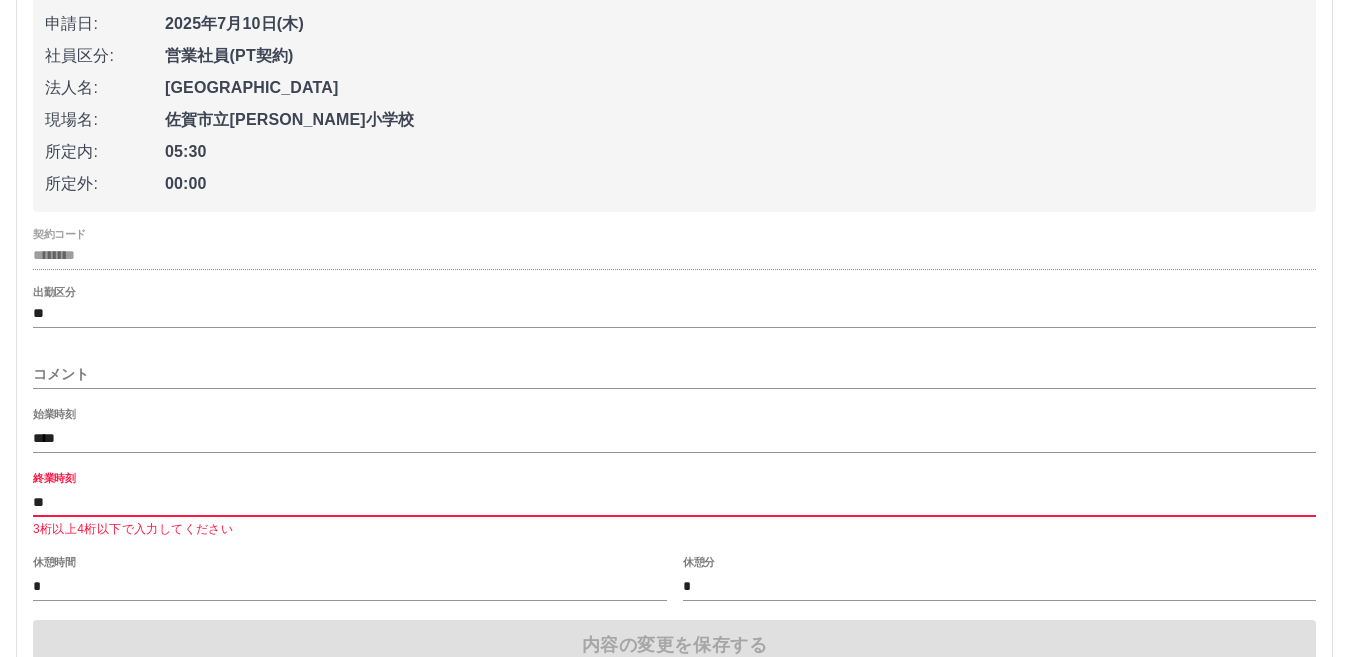 type on "*" 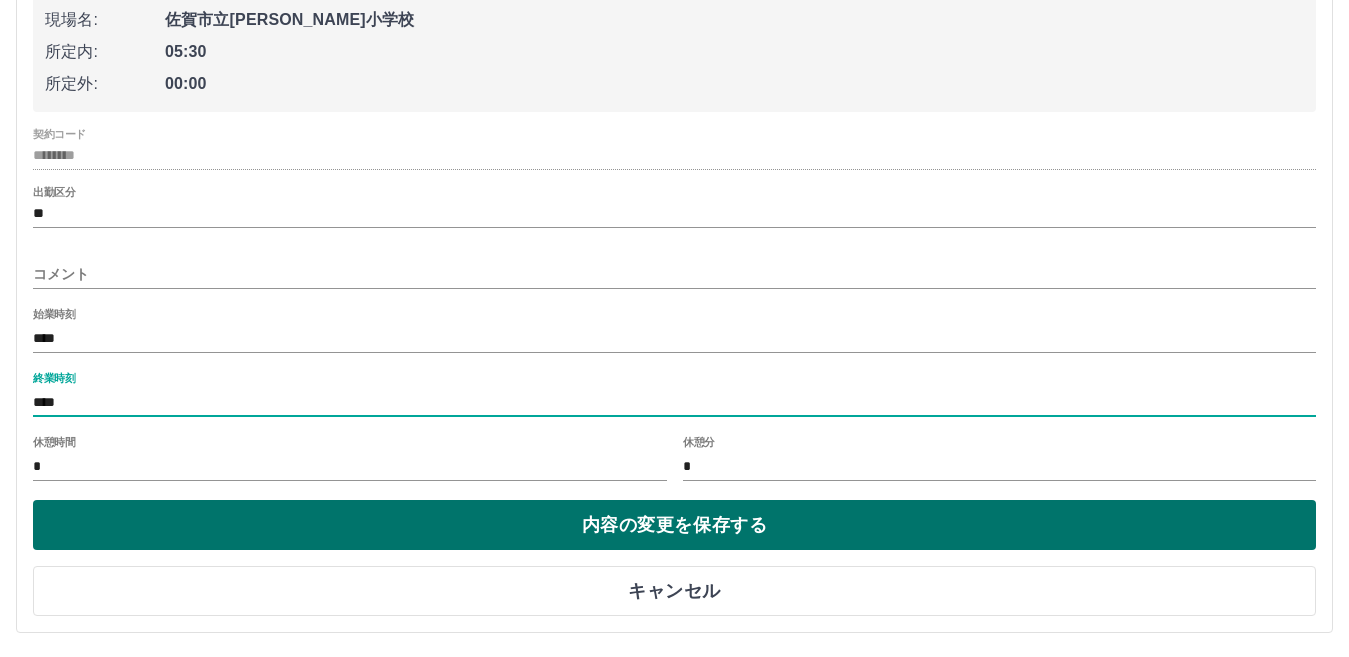 type on "****" 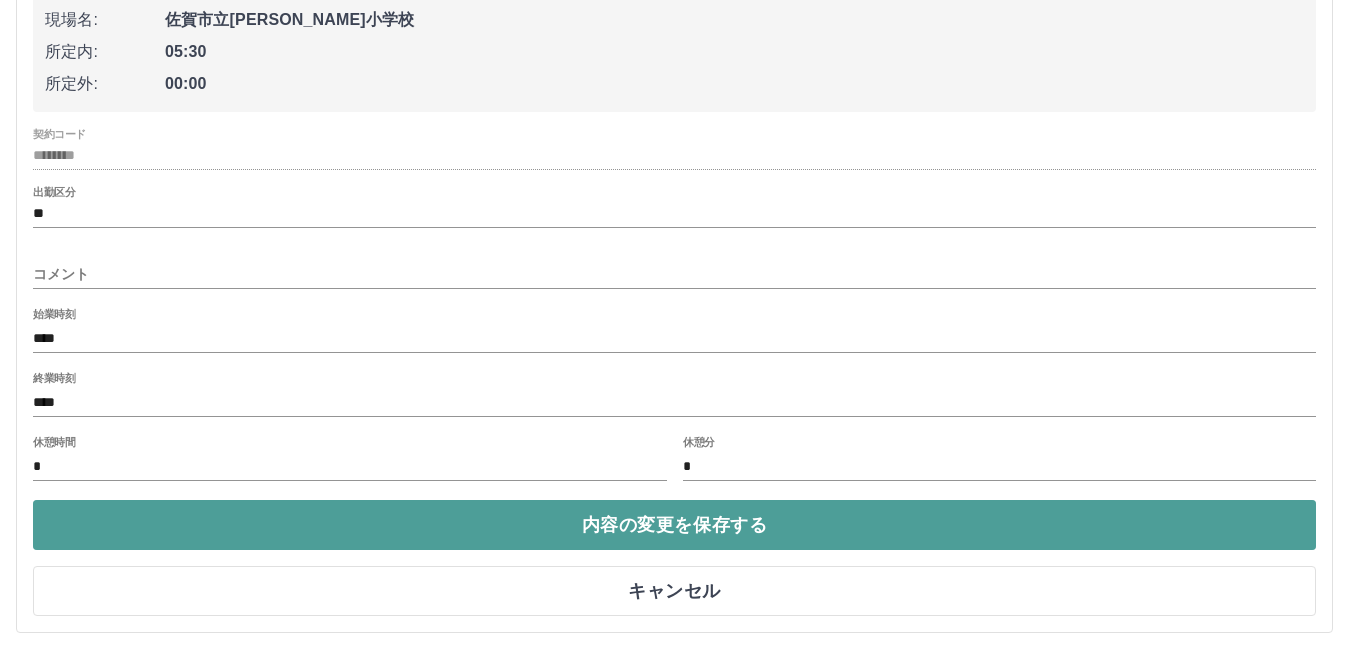 click on "内容の変更を保存する" at bounding box center (674, 525) 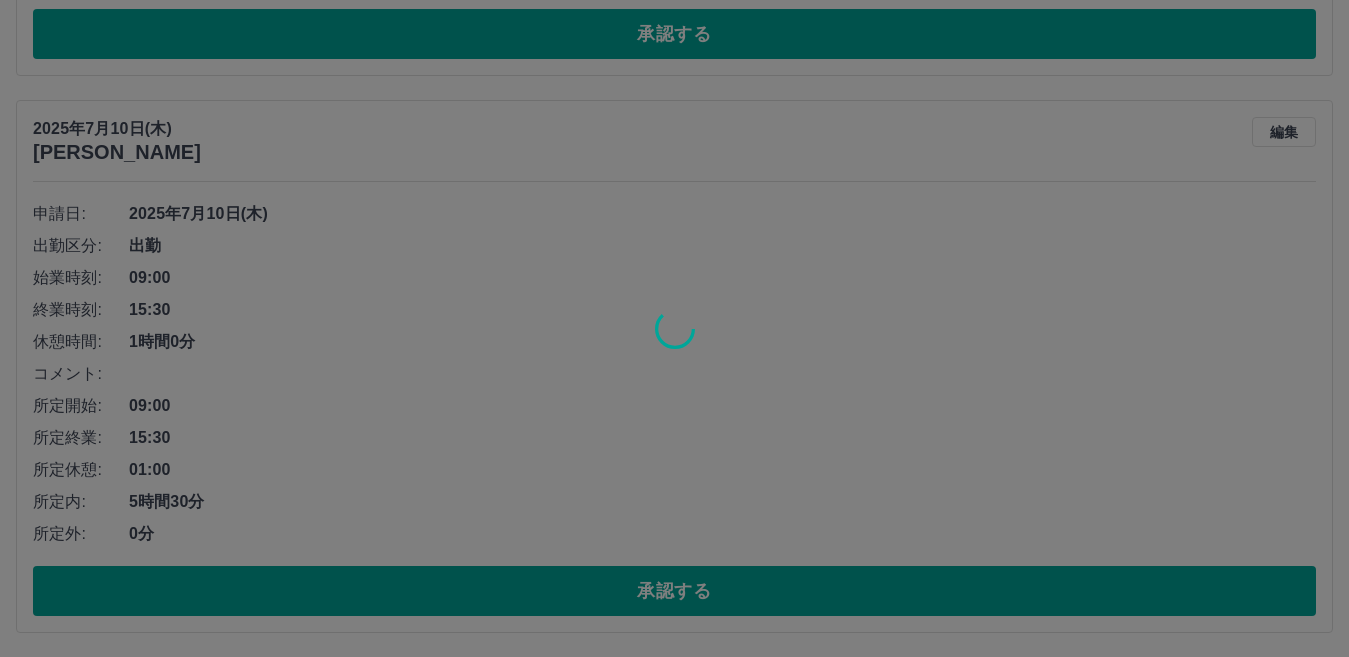 scroll, scrollTop: 2951, scrollLeft: 0, axis: vertical 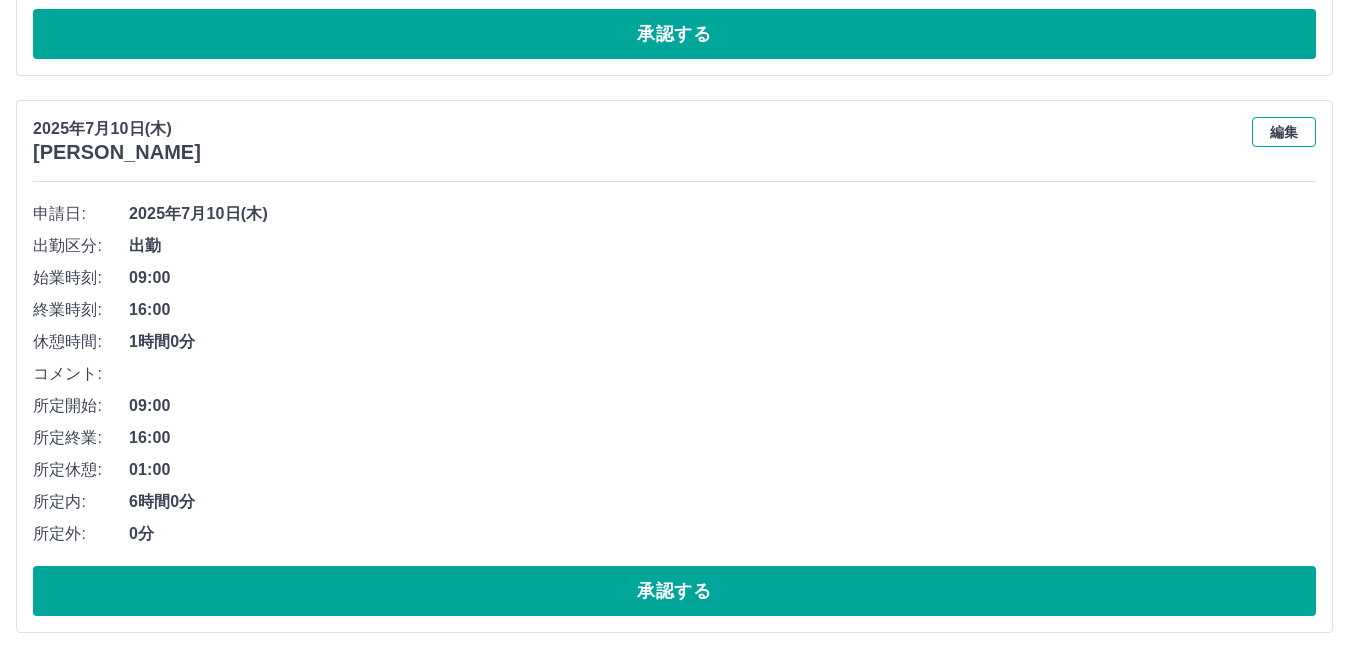 click on "編集" at bounding box center [1284, 132] 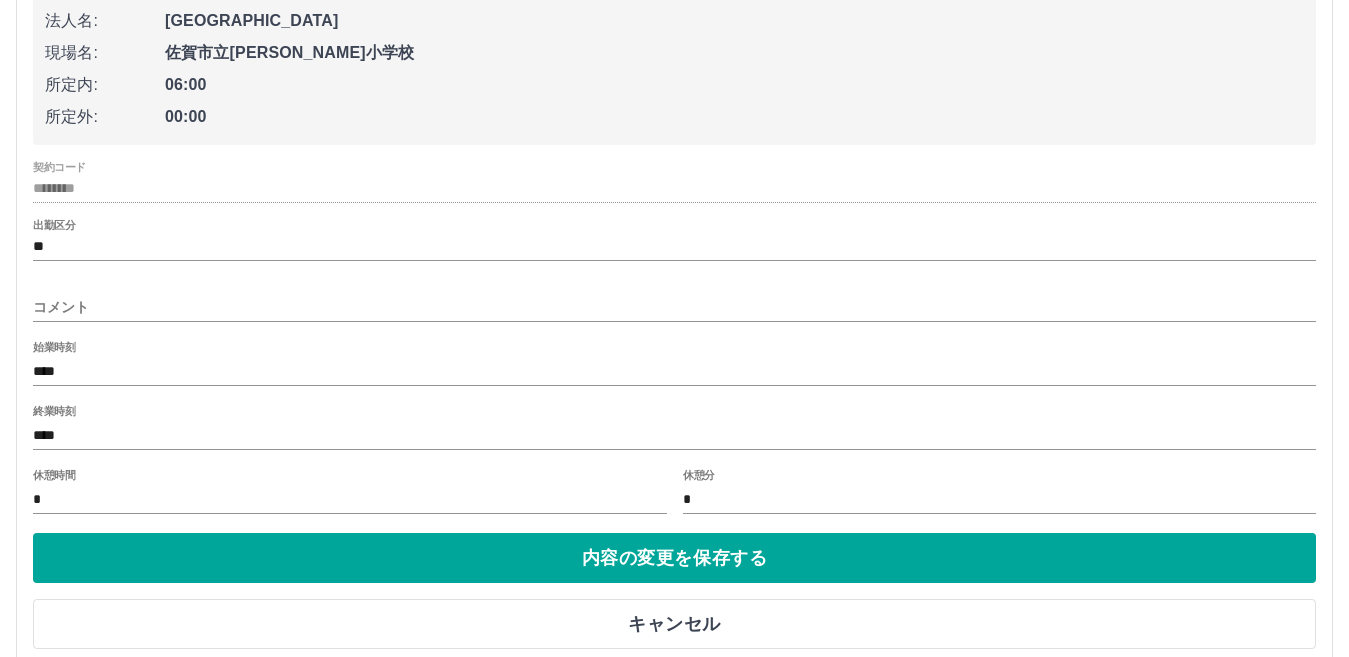 scroll, scrollTop: 3251, scrollLeft: 0, axis: vertical 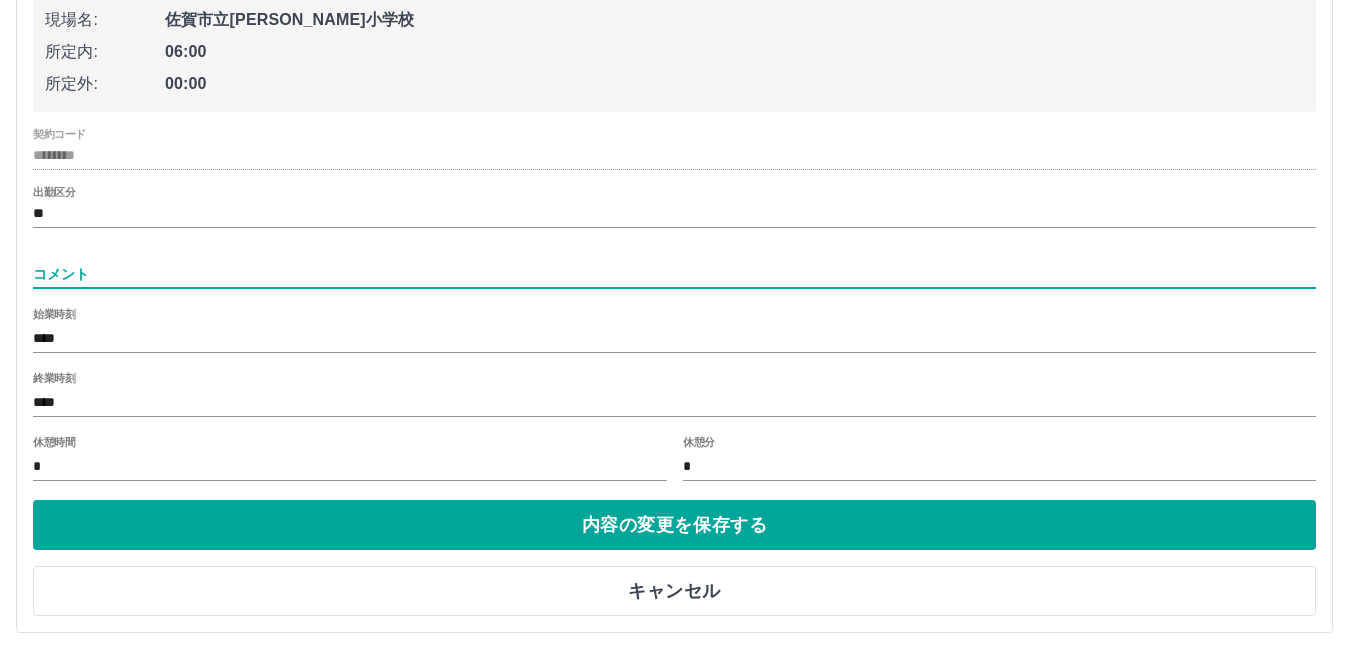 click on "コメント" at bounding box center [674, 274] 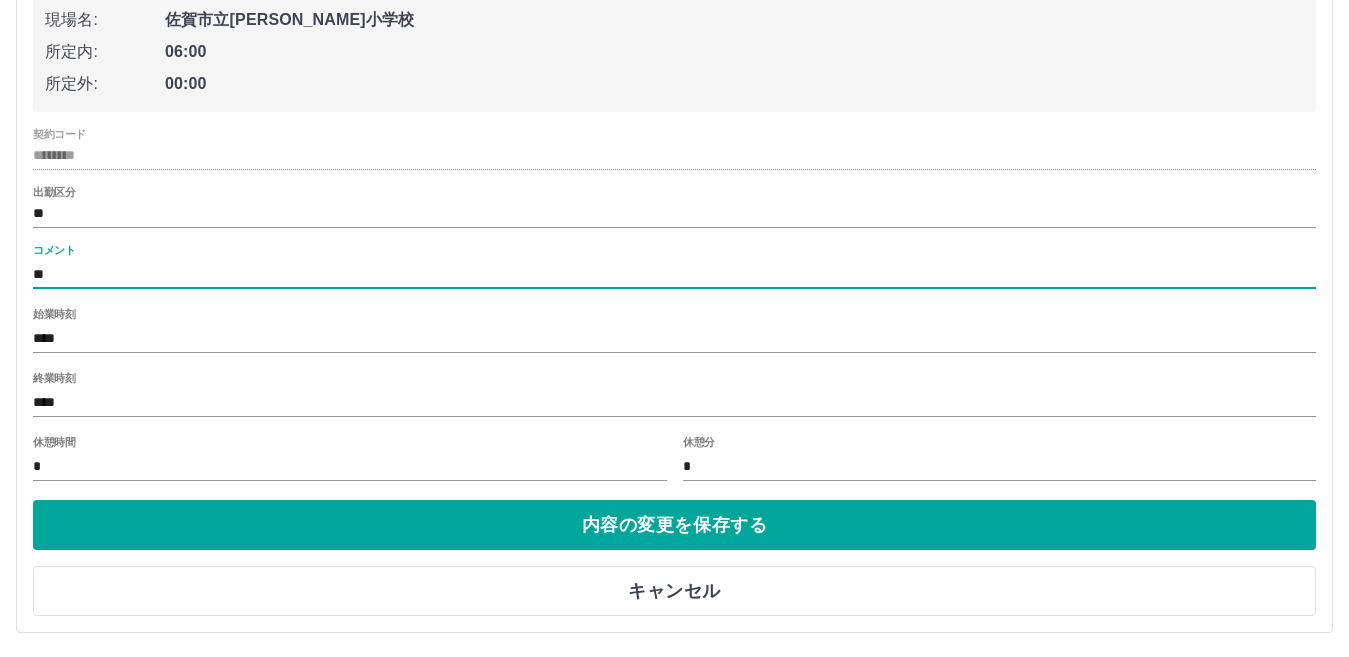 type on "*" 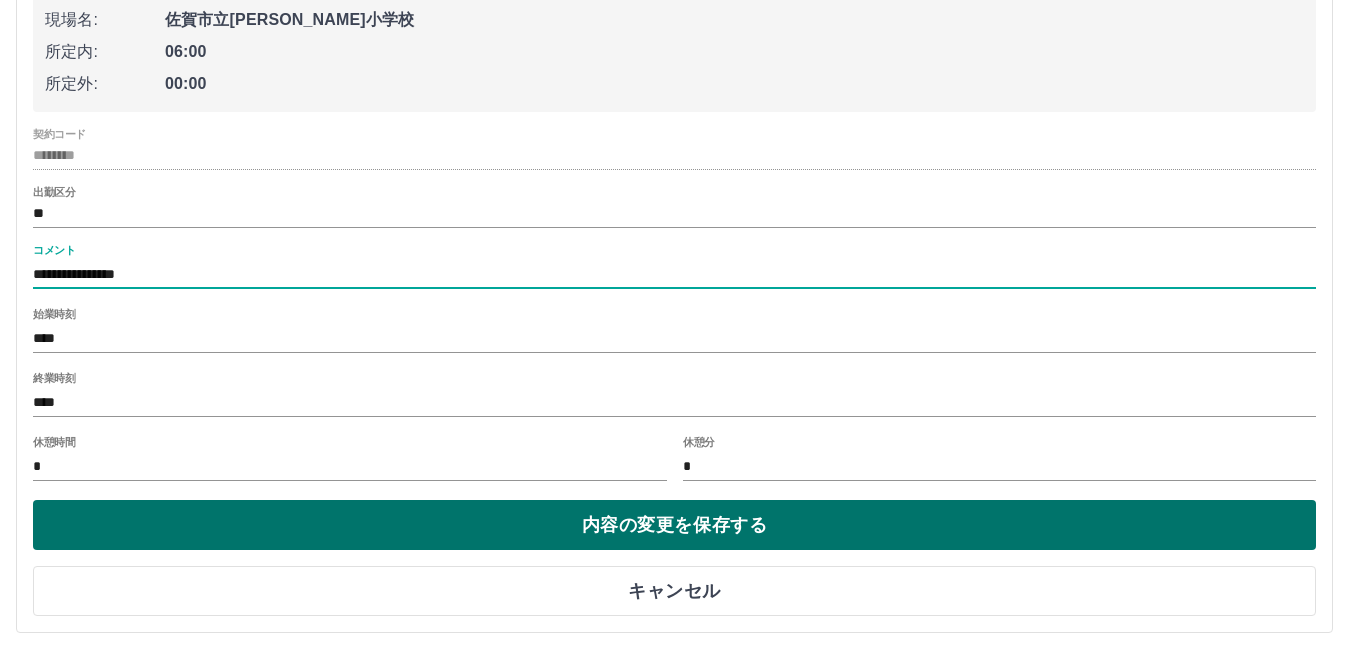 type on "**********" 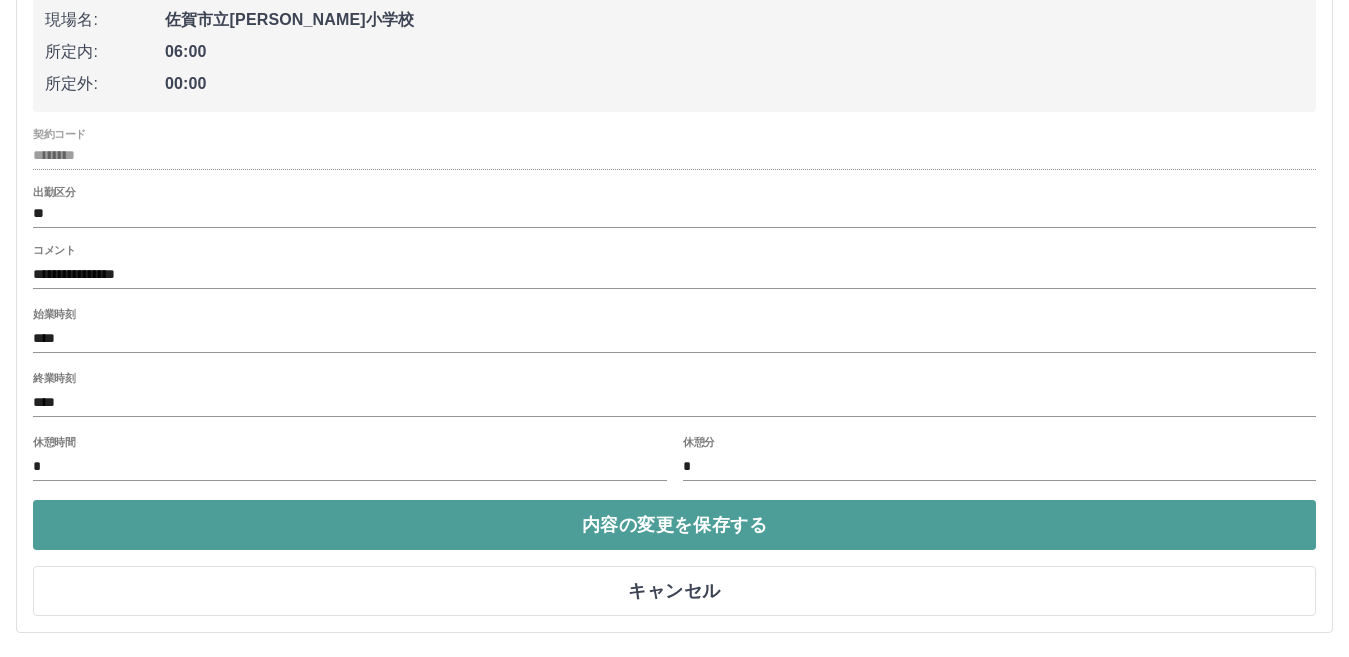 click on "内容の変更を保存する" at bounding box center (674, 525) 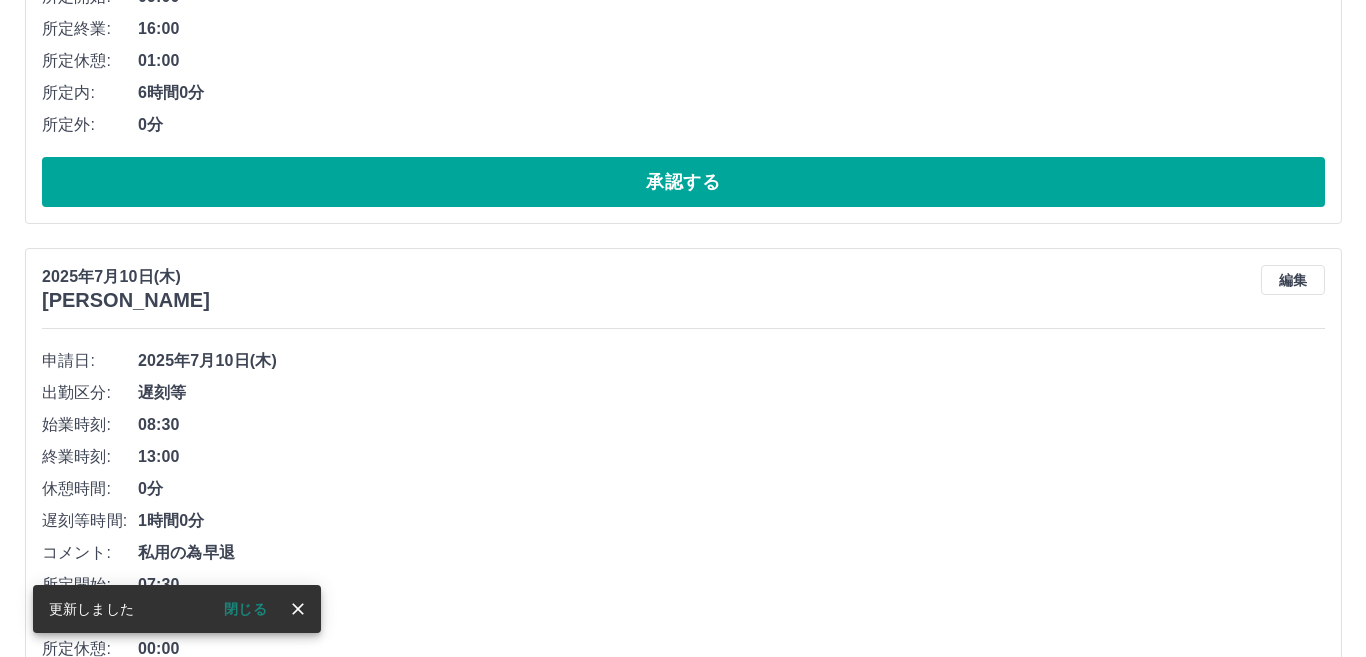 scroll, scrollTop: 0, scrollLeft: 0, axis: both 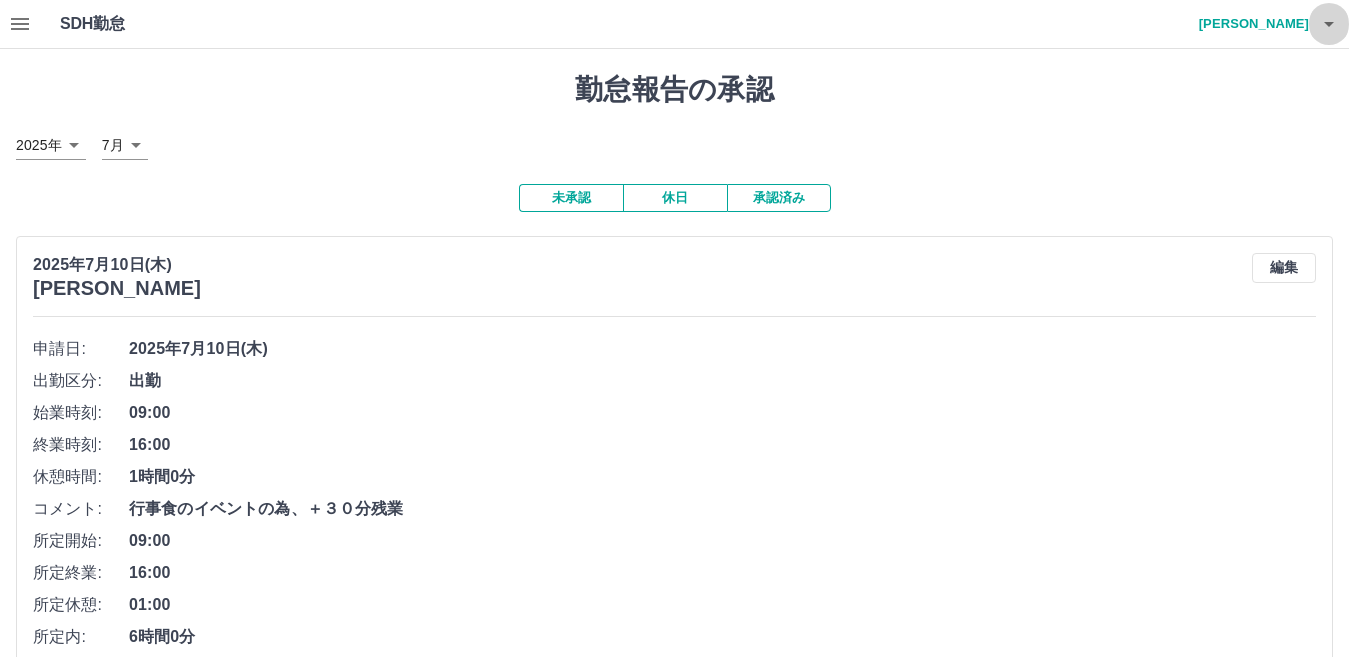 click 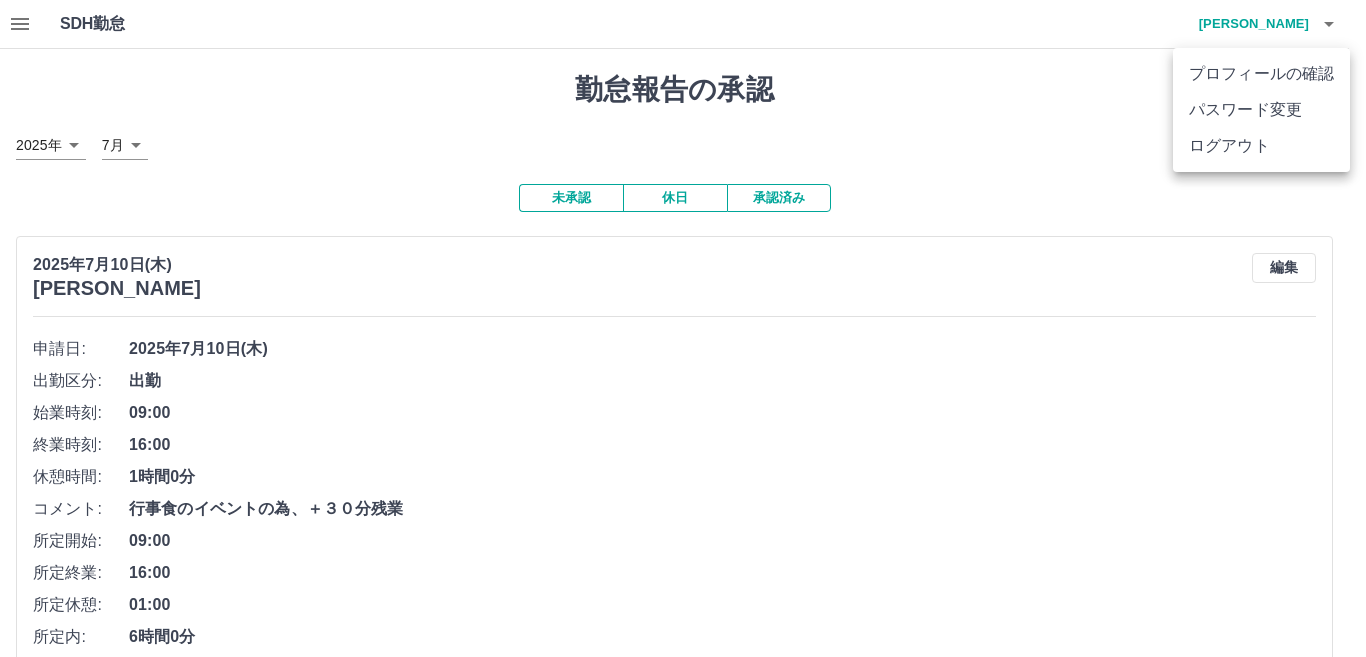 click on "ログアウト" at bounding box center [1261, 146] 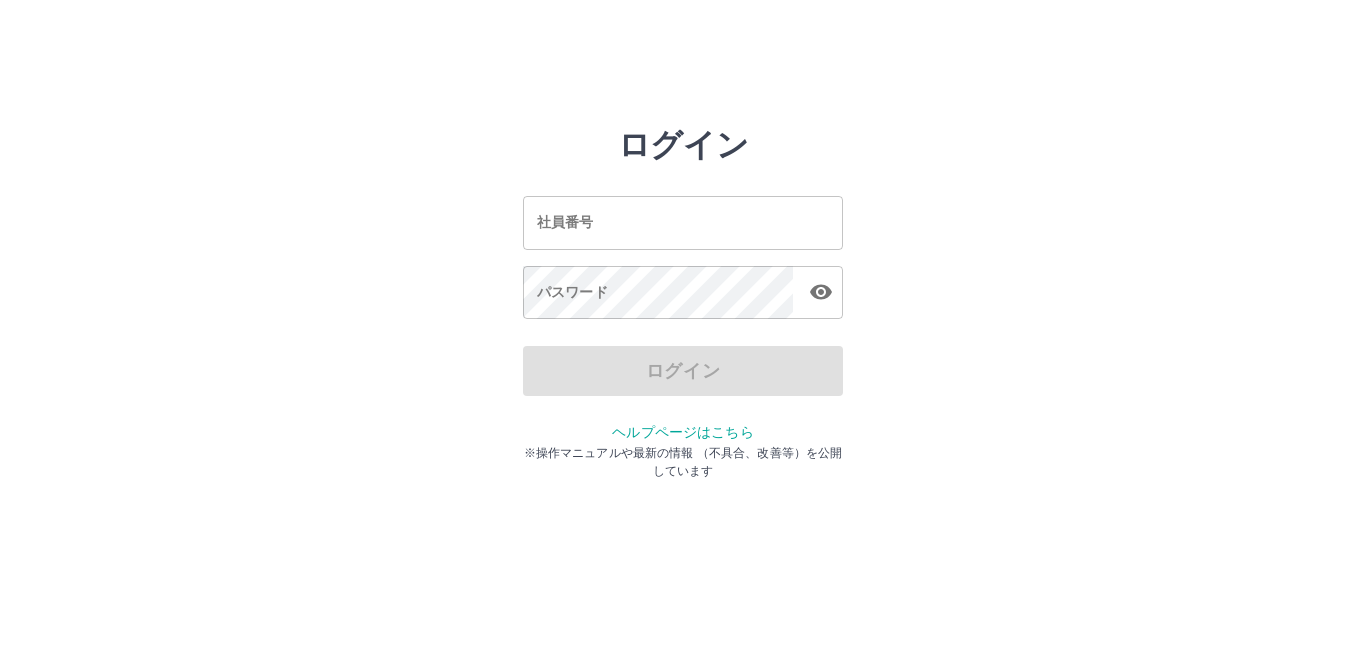 scroll, scrollTop: 0, scrollLeft: 0, axis: both 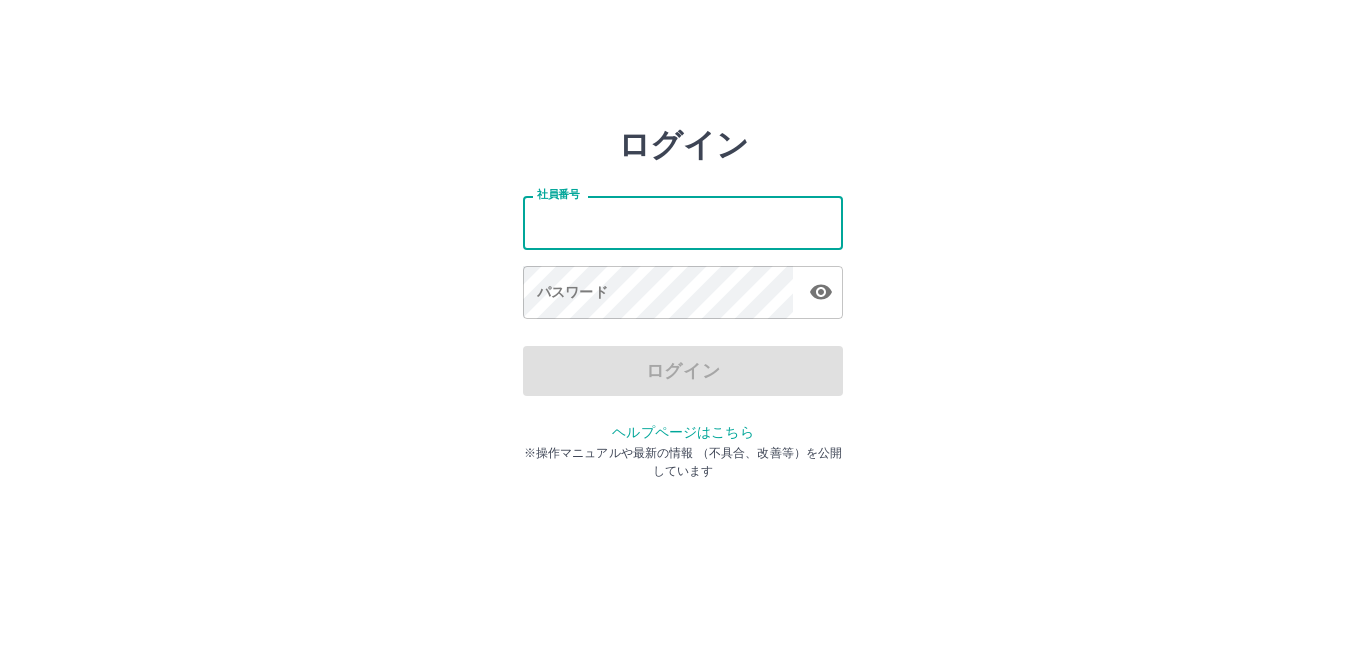 click on "社員番号" at bounding box center (683, 222) 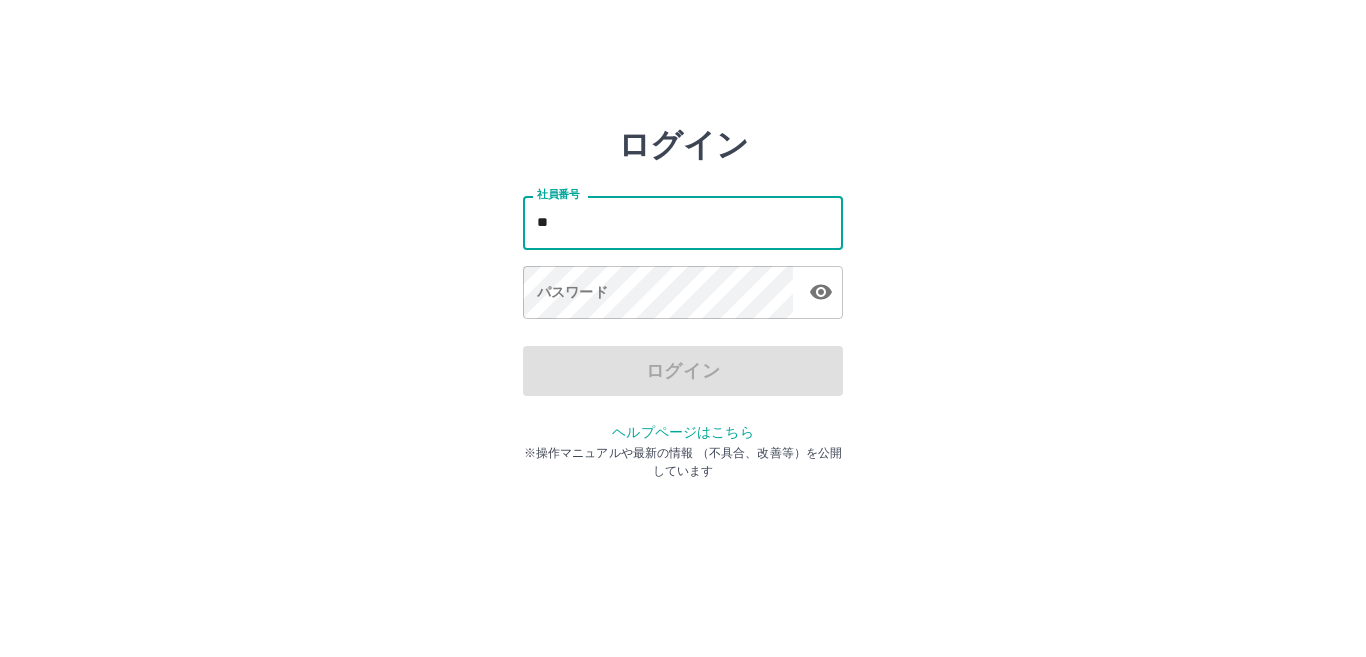 type on "*" 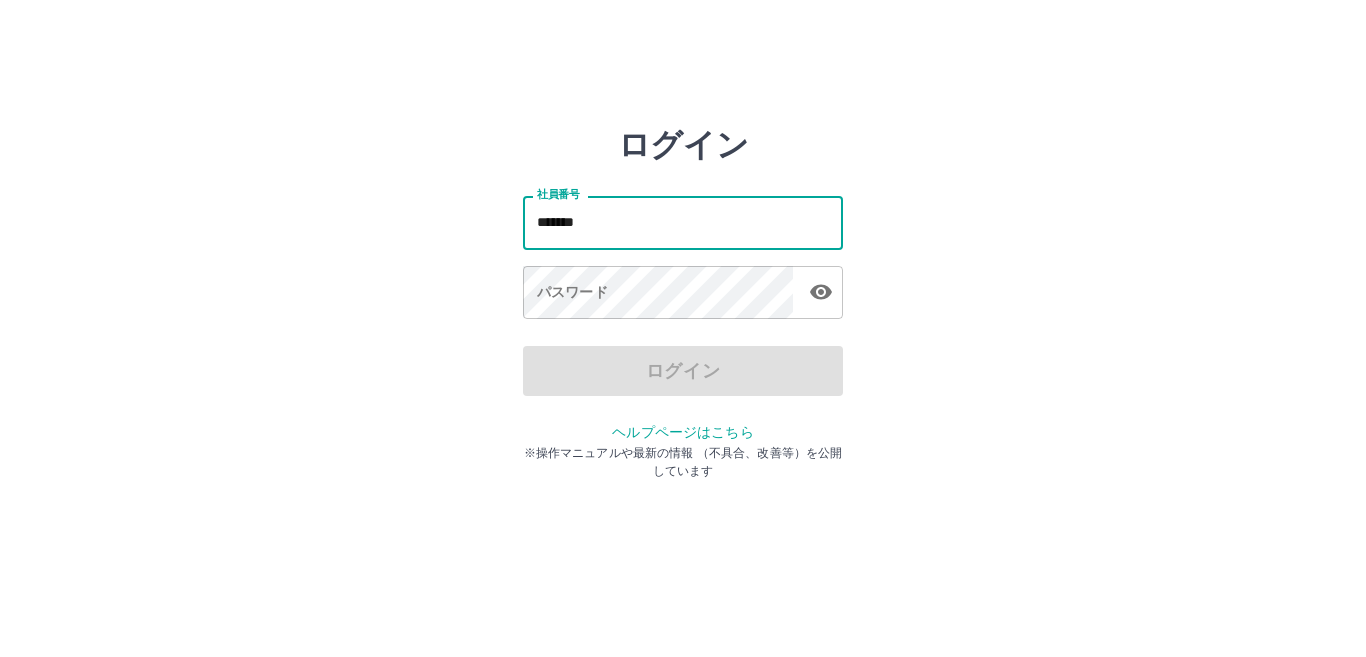type on "*******" 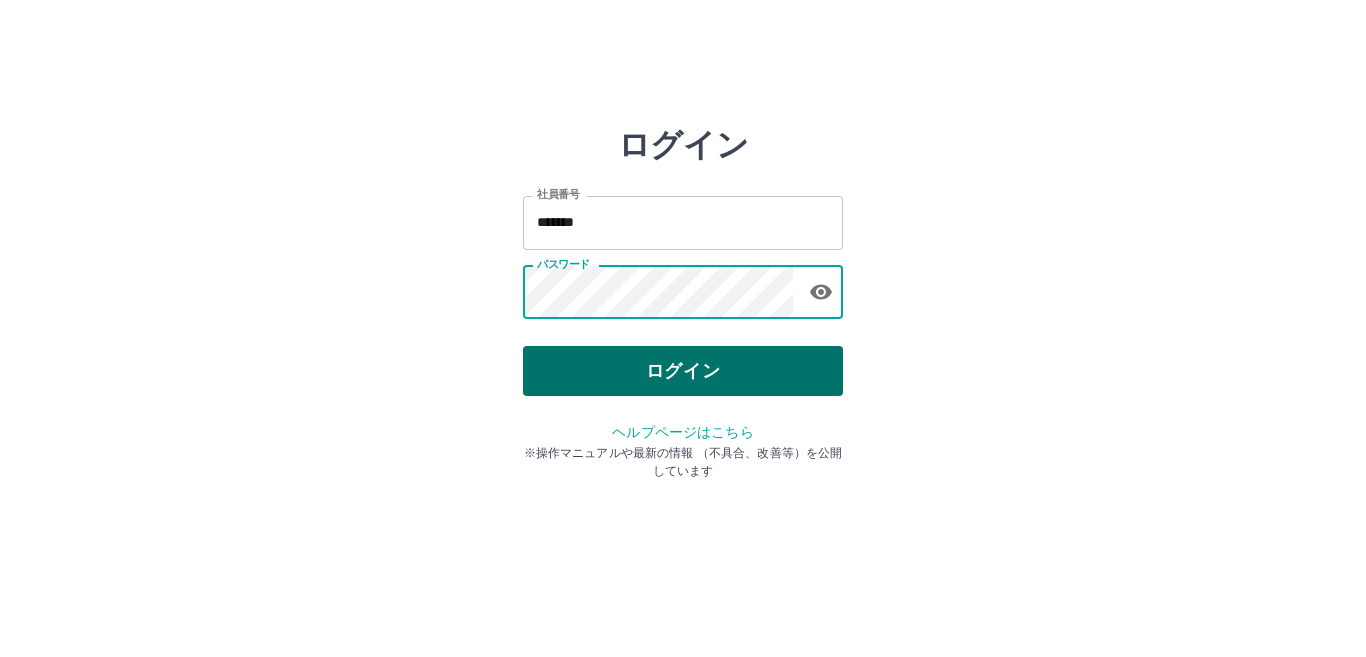 click on "ログイン" at bounding box center [683, 371] 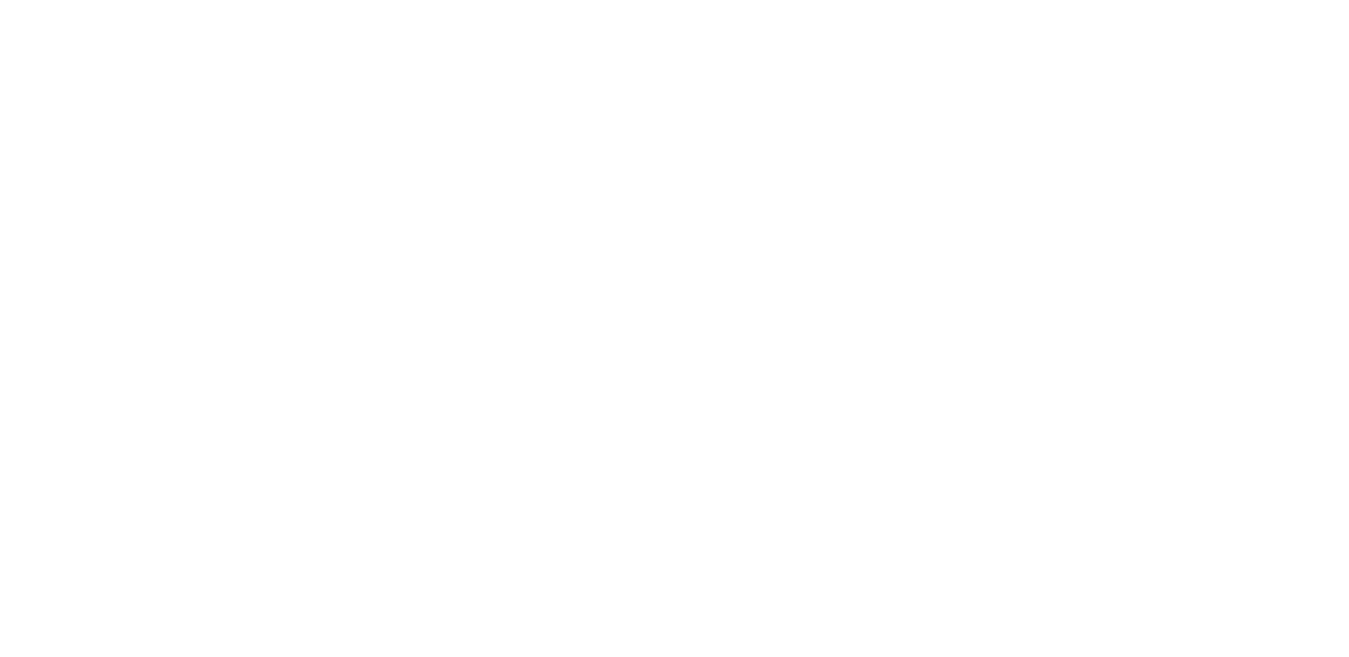 scroll, scrollTop: 0, scrollLeft: 0, axis: both 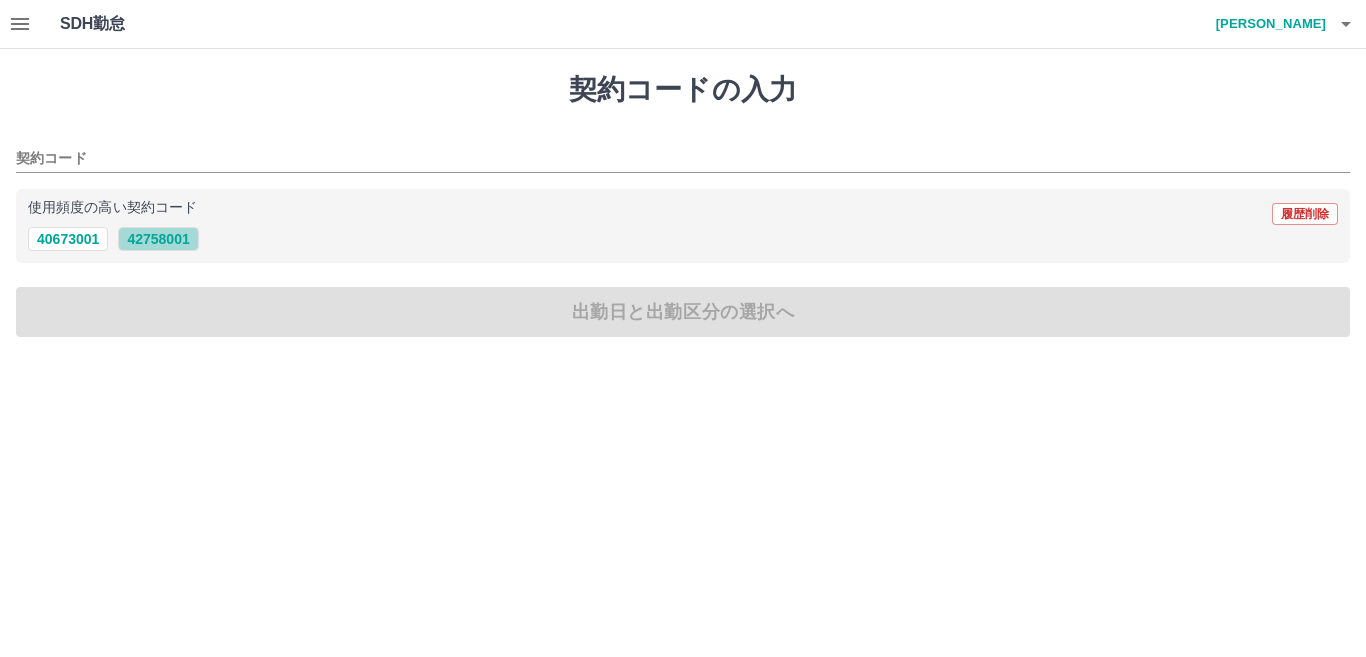 click on "42758001" at bounding box center (158, 239) 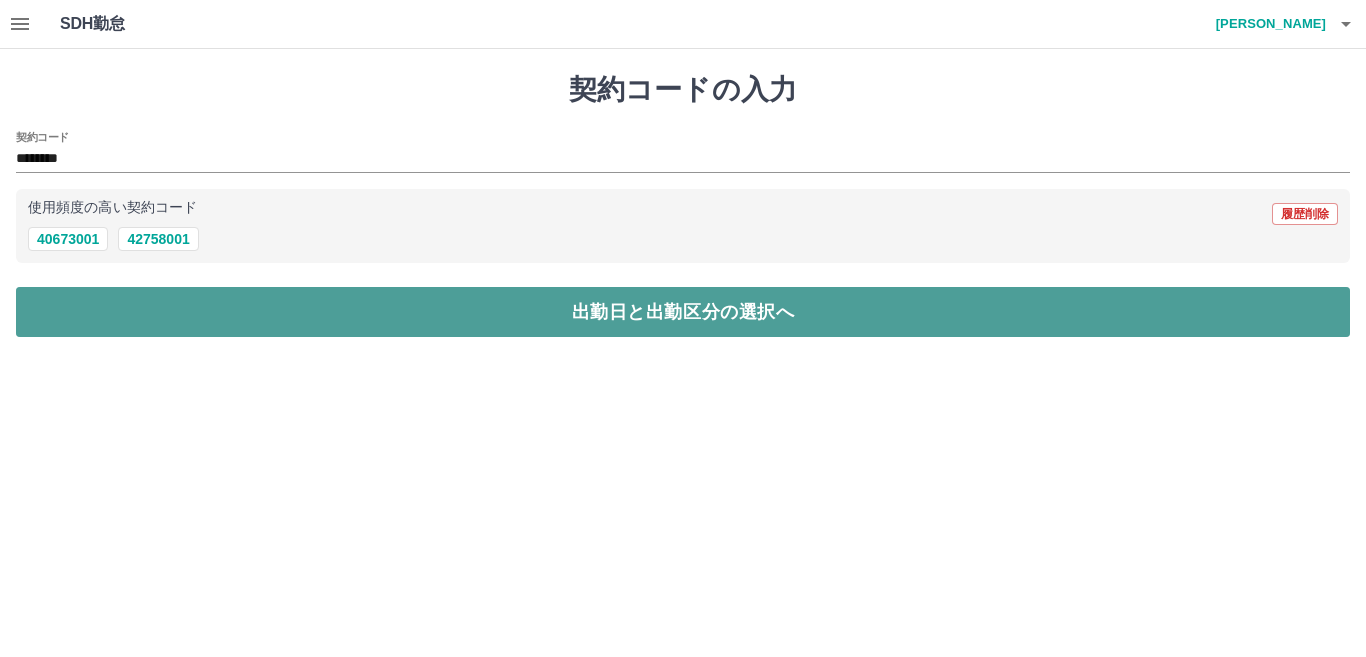 click on "出勤日と出勤区分の選択へ" at bounding box center (683, 312) 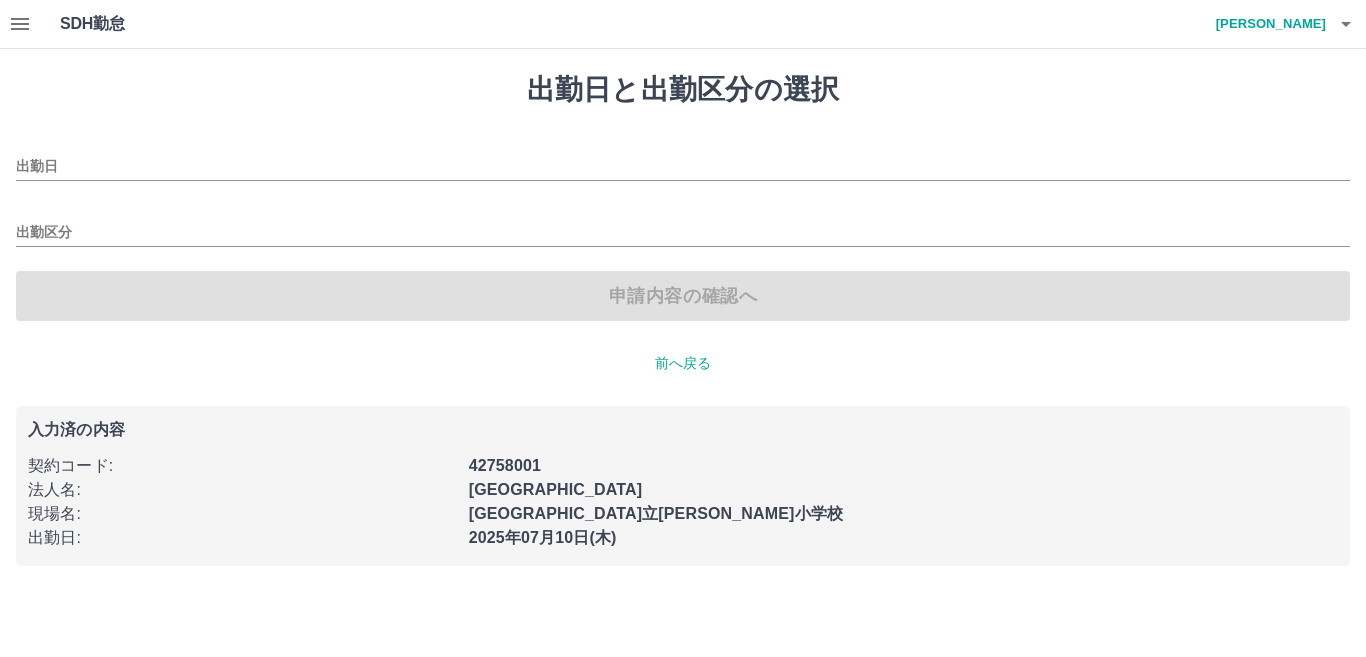 type on "**********" 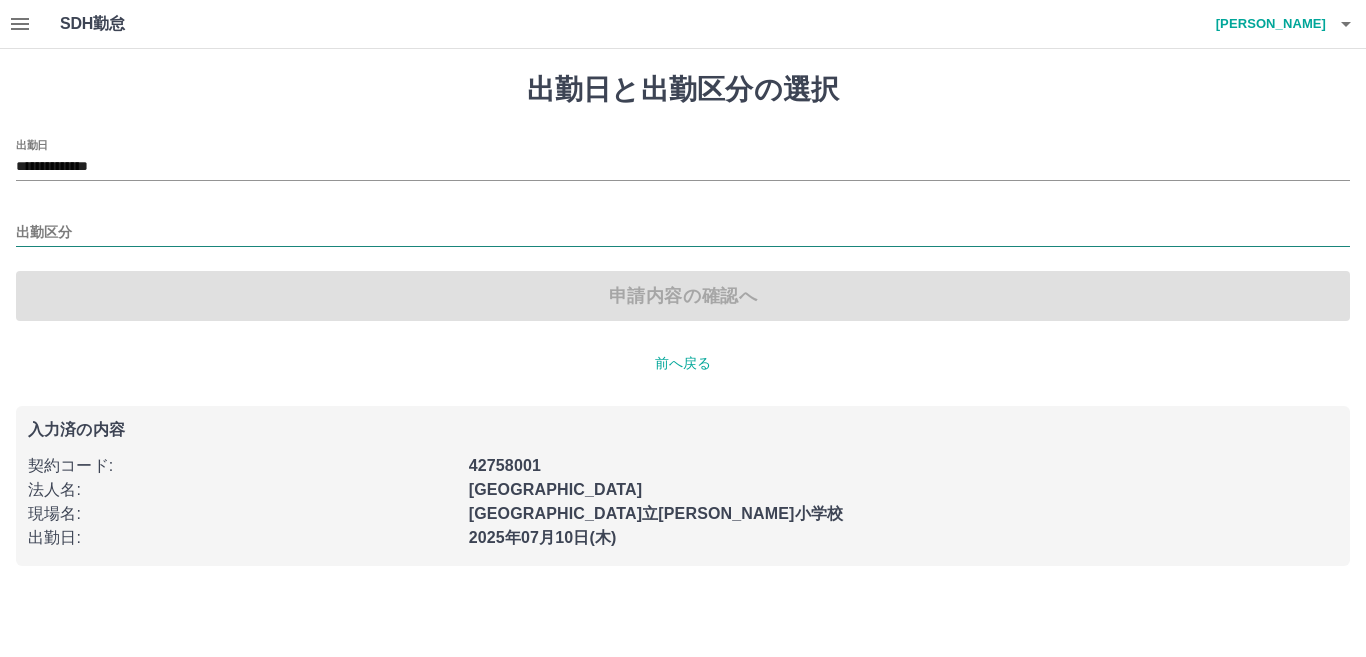 click on "出勤区分" at bounding box center [683, 233] 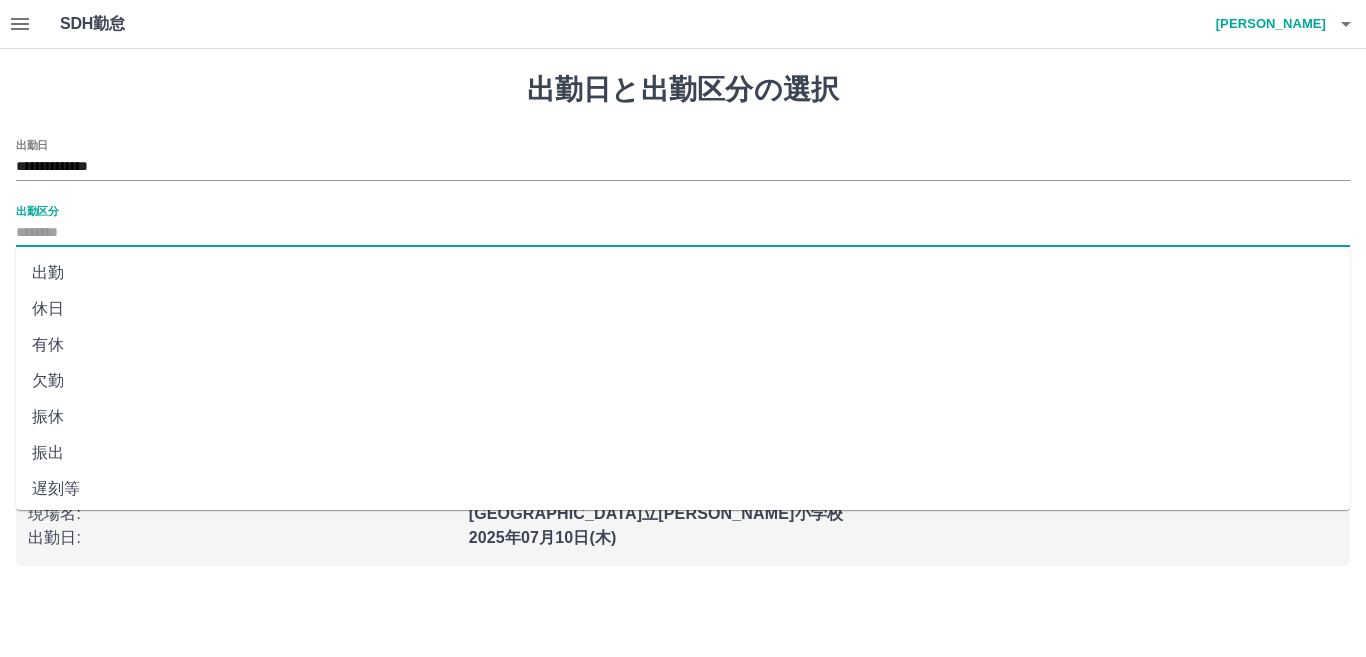 click on "出勤" at bounding box center [683, 273] 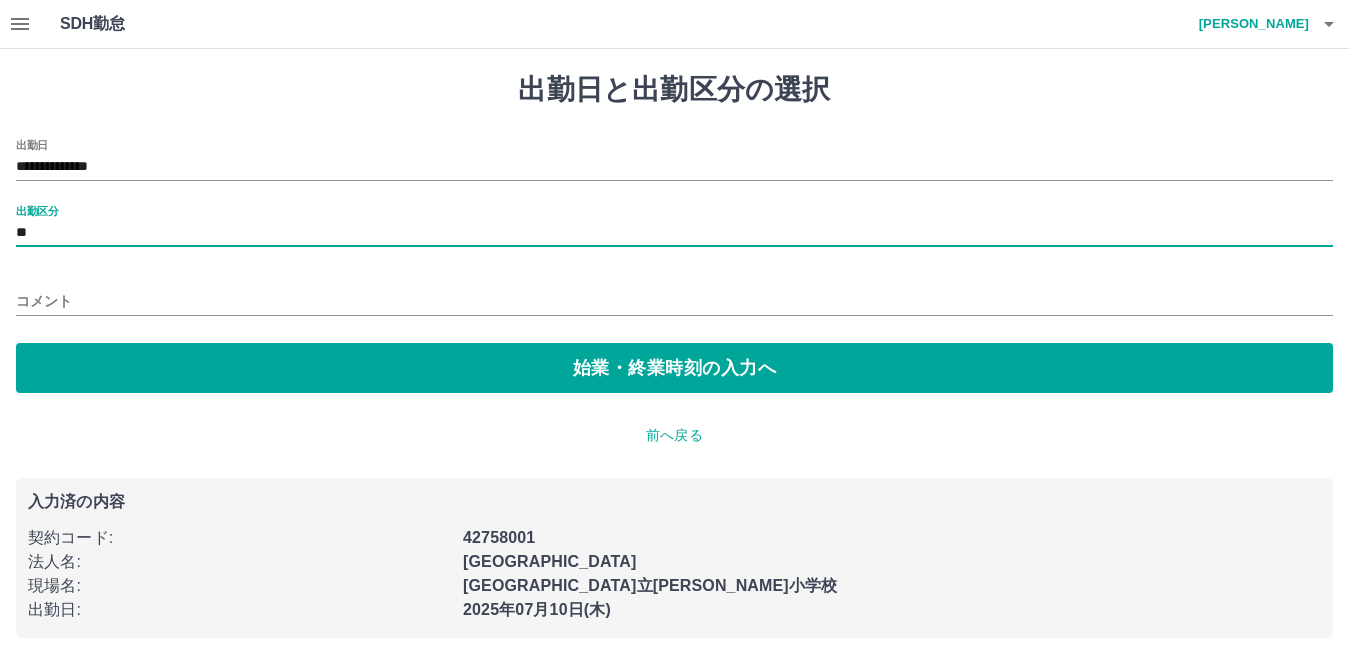 click on "コメント" at bounding box center (674, 301) 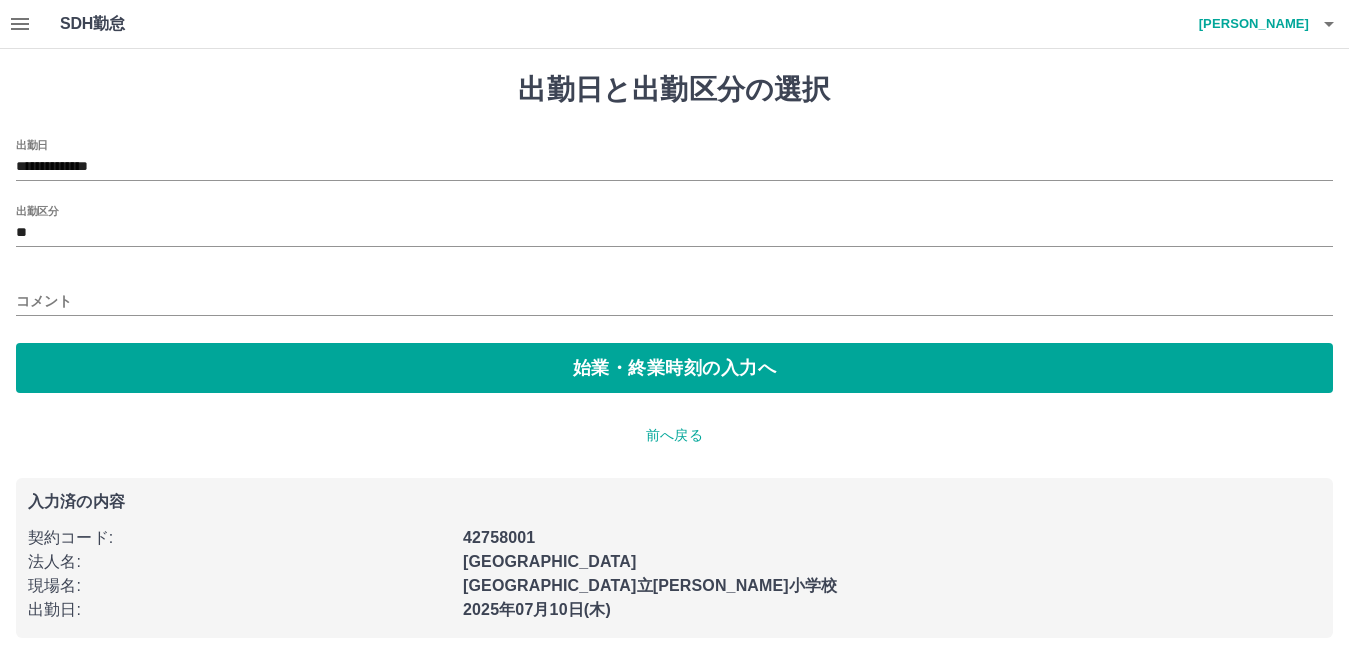 click on "**********" at bounding box center [674, 355] 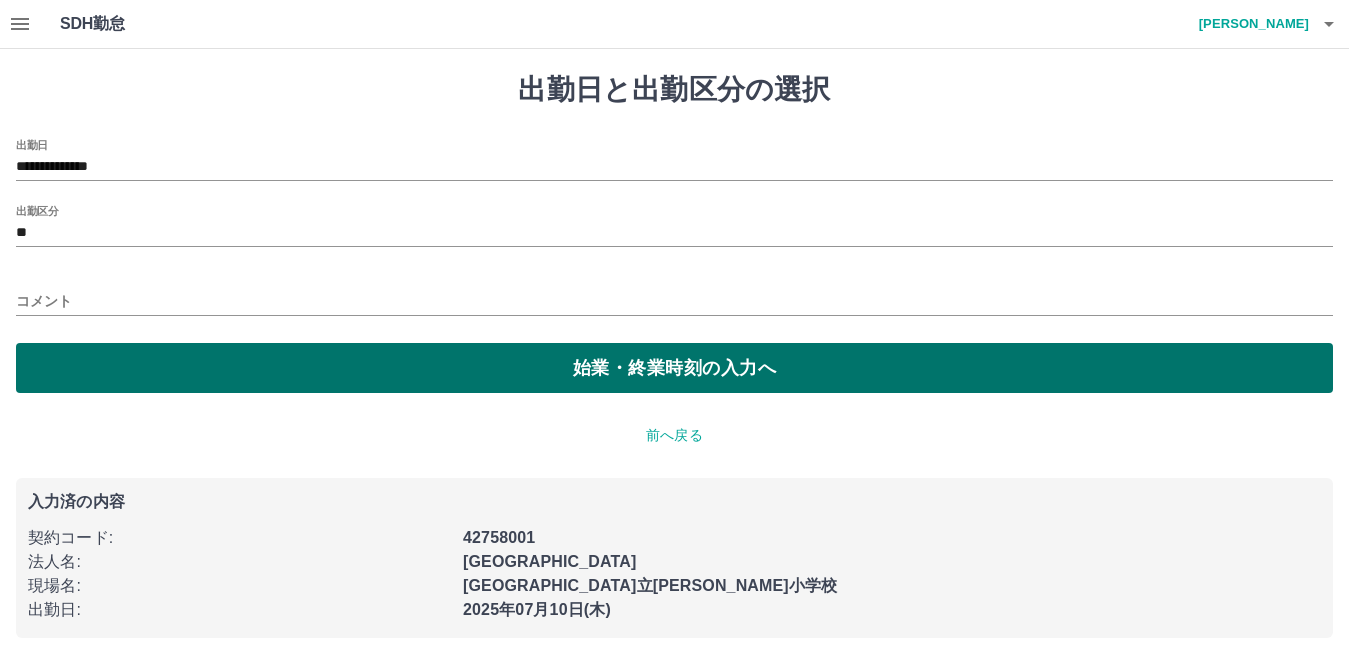 click on "始業・終業時刻の入力へ" at bounding box center [674, 368] 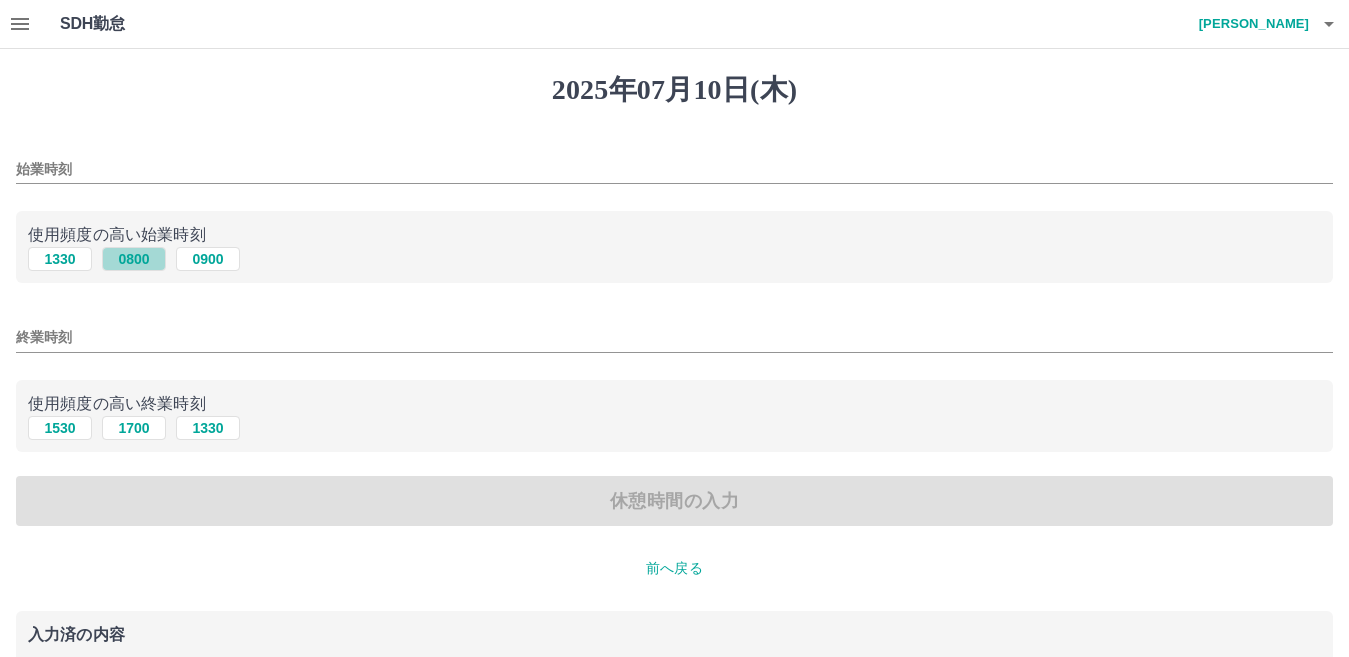 click on "0800" at bounding box center [134, 259] 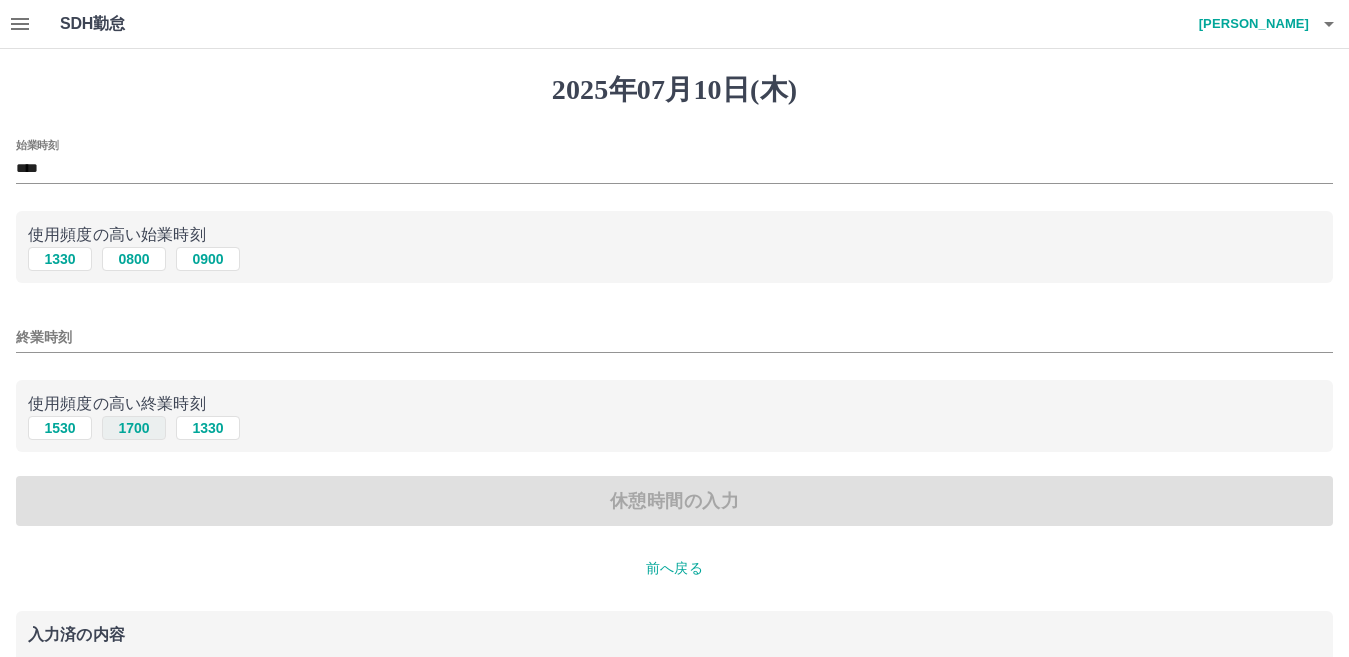 click on "1700" at bounding box center [134, 428] 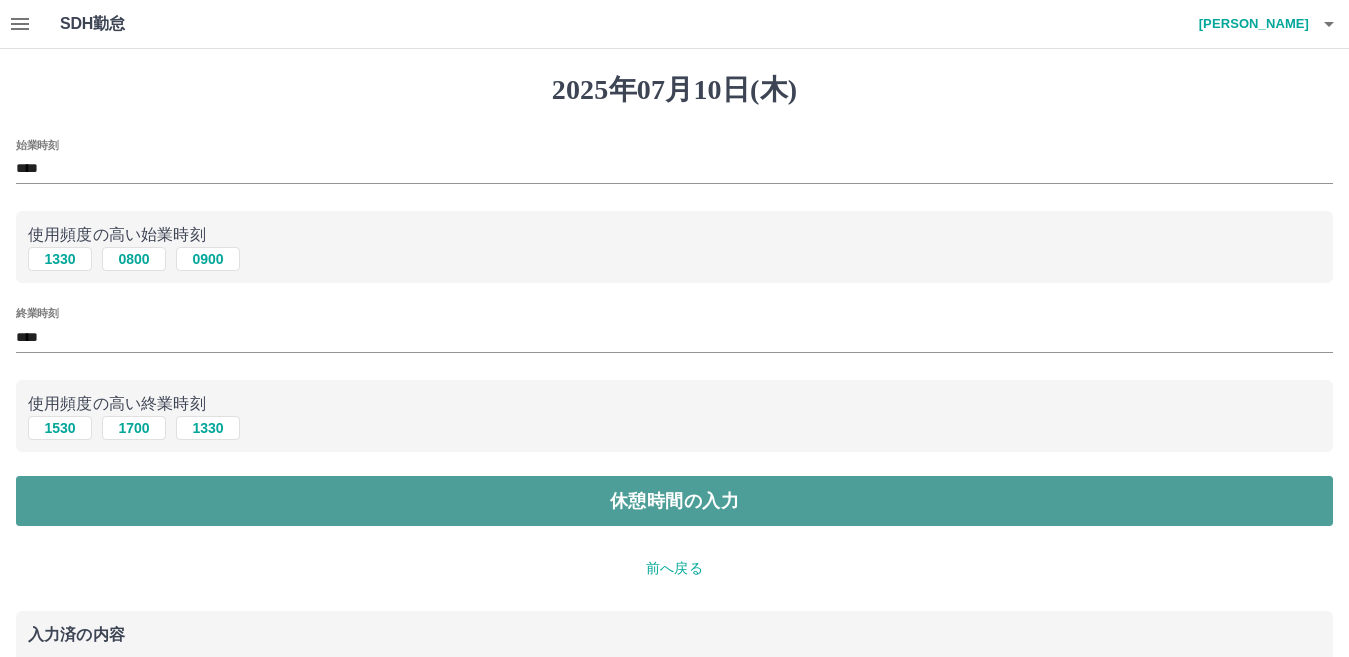 click on "休憩時間の入力" at bounding box center [674, 501] 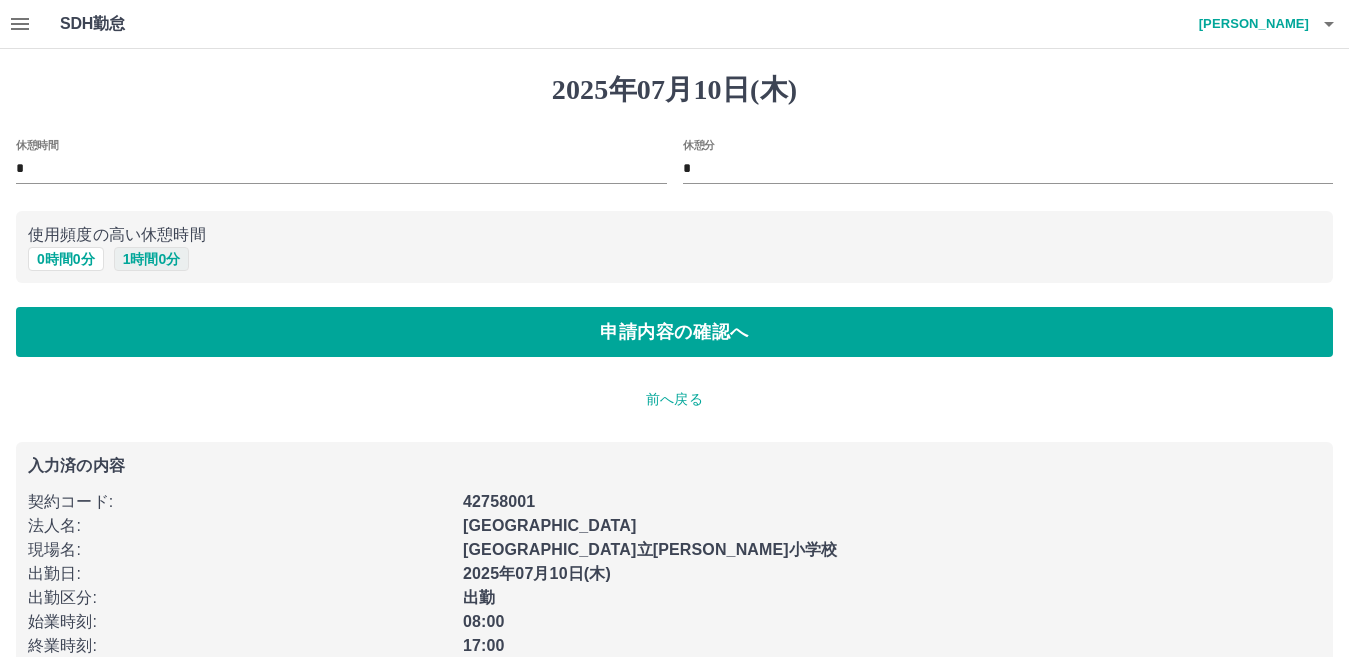 click on "1 時間 0 分" at bounding box center [152, 259] 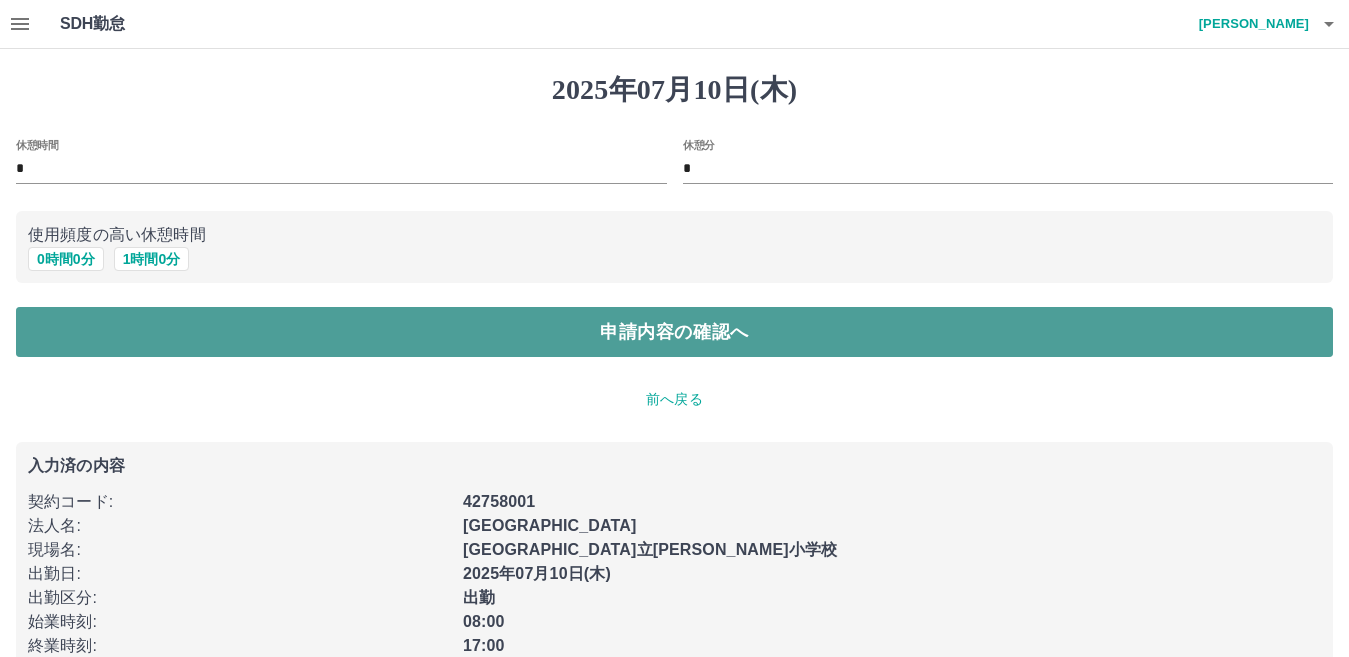 click on "申請内容の確認へ" at bounding box center (674, 332) 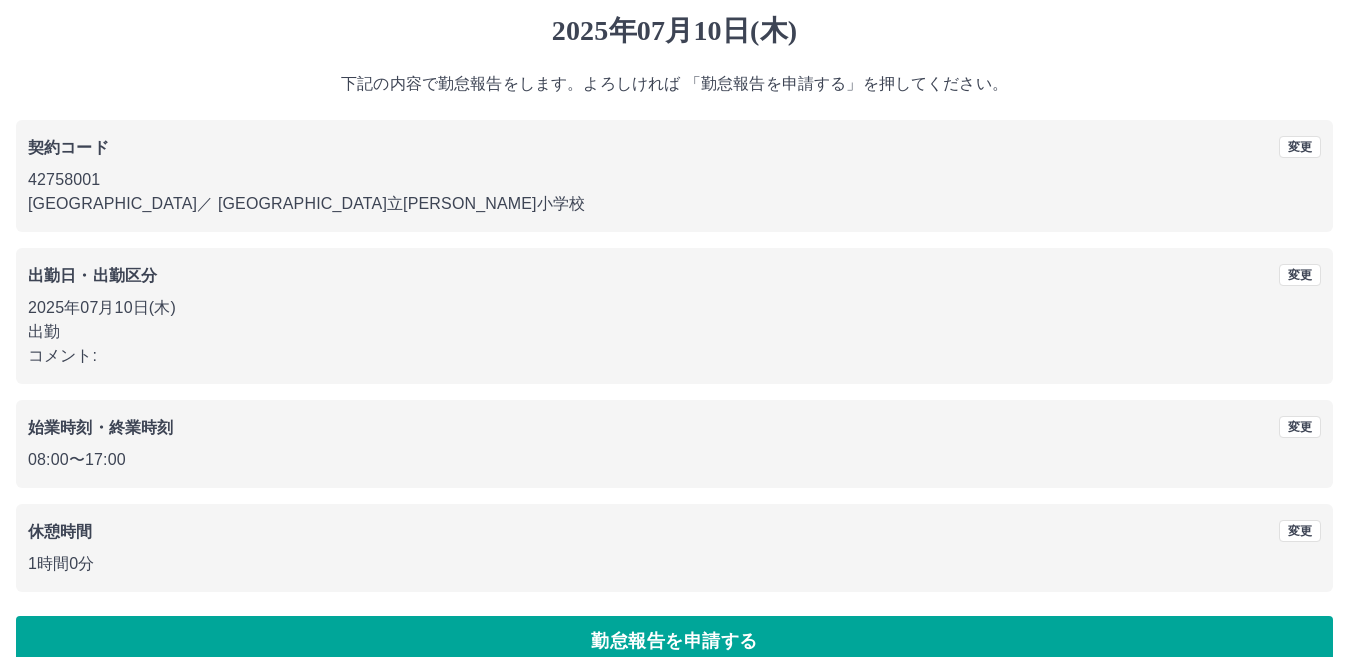 scroll, scrollTop: 92, scrollLeft: 0, axis: vertical 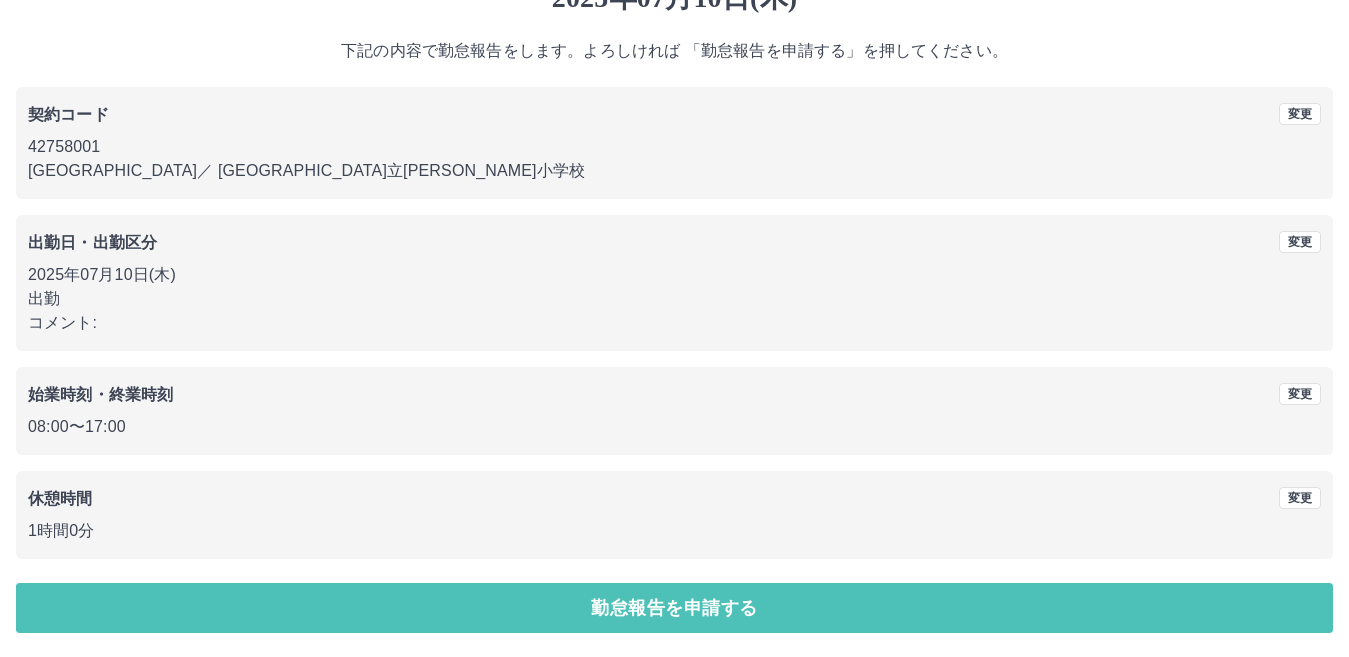 click on "勤怠報告を申請する" at bounding box center (674, 608) 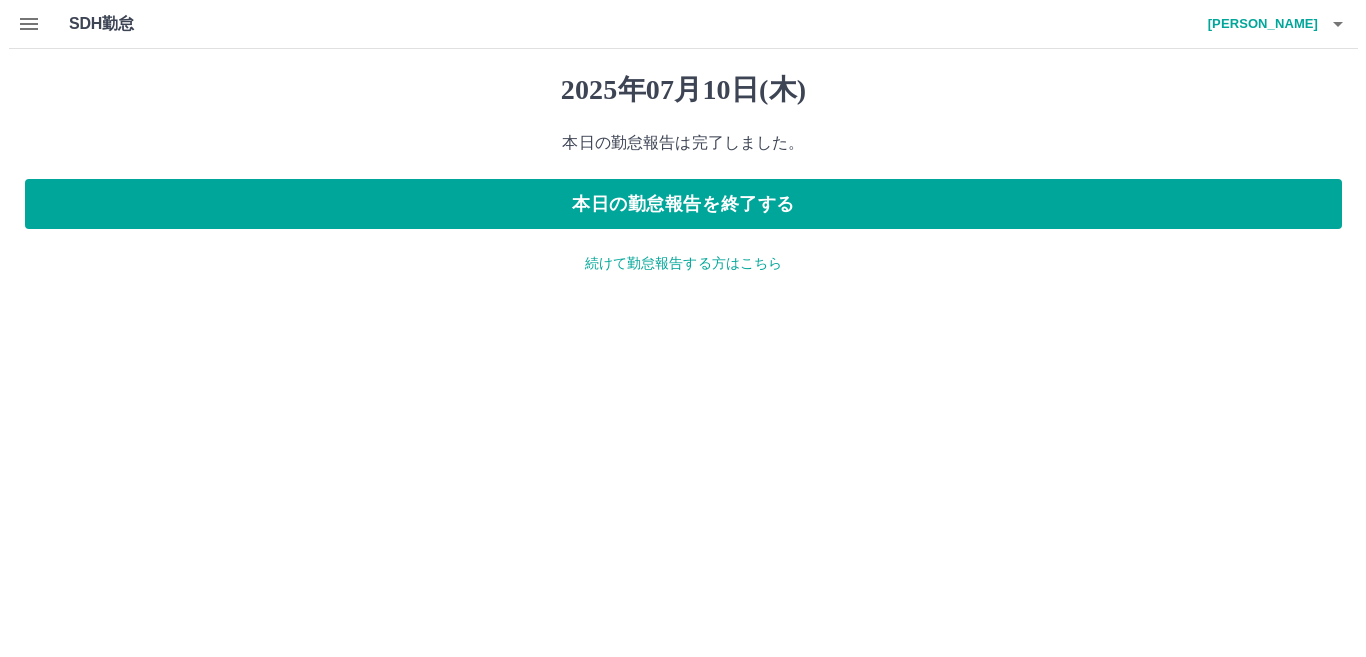 scroll, scrollTop: 0, scrollLeft: 0, axis: both 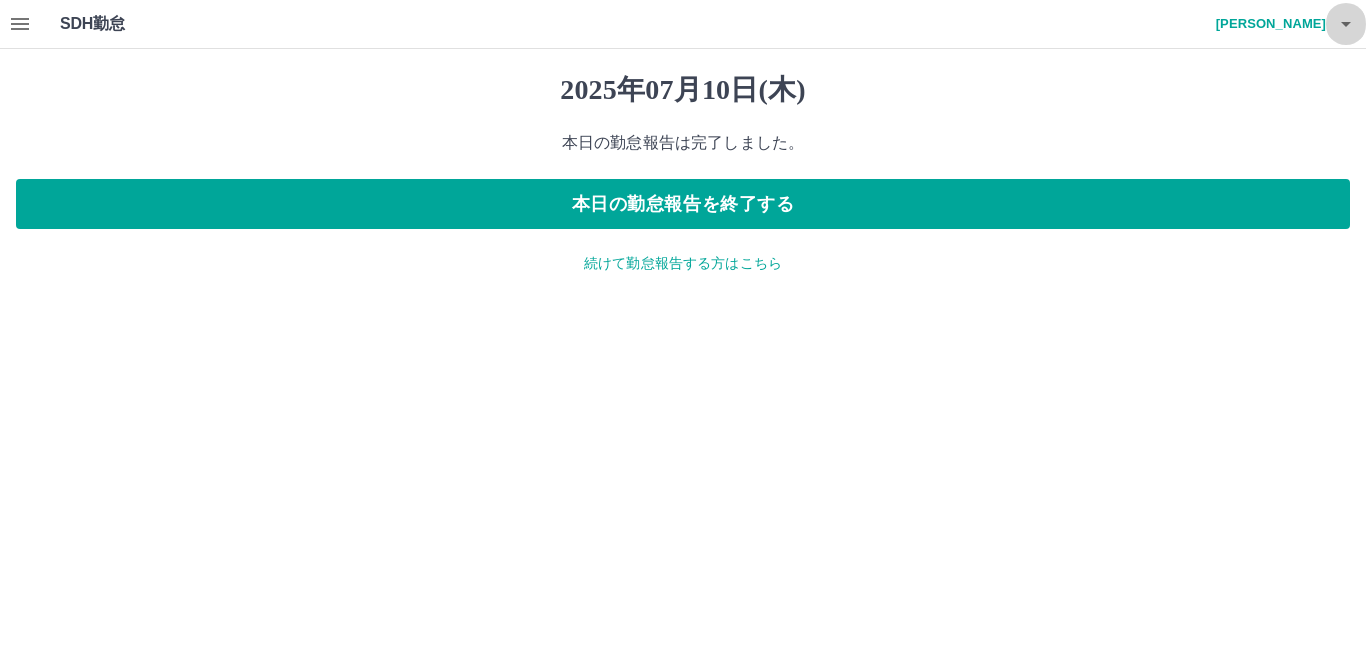 click 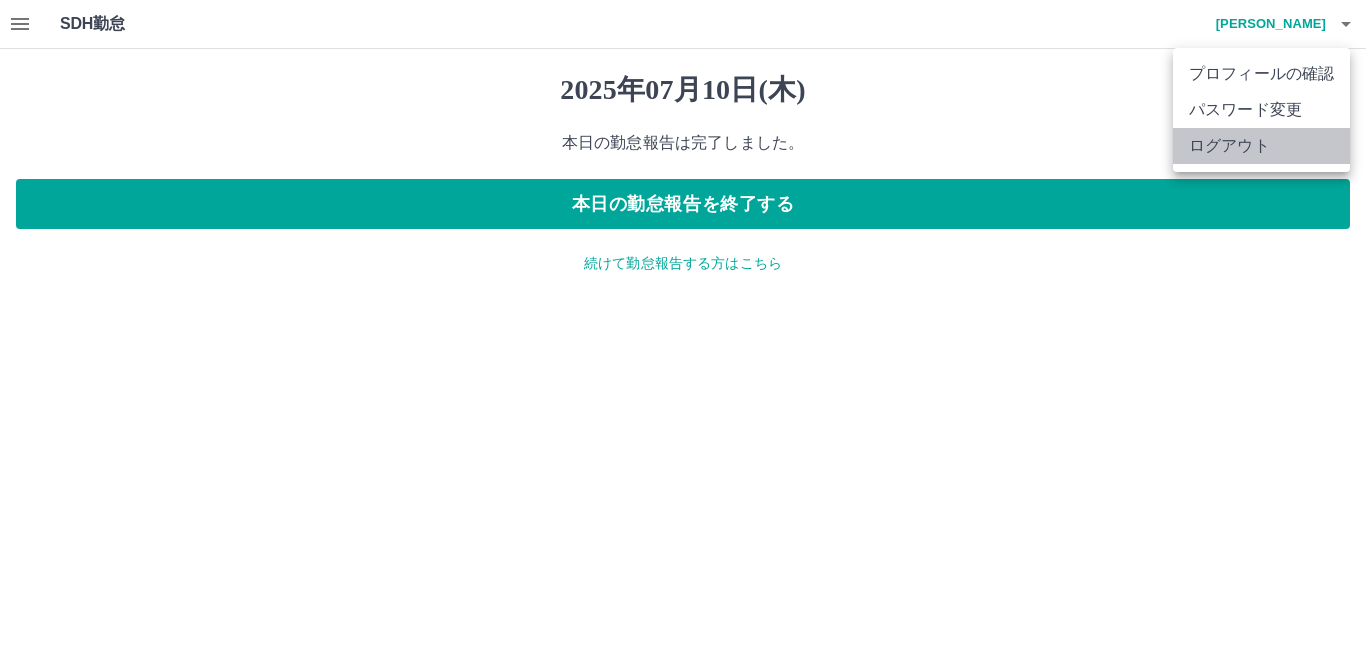 click on "ログアウト" at bounding box center (1261, 146) 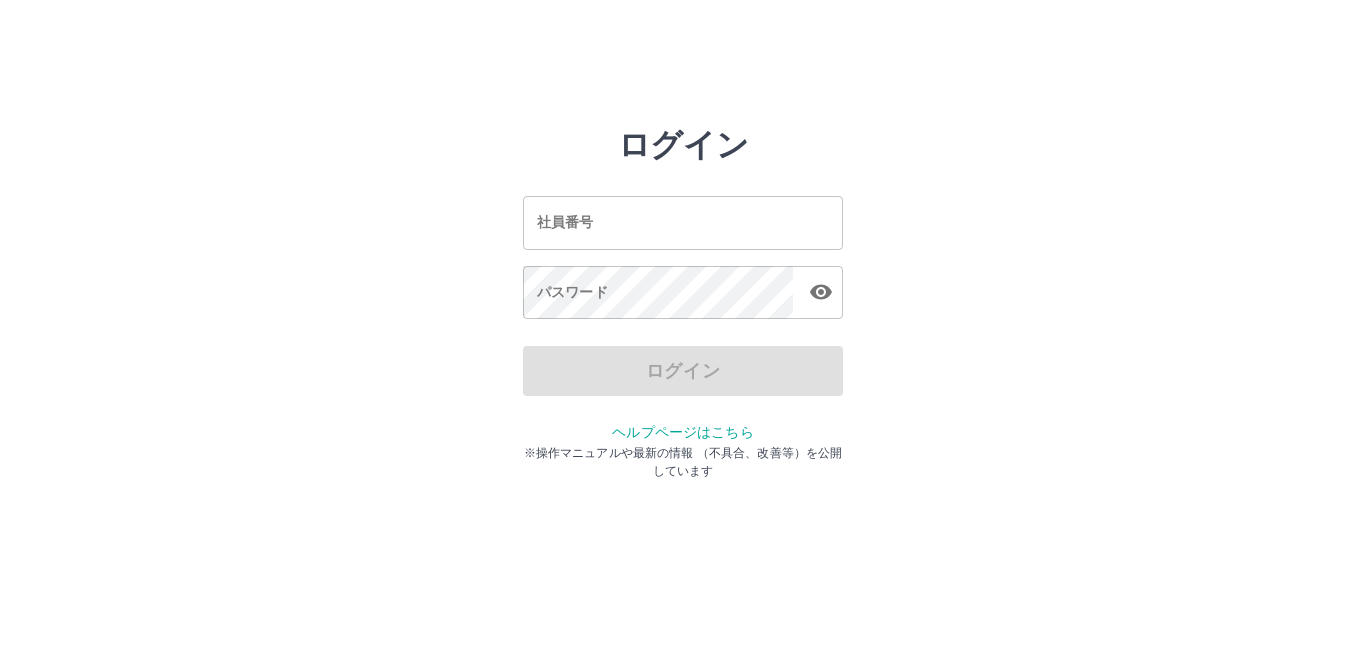 scroll, scrollTop: 0, scrollLeft: 0, axis: both 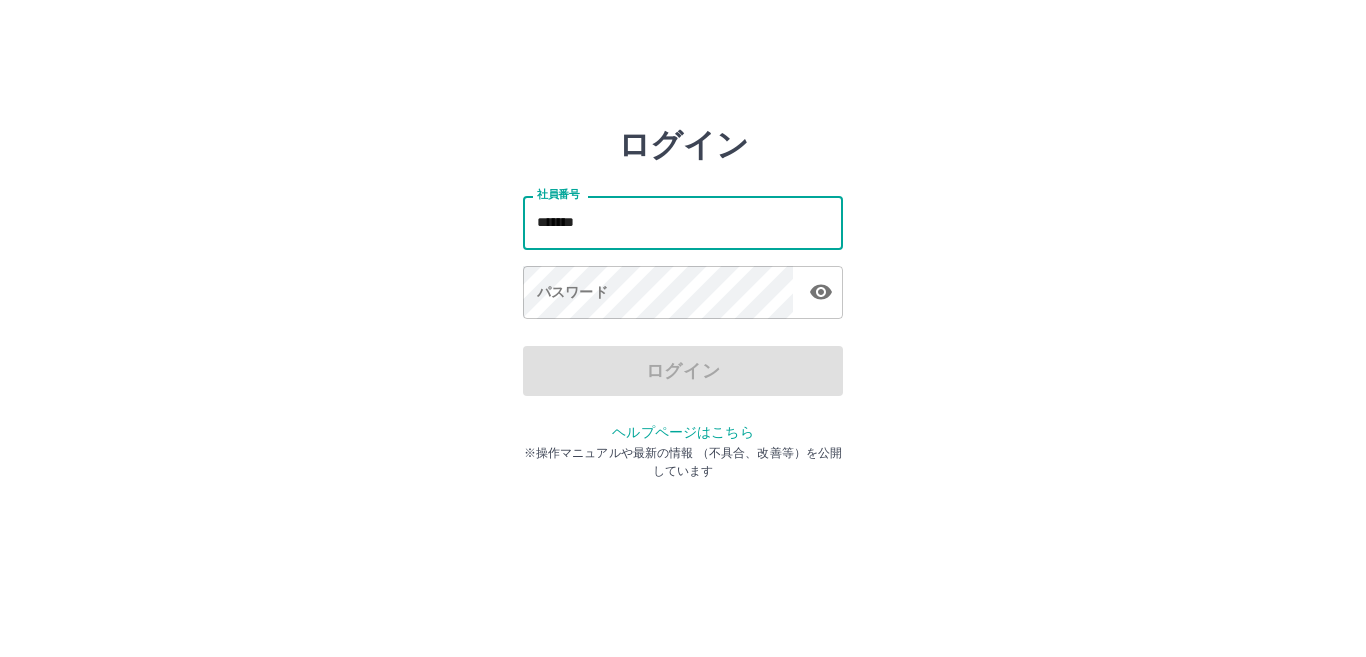 type on "*******" 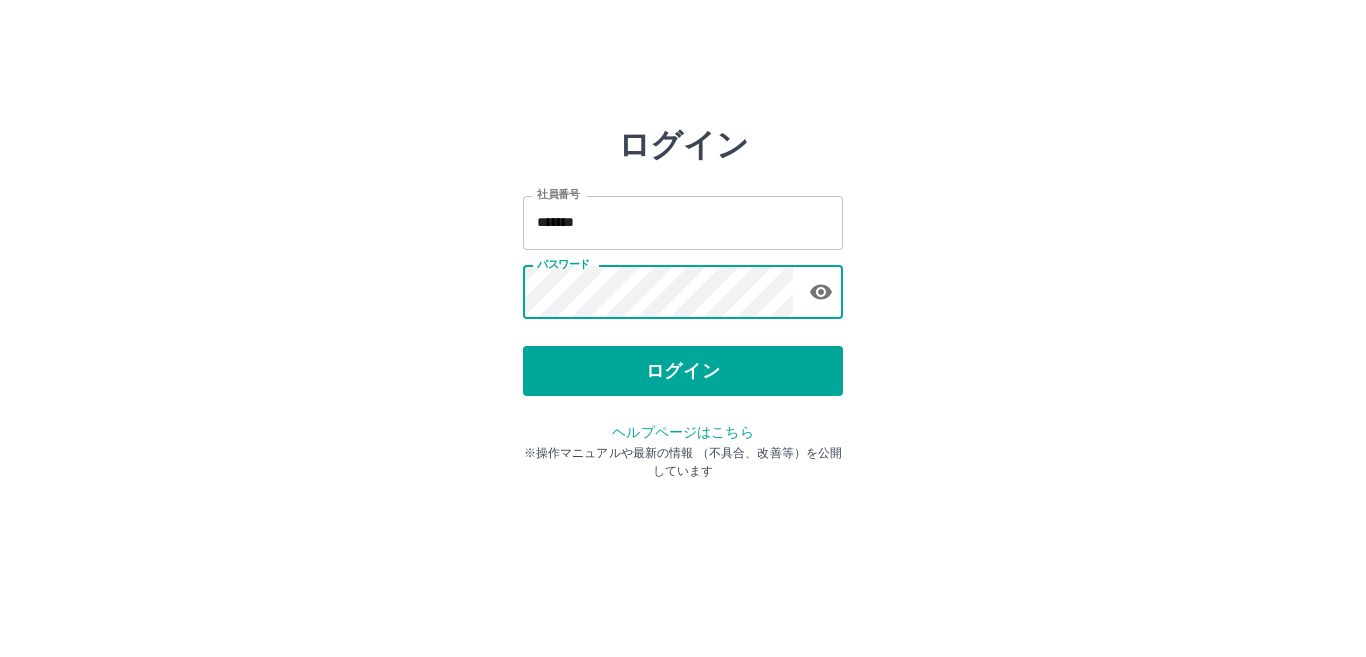 click on "ログイン" at bounding box center (683, 371) 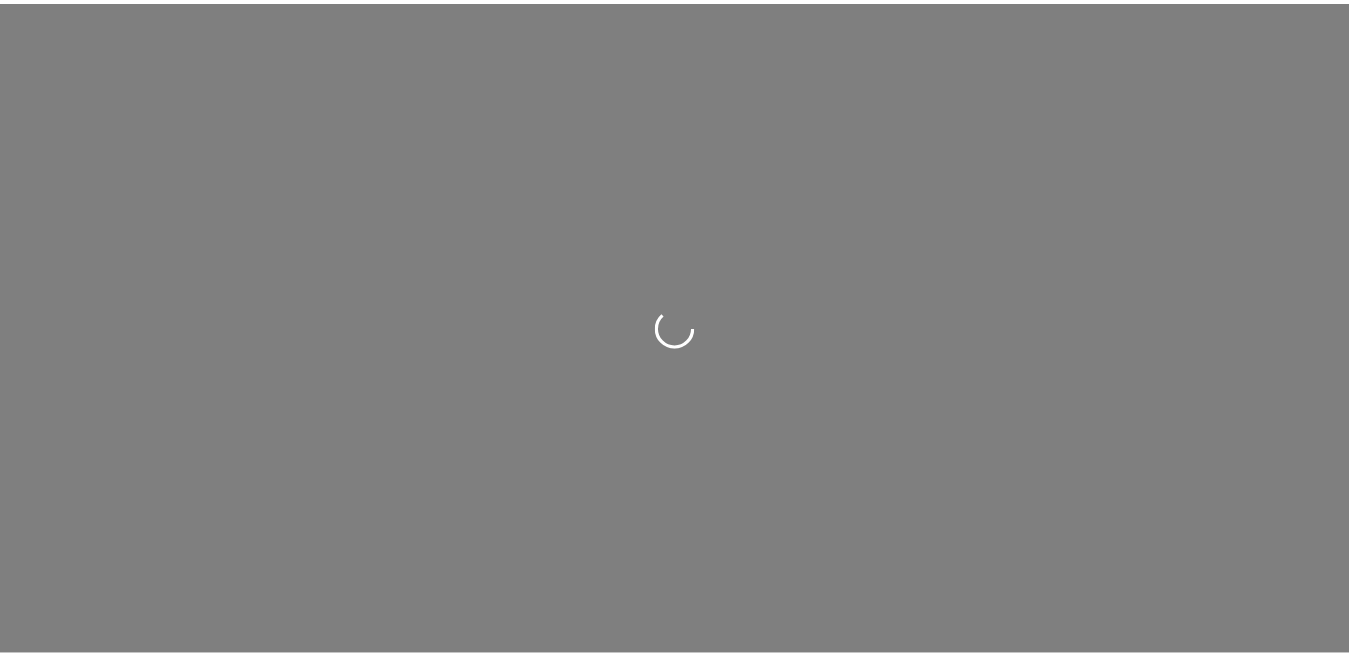 scroll, scrollTop: 0, scrollLeft: 0, axis: both 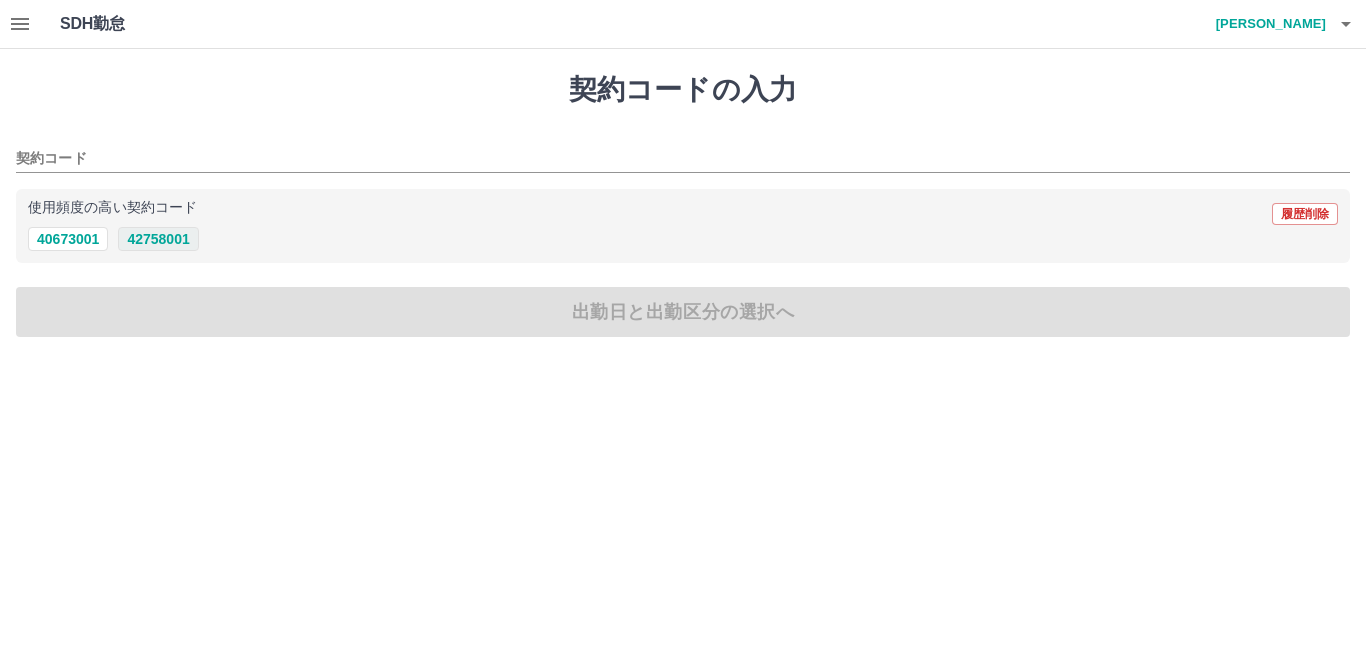 click on "42758001" at bounding box center [158, 239] 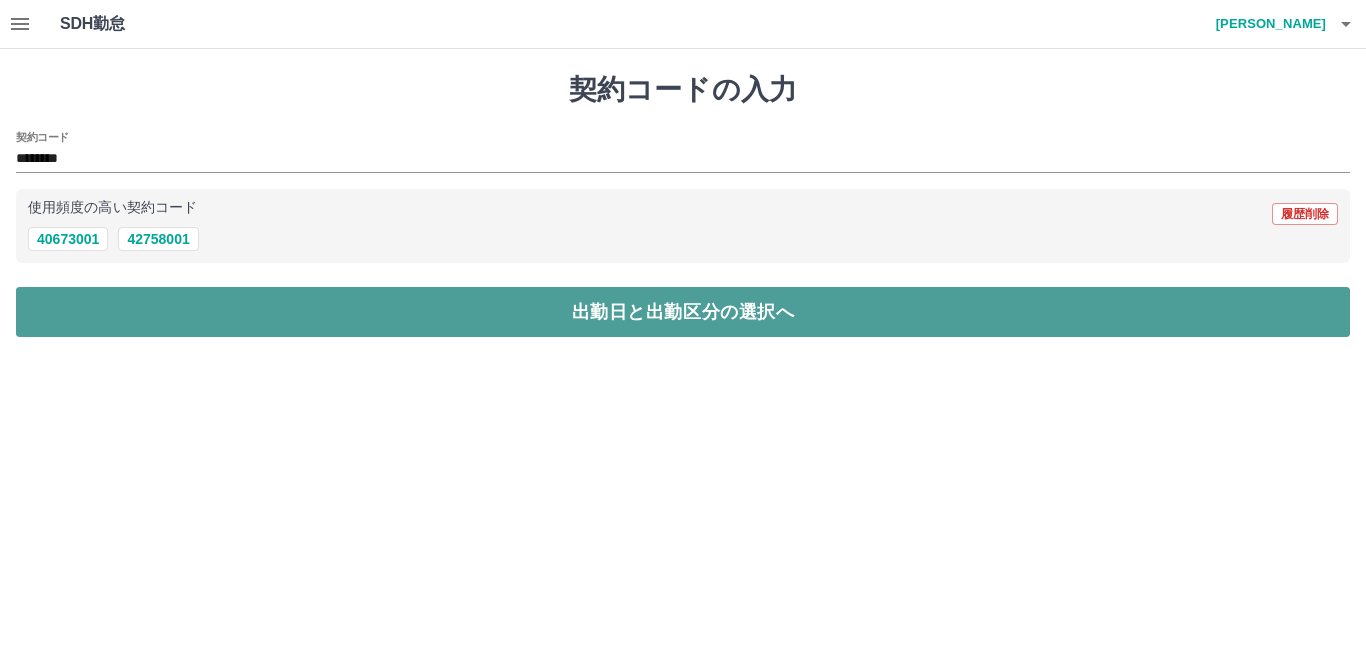 click on "出勤日と出勤区分の選択へ" at bounding box center [683, 312] 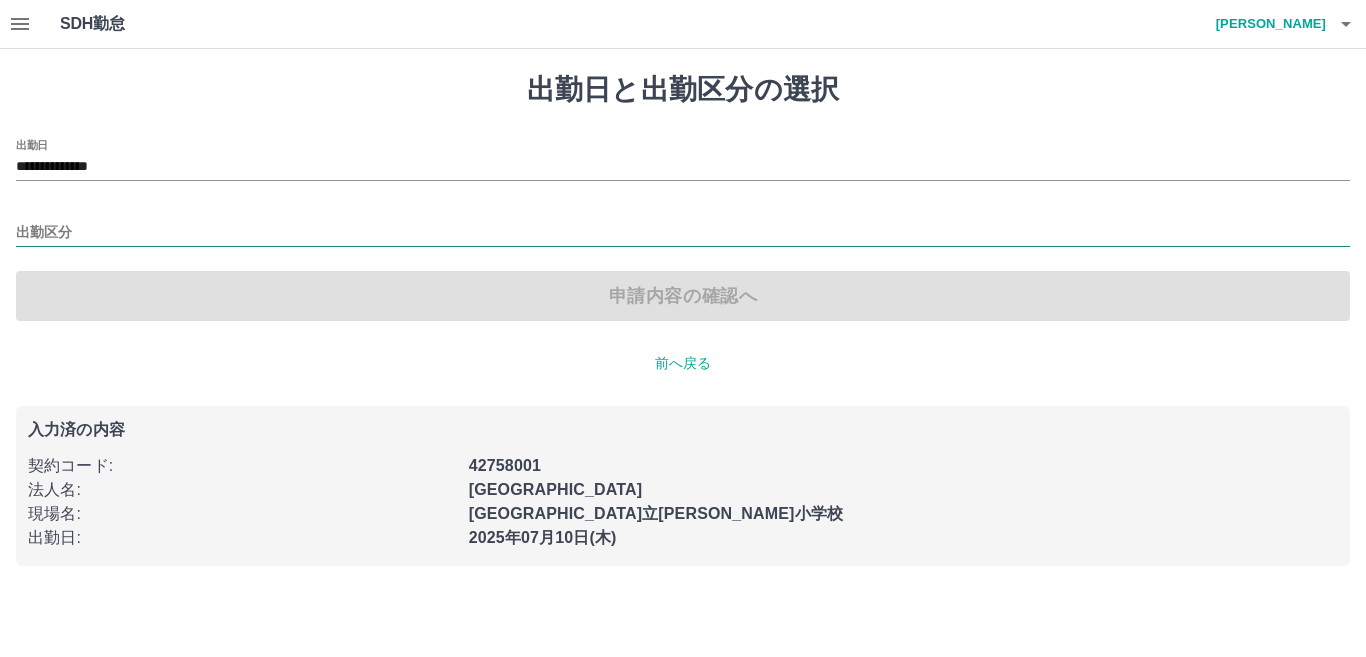 click on "出勤区分" at bounding box center [683, 233] 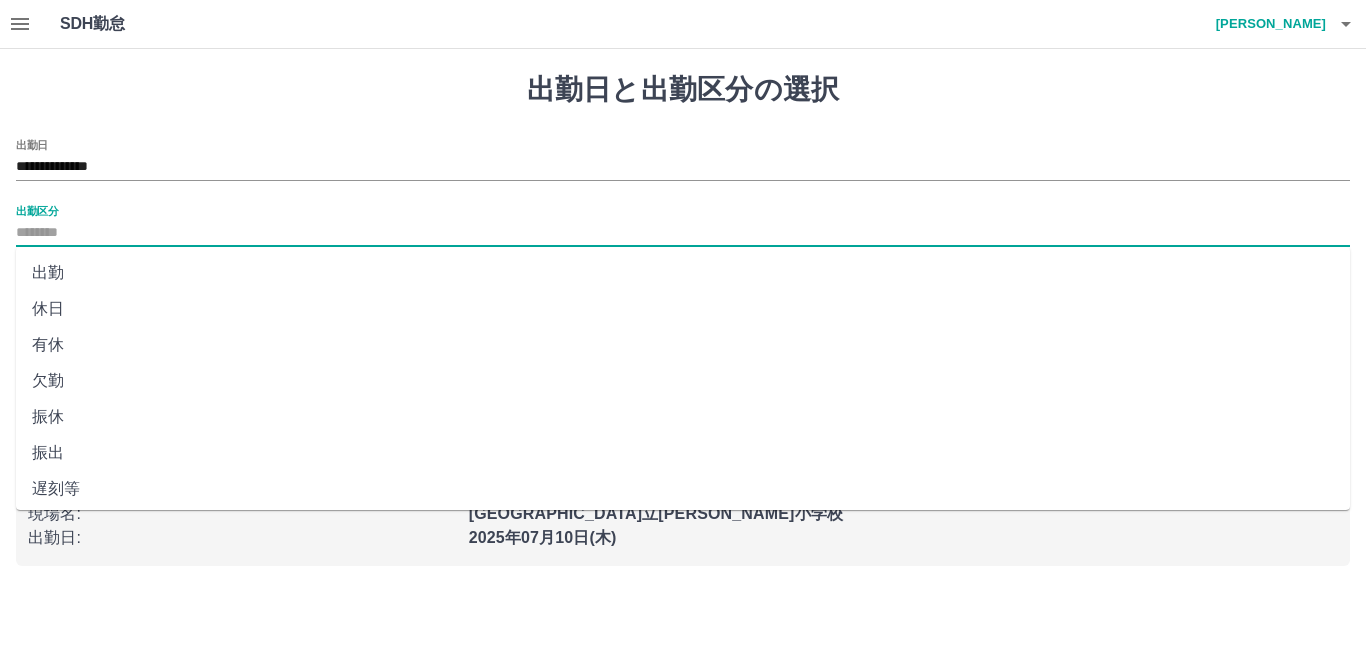 click on "出勤" at bounding box center [683, 273] 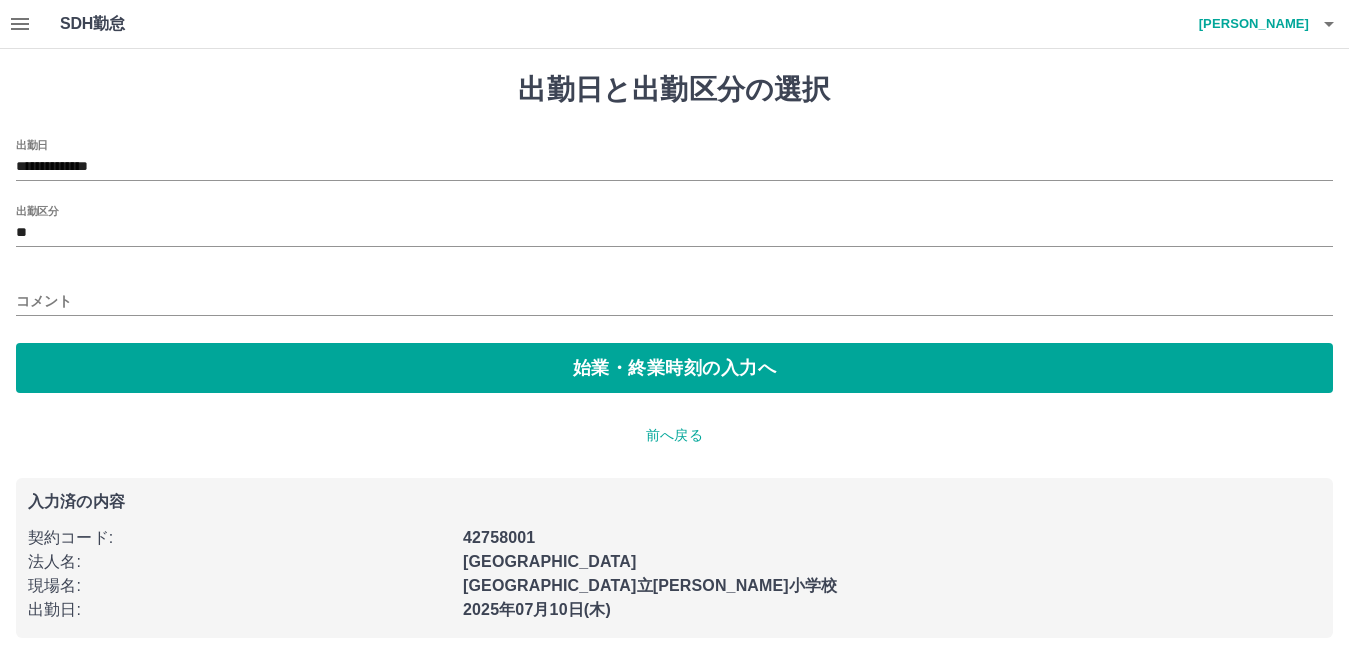 drag, startPoint x: 50, startPoint y: 282, endPoint x: 50, endPoint y: 297, distance: 15 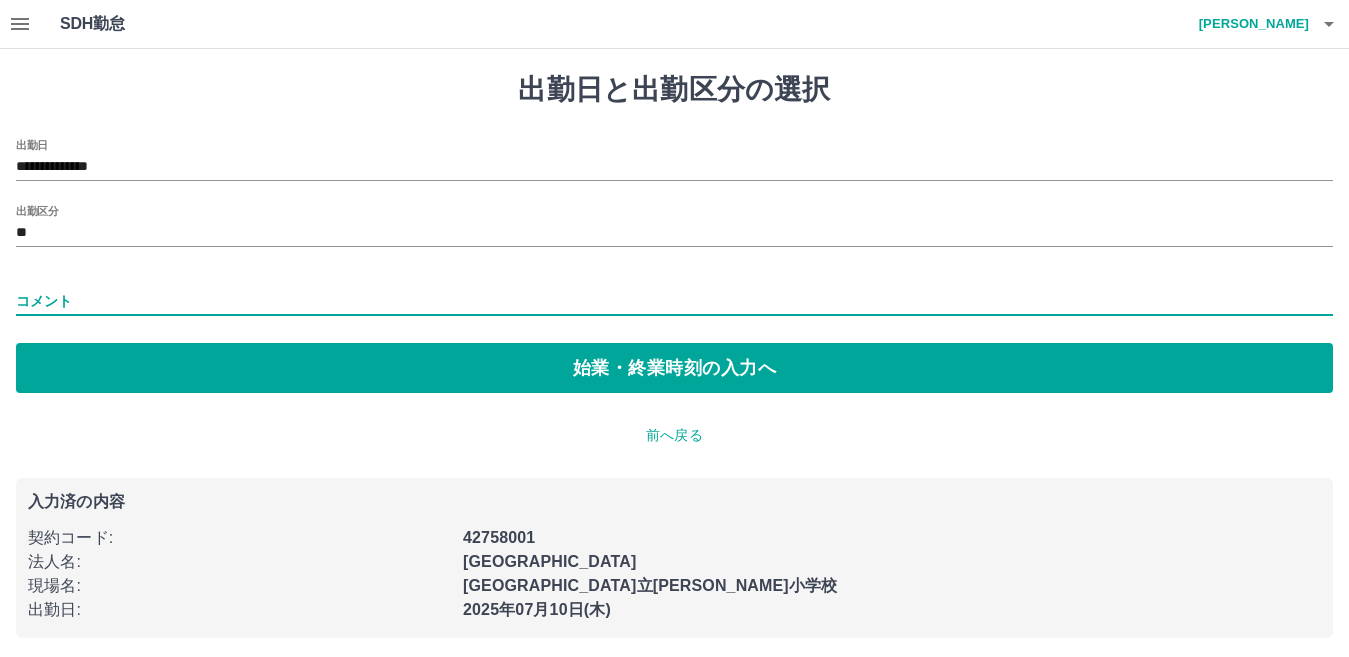 click on "コメント" at bounding box center (674, 301) 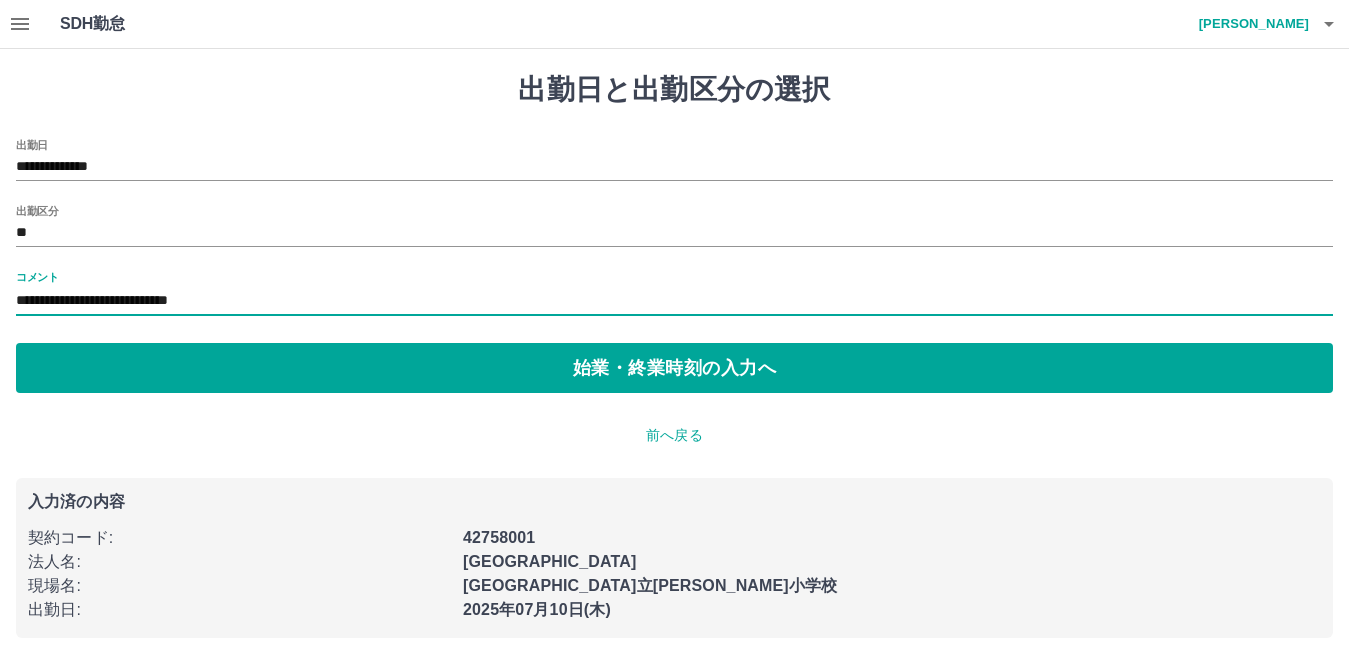 click on "**********" at bounding box center (674, 301) 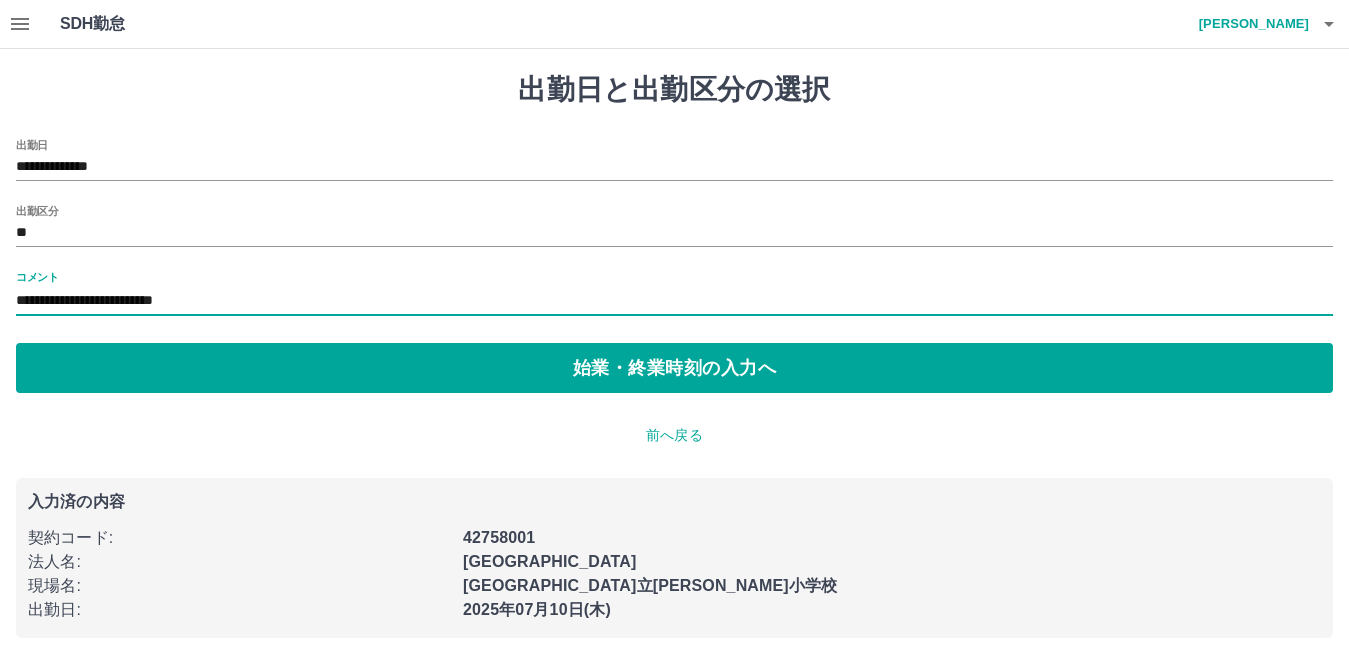 click on "**********" at bounding box center (674, 301) 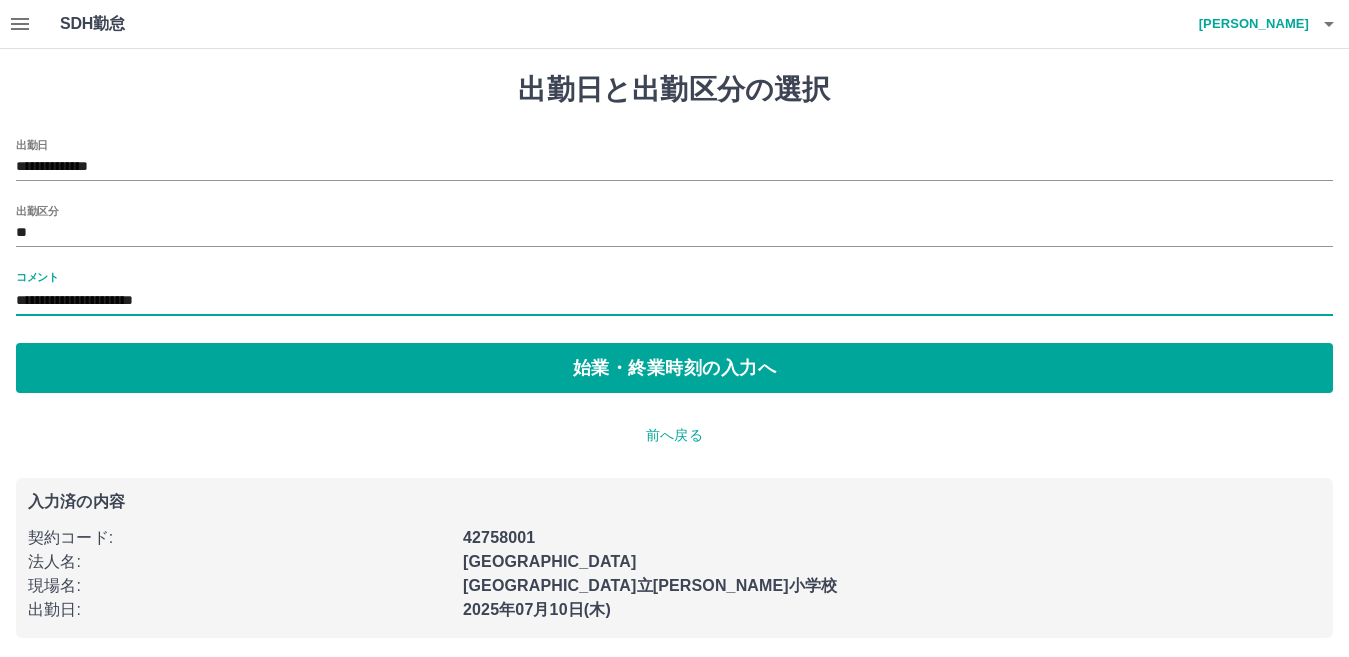 click on "**********" at bounding box center [674, 301] 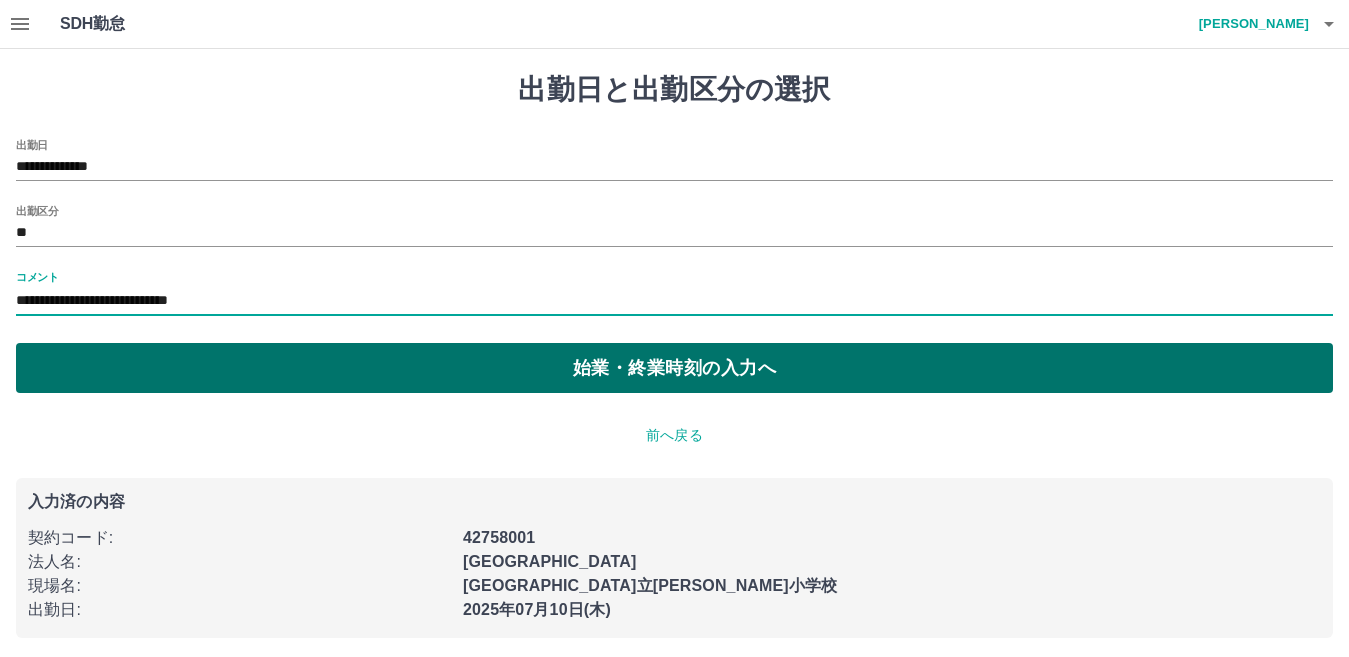 type on "**********" 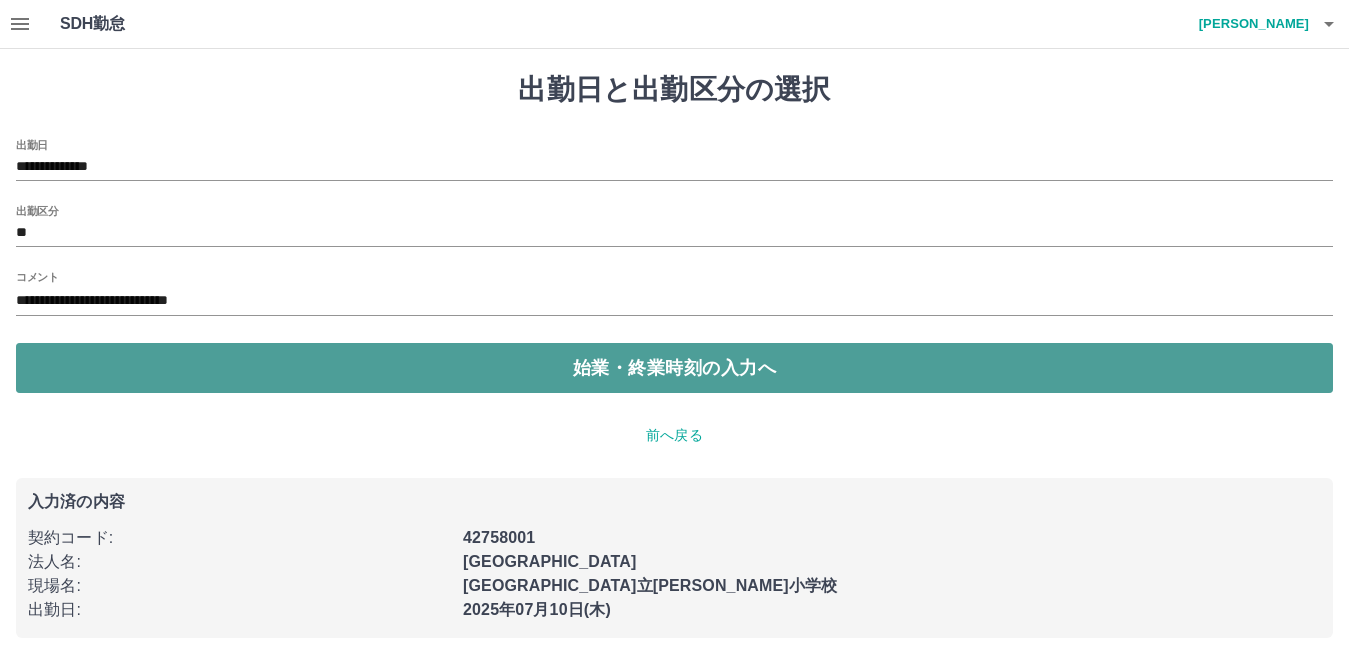 click on "始業・終業時刻の入力へ" at bounding box center (674, 368) 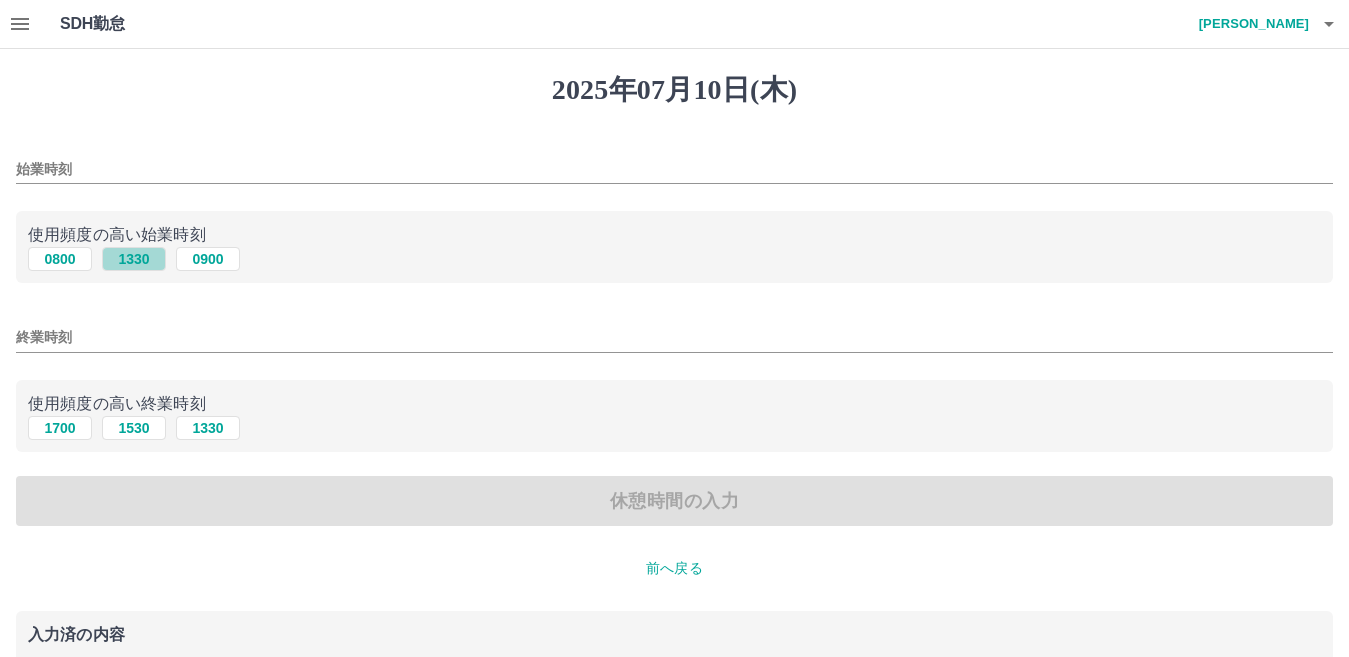drag, startPoint x: 438, startPoint y: 325, endPoint x: 127, endPoint y: 260, distance: 317.72 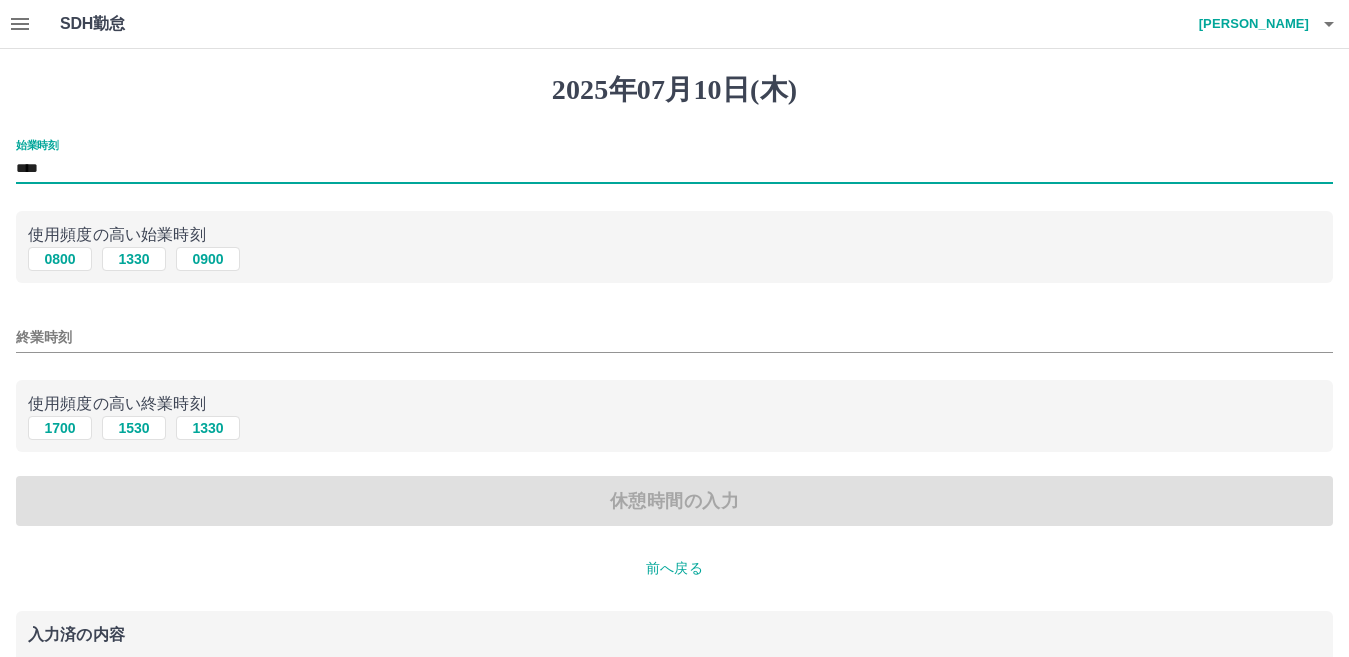click on "****" at bounding box center (674, 169) 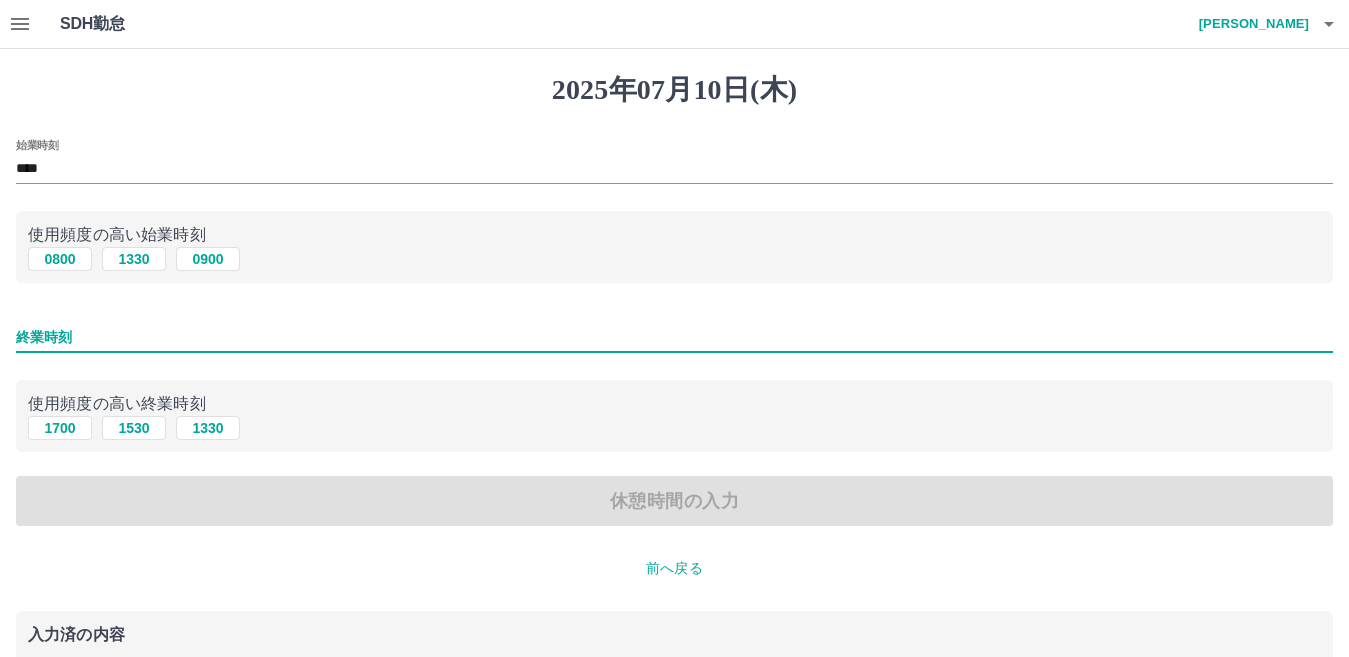 click on "終業時刻" at bounding box center [674, 337] 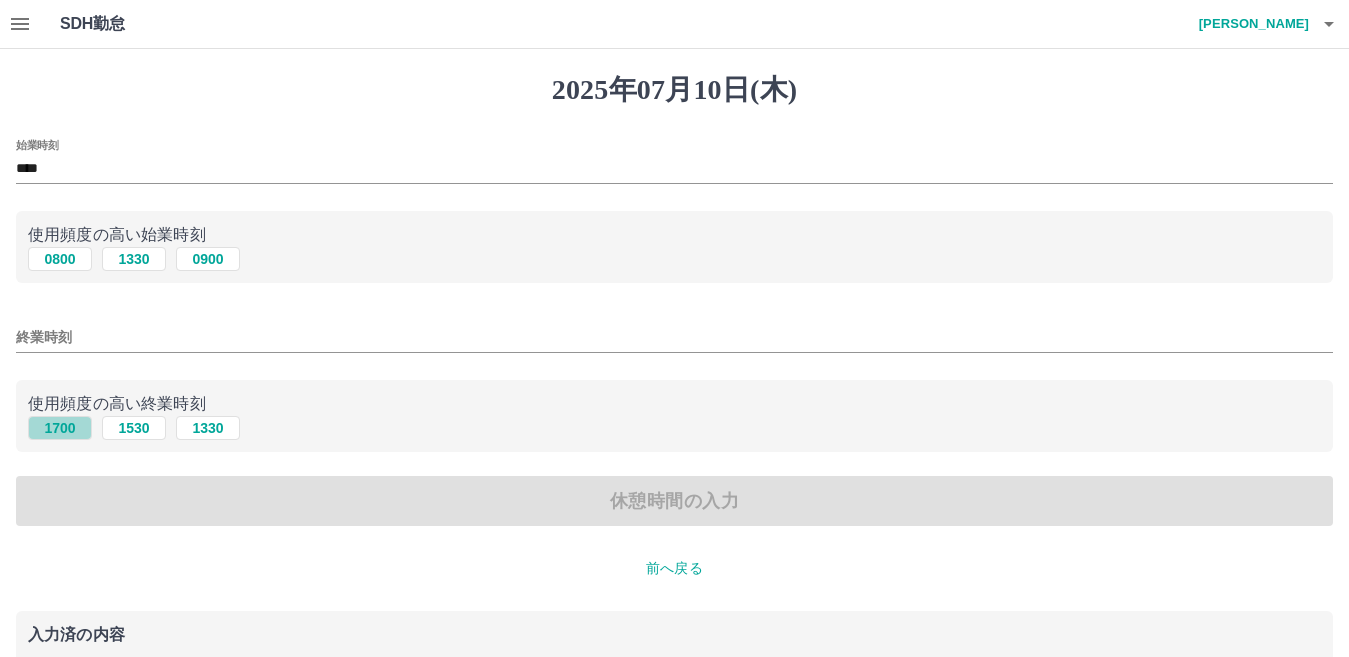 click on "1700" at bounding box center [60, 428] 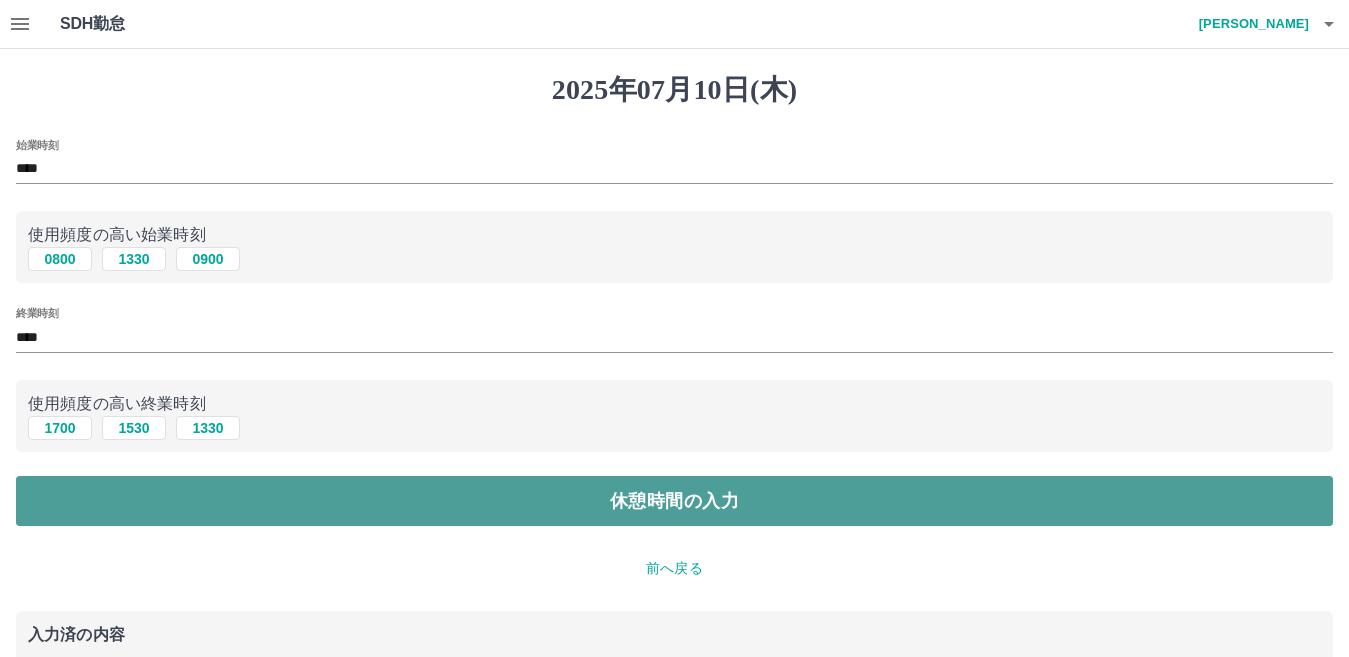 click on "休憩時間の入力" at bounding box center [674, 501] 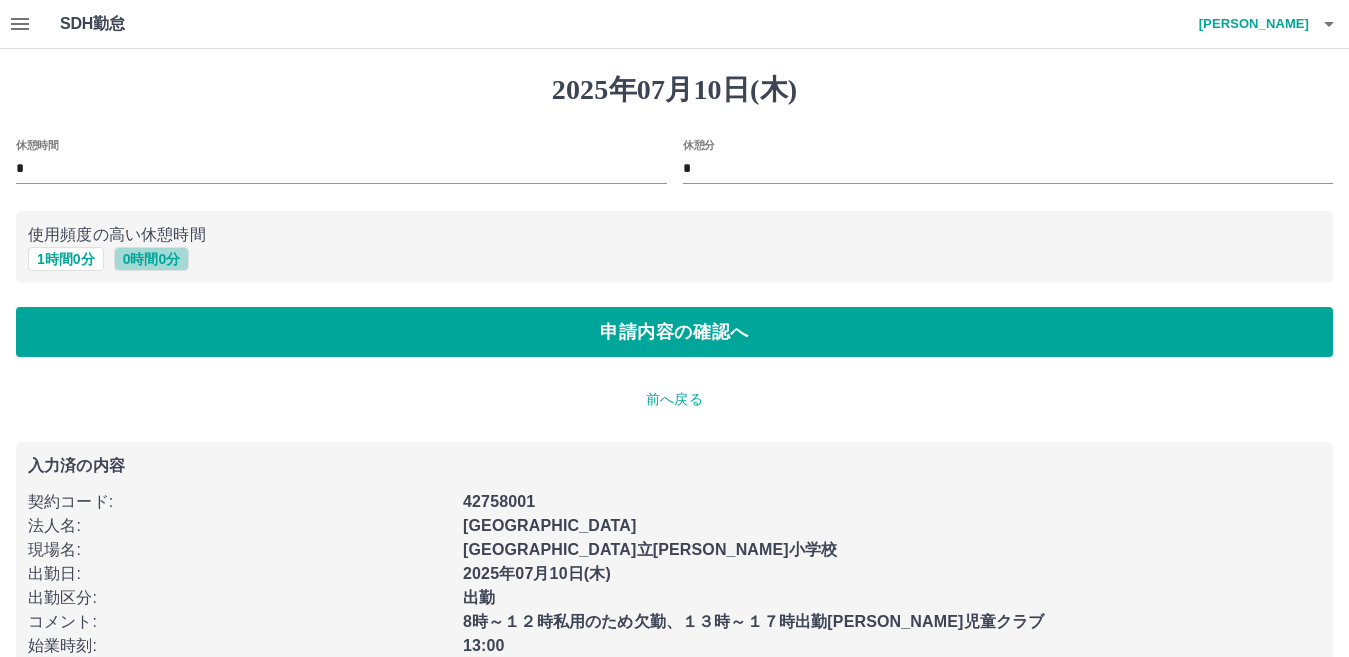 click on "0 時間 0 分" at bounding box center [152, 259] 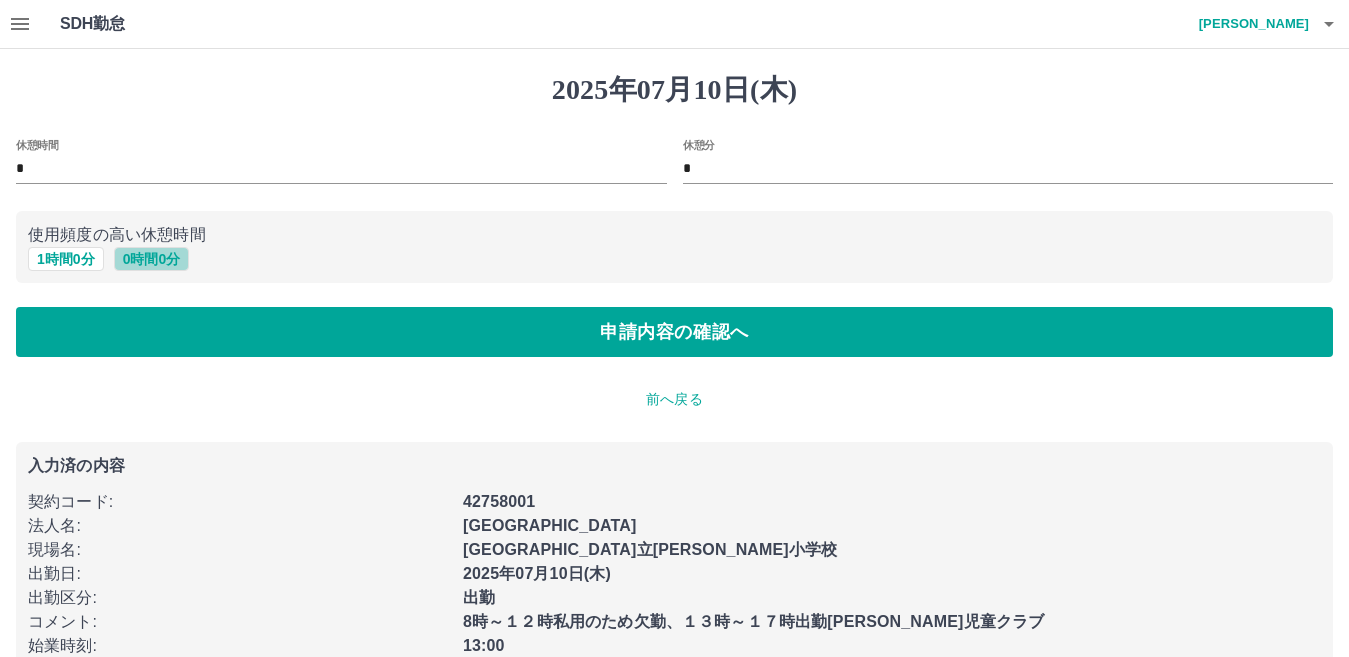 click on "0 時間 0 分" at bounding box center (152, 259) 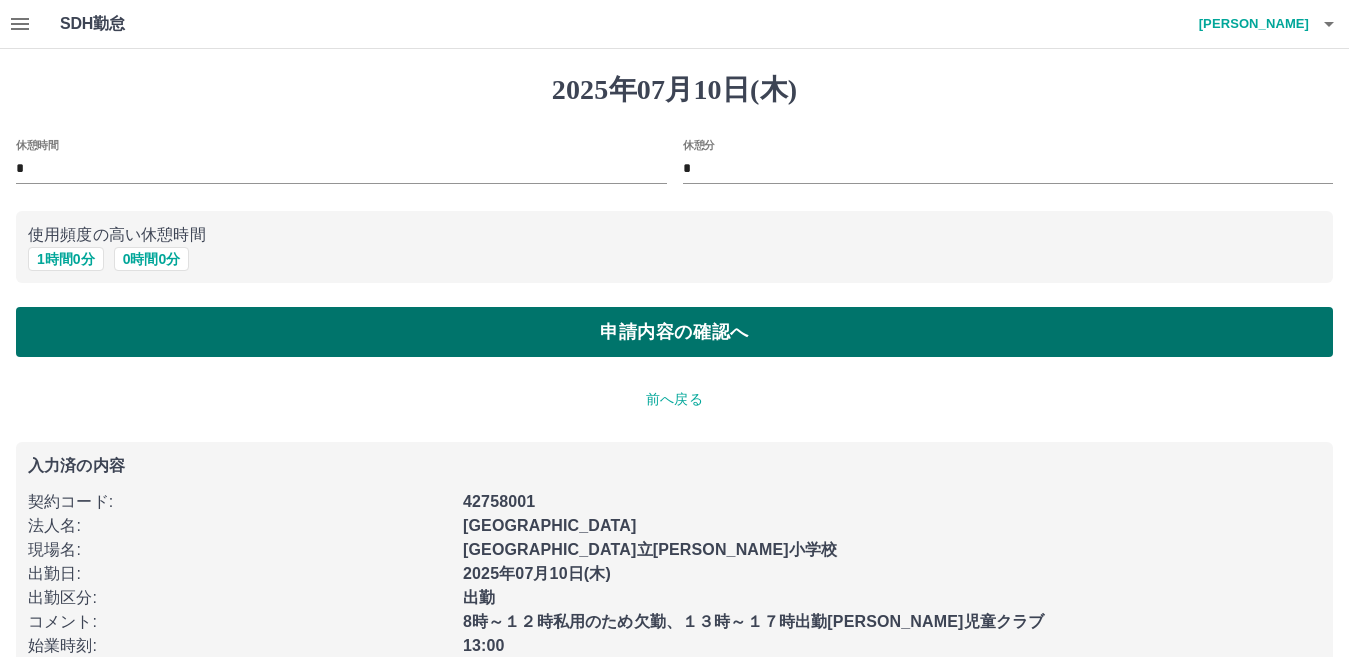 click on "申請内容の確認へ" at bounding box center (674, 332) 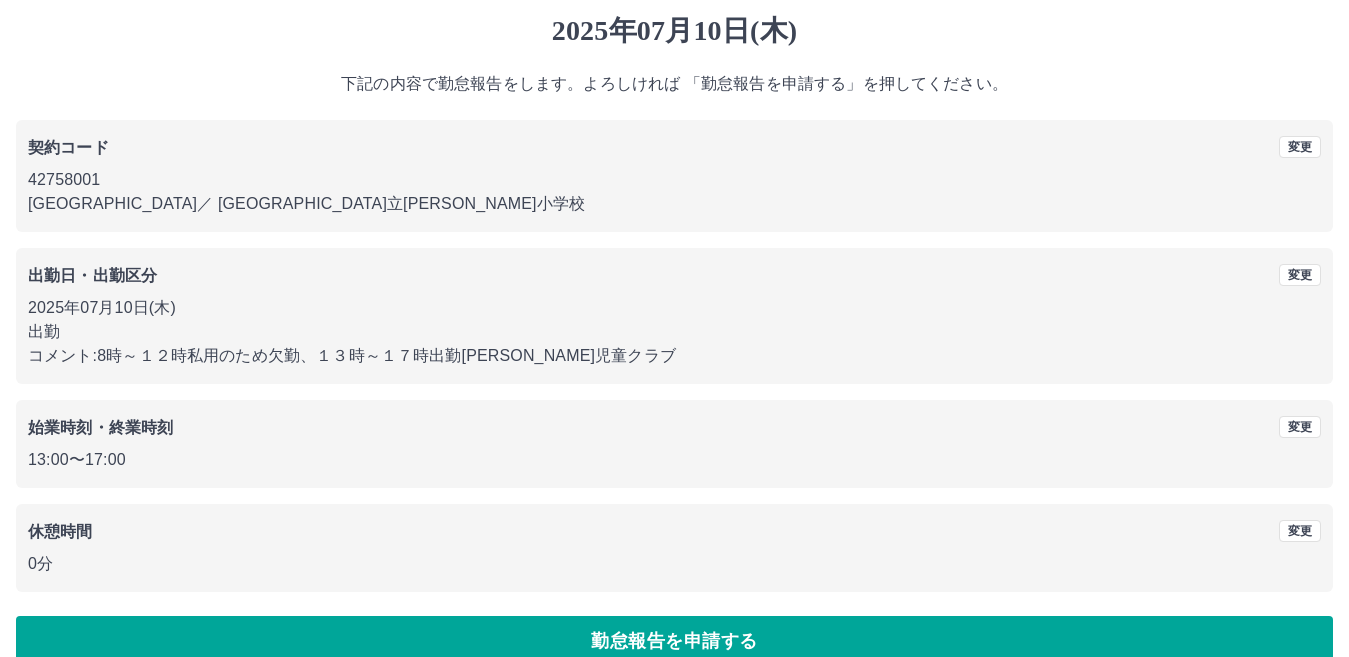 scroll, scrollTop: 92, scrollLeft: 0, axis: vertical 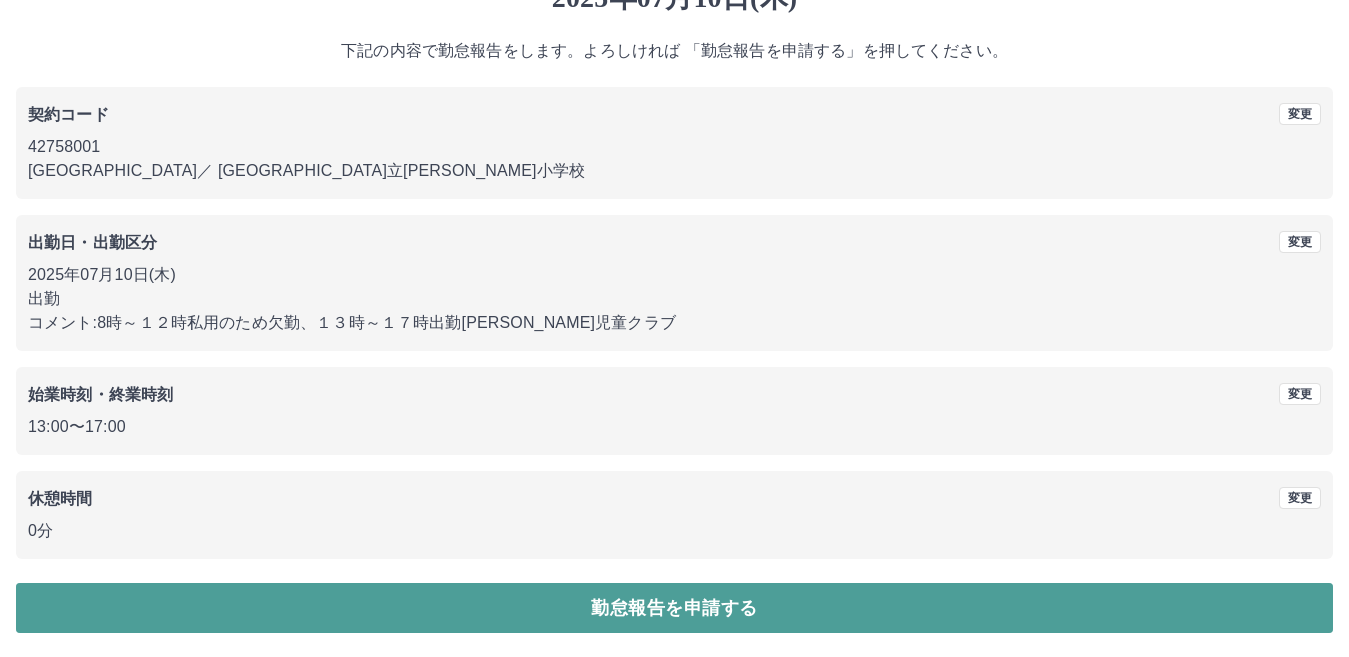 click on "勤怠報告を申請する" at bounding box center (674, 608) 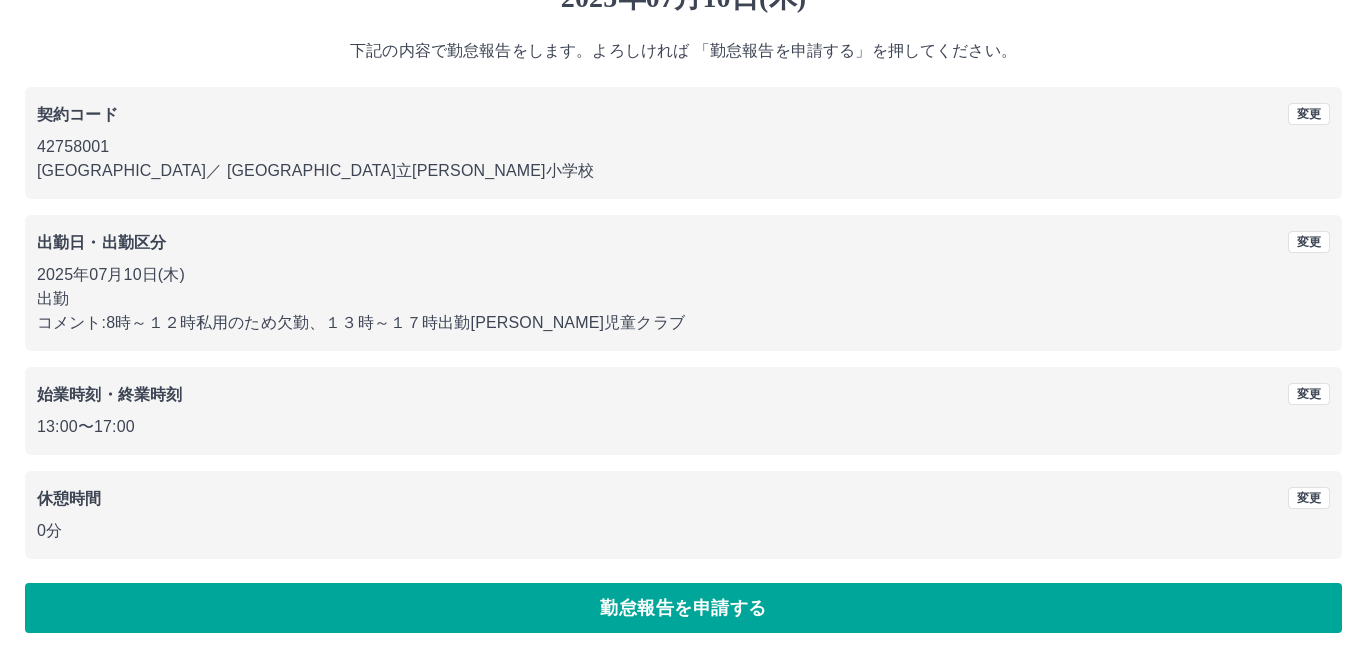 scroll, scrollTop: 0, scrollLeft: 0, axis: both 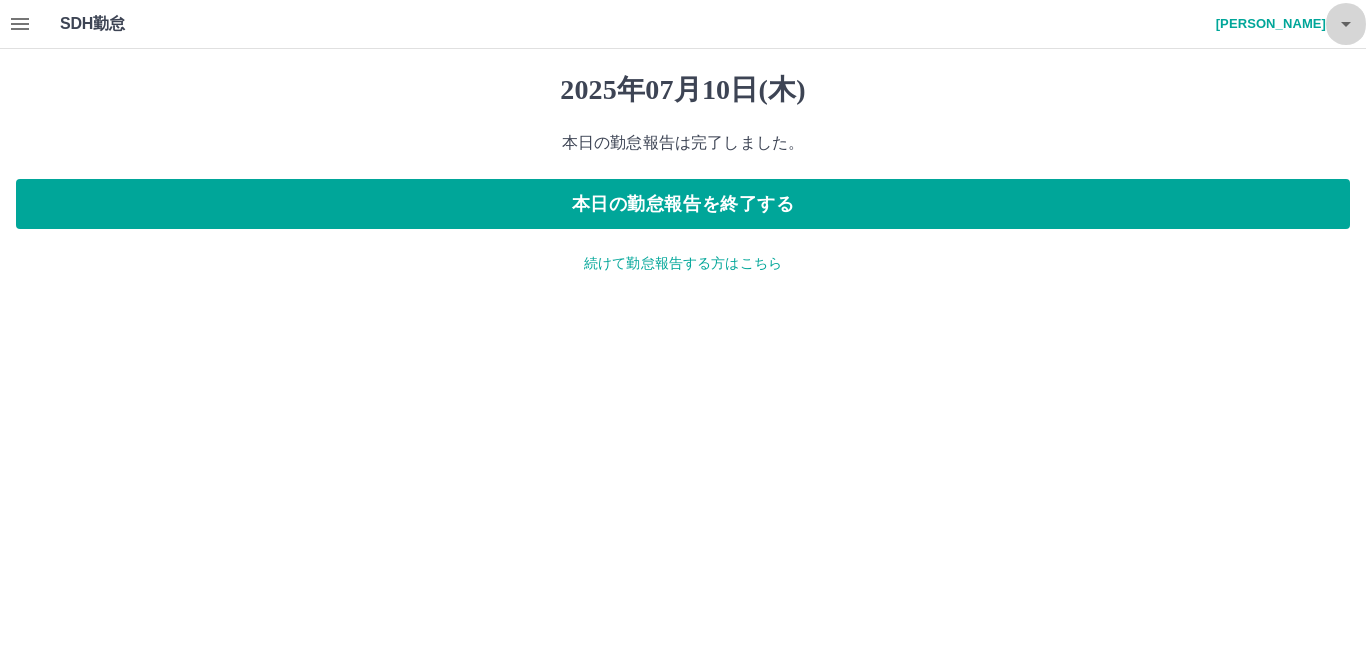 click 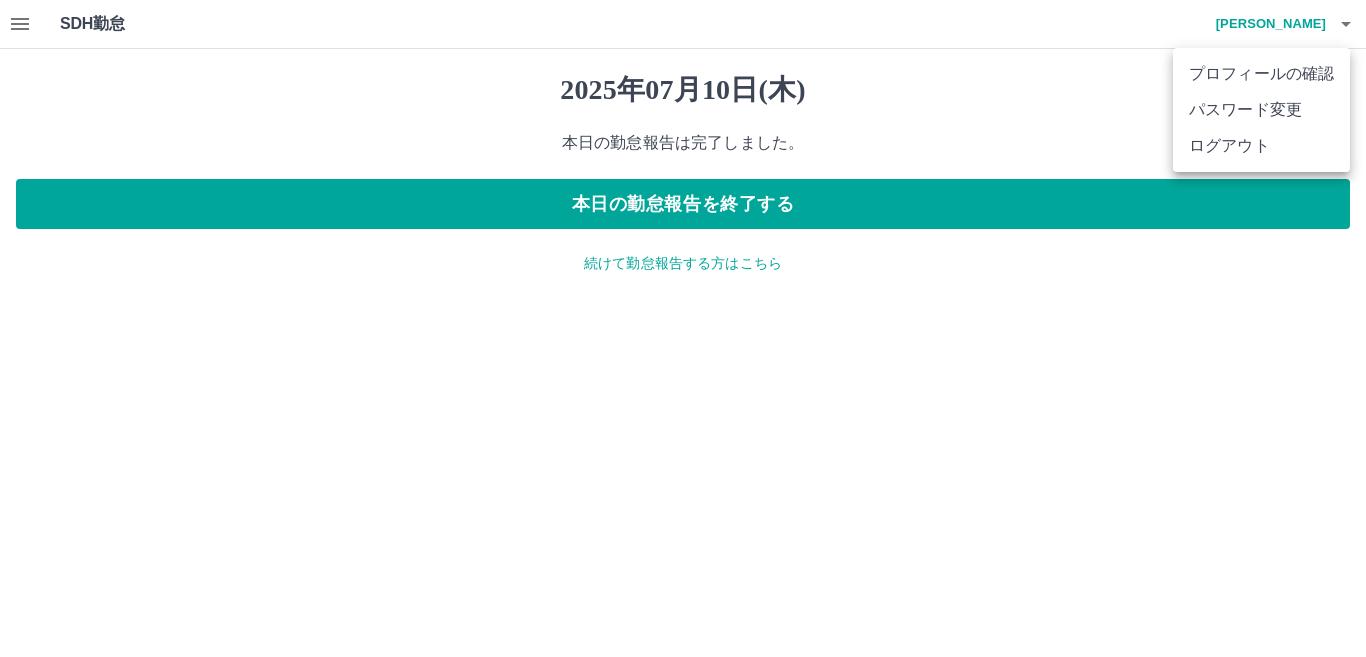 click on "ログアウト" at bounding box center (1261, 146) 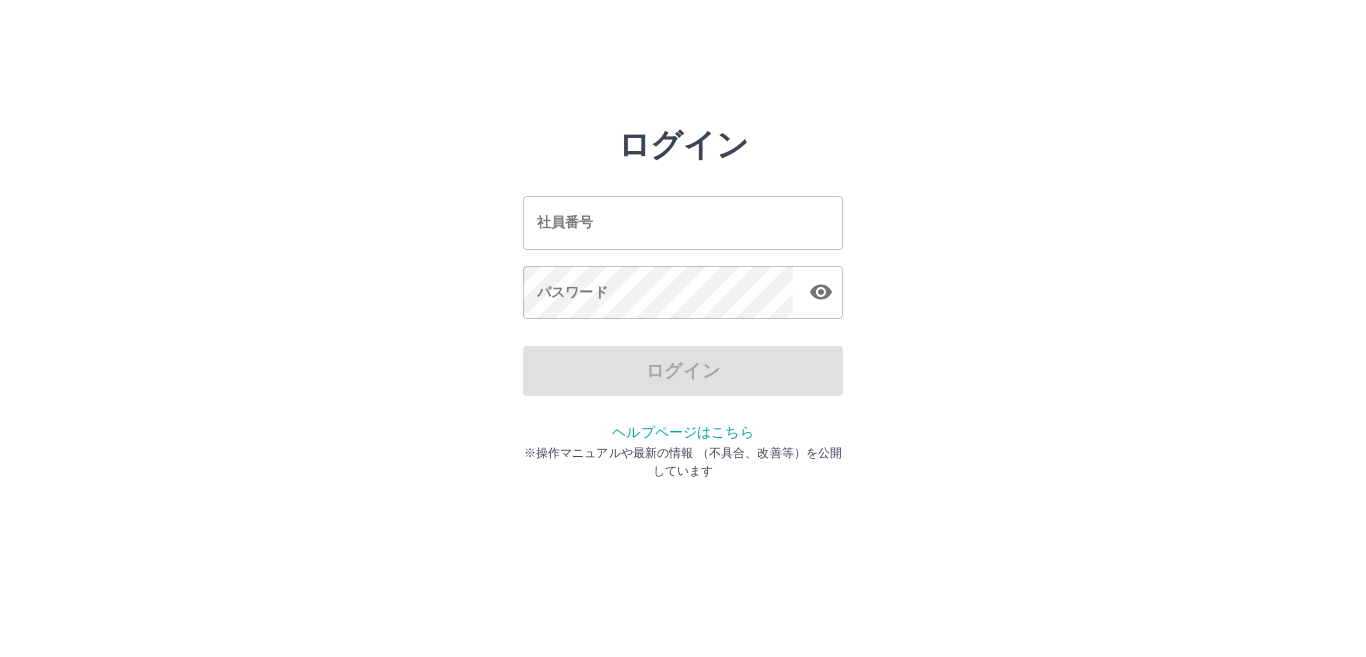 scroll, scrollTop: 0, scrollLeft: 0, axis: both 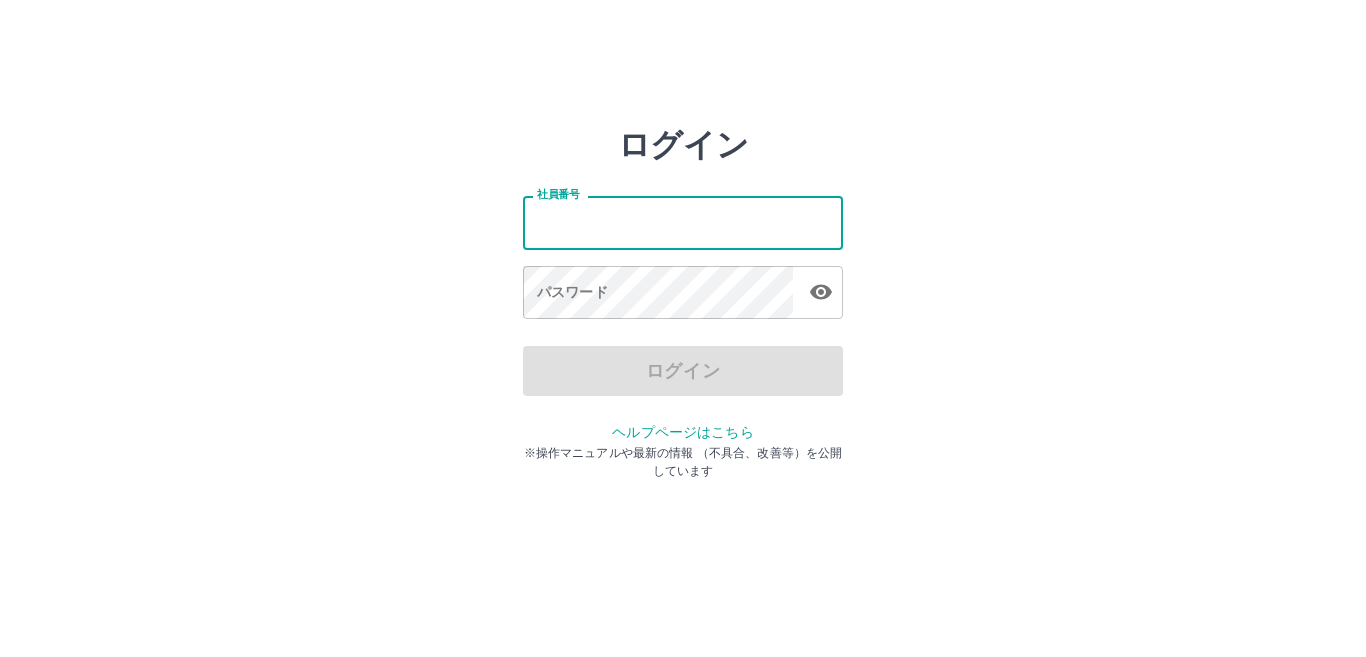click on "社員番号" at bounding box center [683, 222] 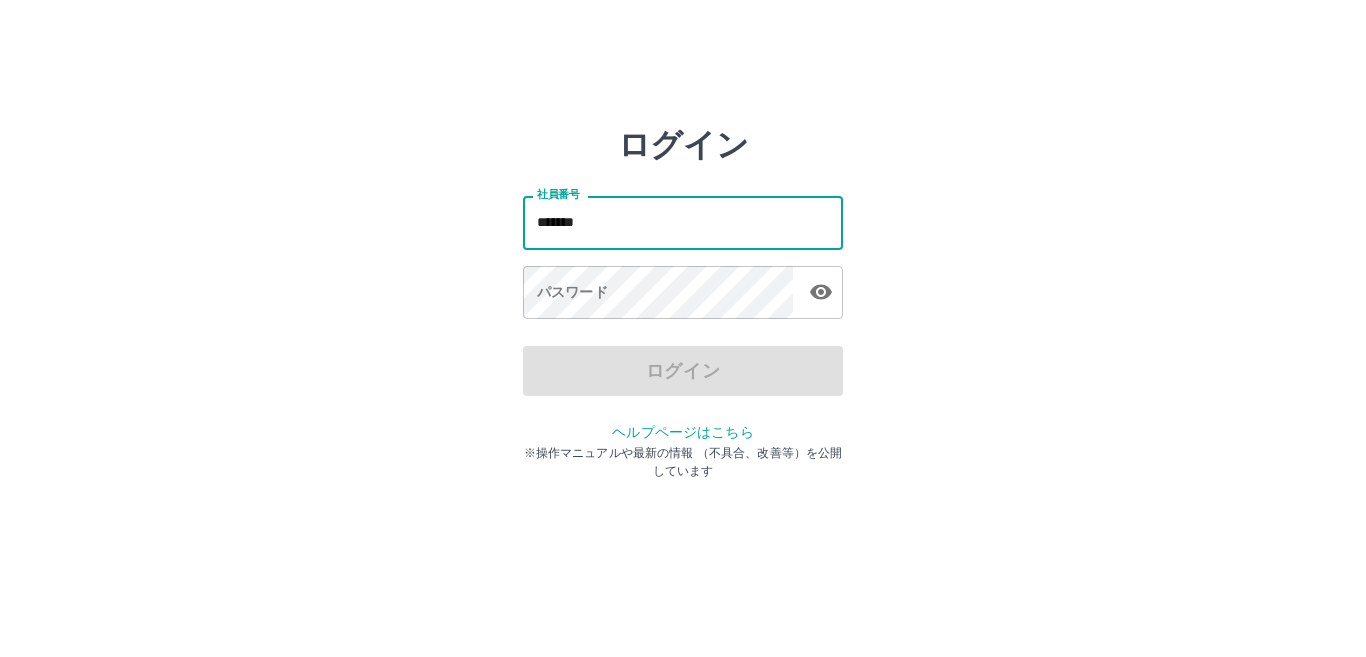 type on "*******" 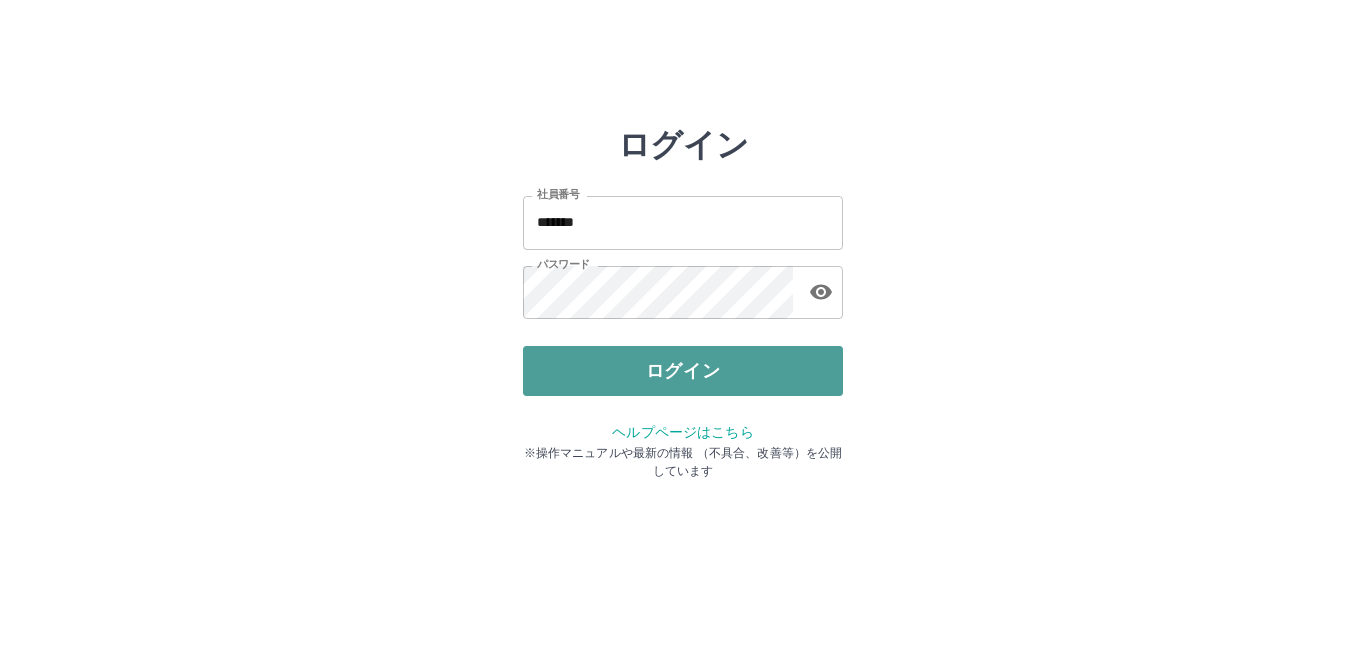 click on "ログイン" at bounding box center (683, 371) 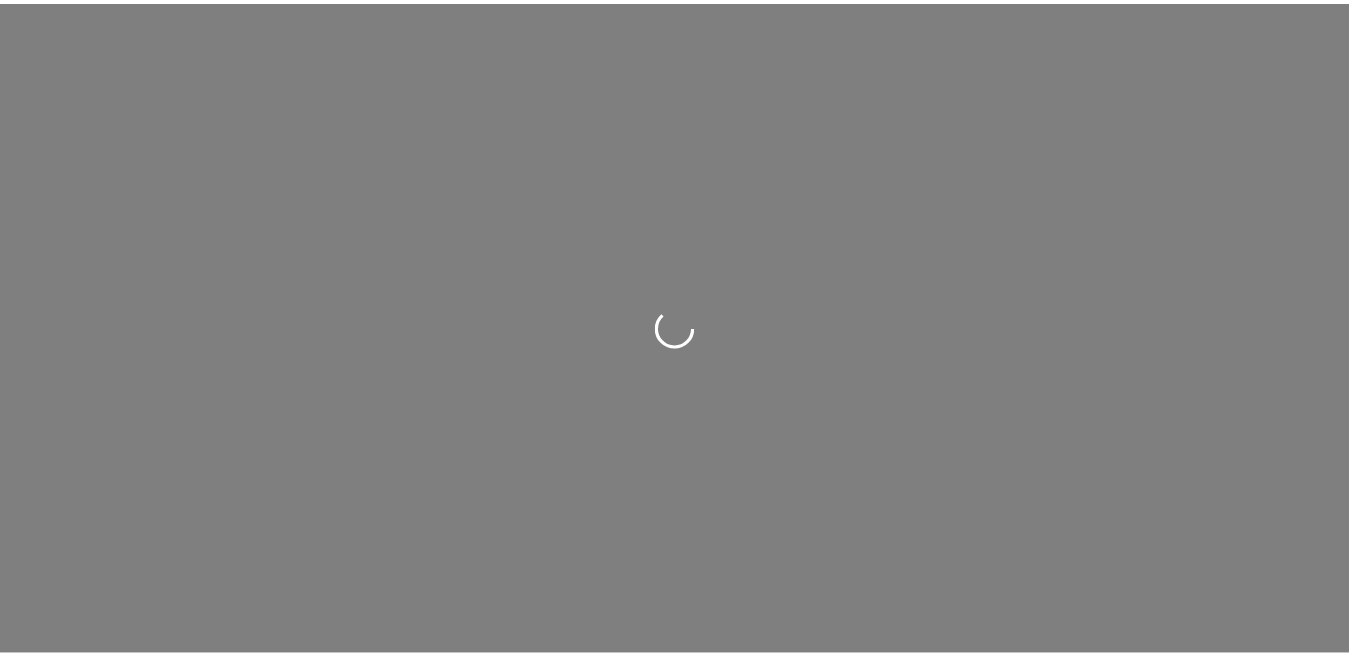 scroll, scrollTop: 0, scrollLeft: 0, axis: both 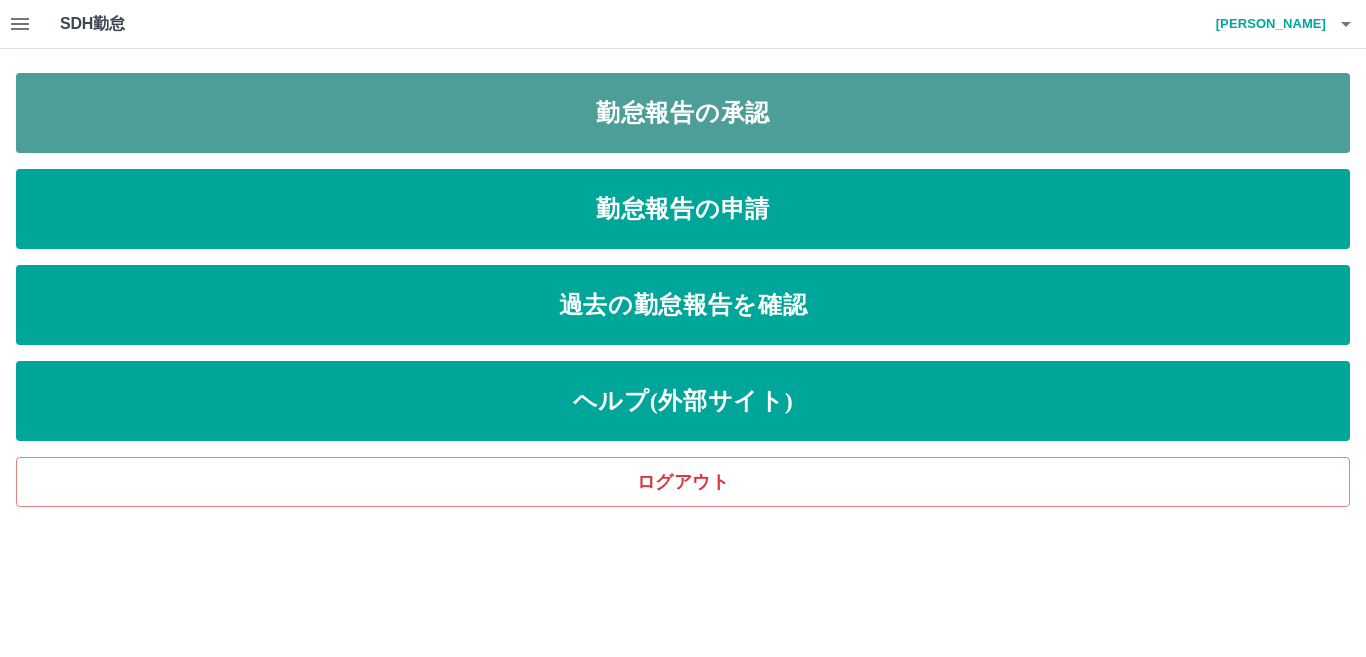 click on "勤怠報告の承認" at bounding box center (683, 113) 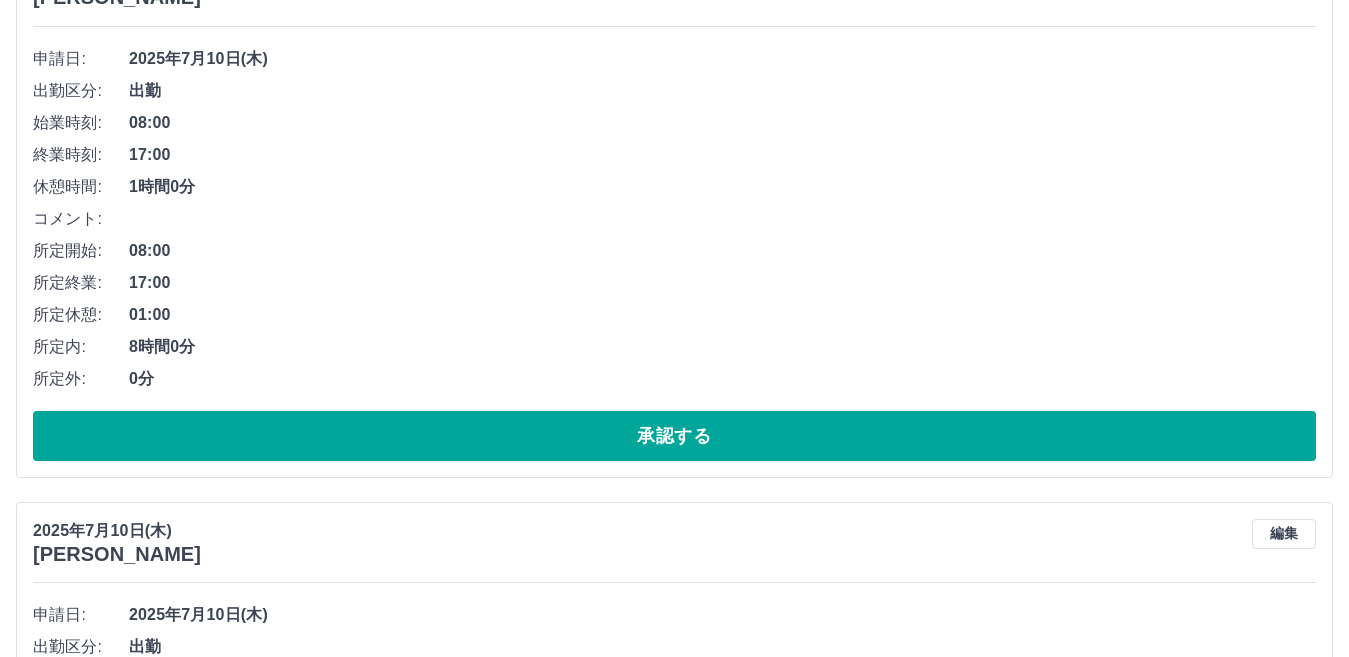 scroll, scrollTop: 1400, scrollLeft: 0, axis: vertical 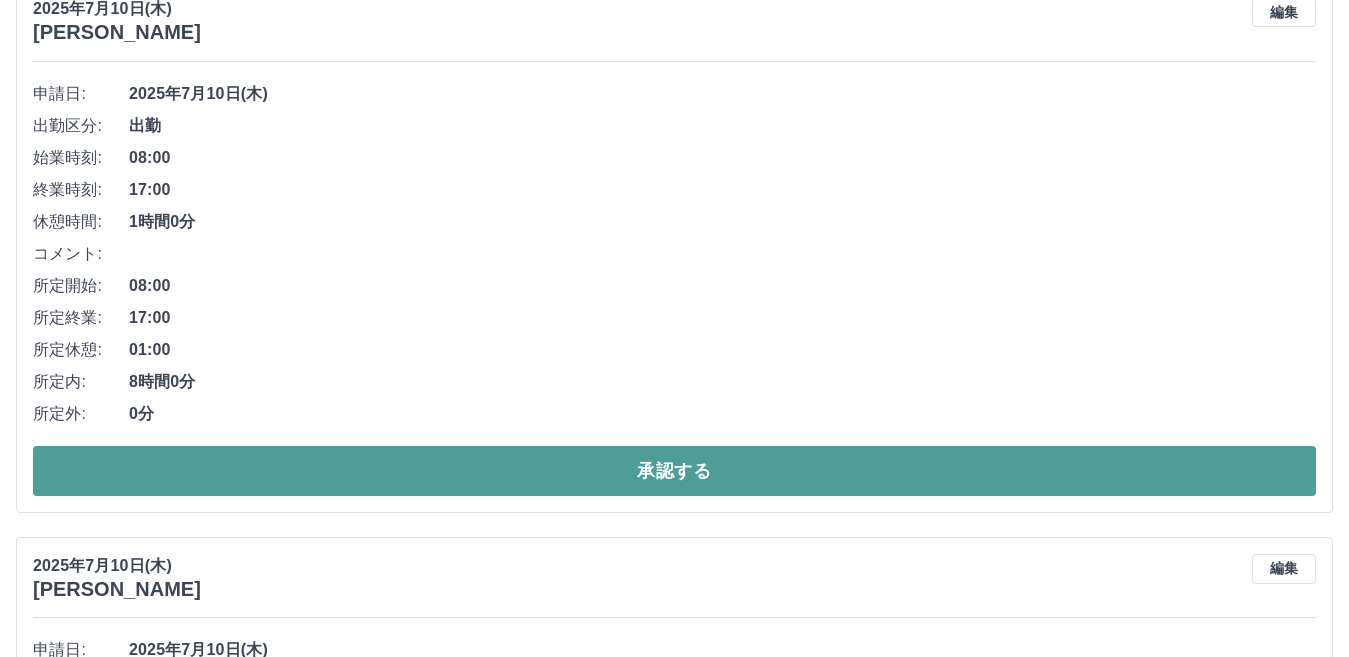 click on "承認する" at bounding box center [674, 471] 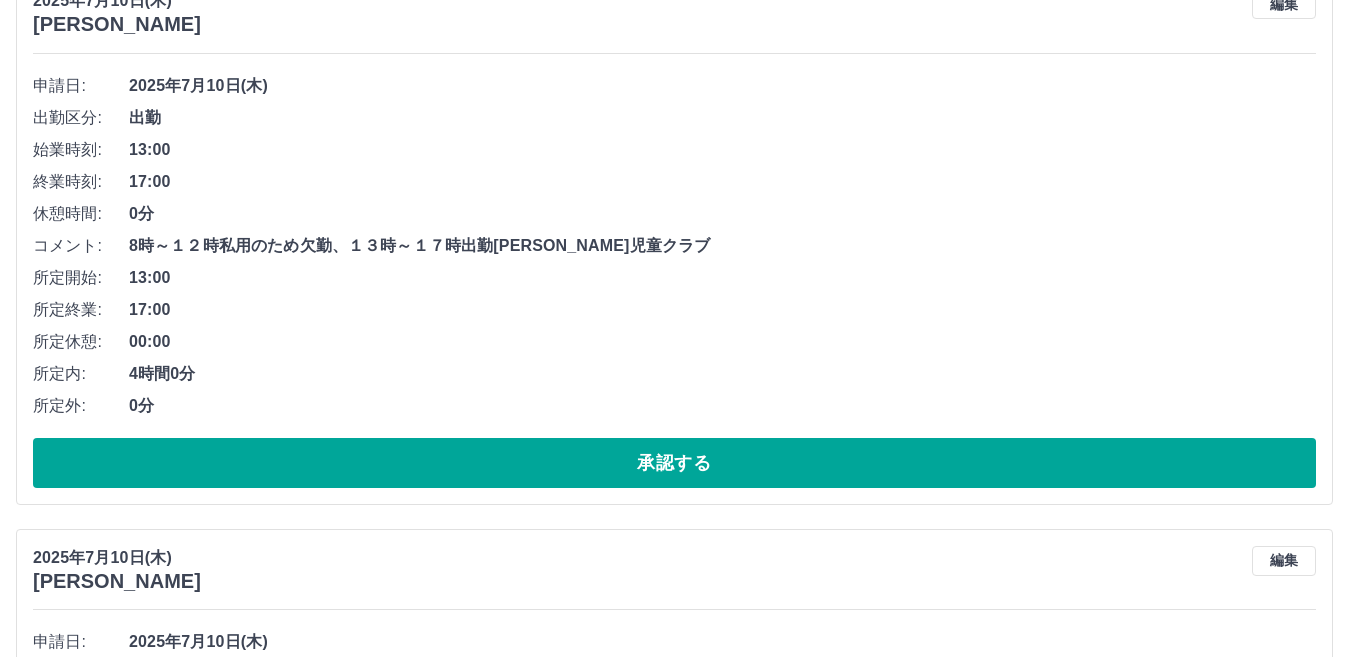 scroll, scrollTop: 1443, scrollLeft: 0, axis: vertical 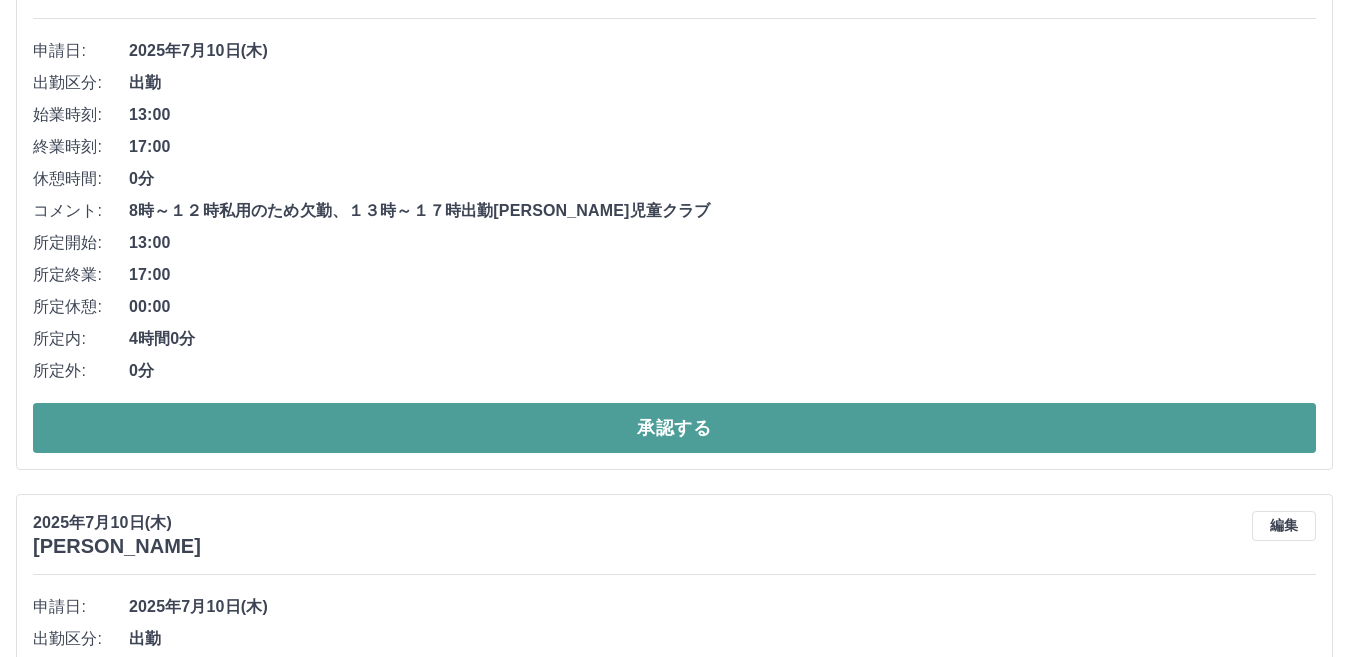 click on "承認する" at bounding box center (674, 428) 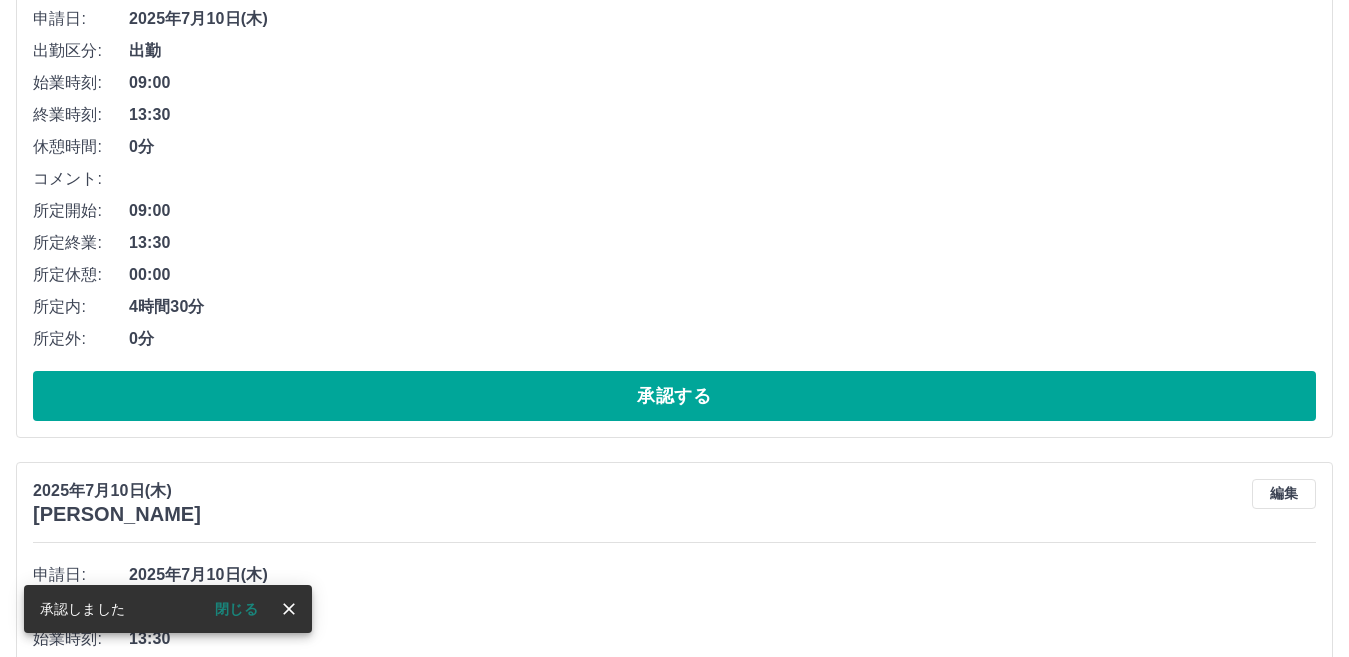 scroll, scrollTop: 1486, scrollLeft: 0, axis: vertical 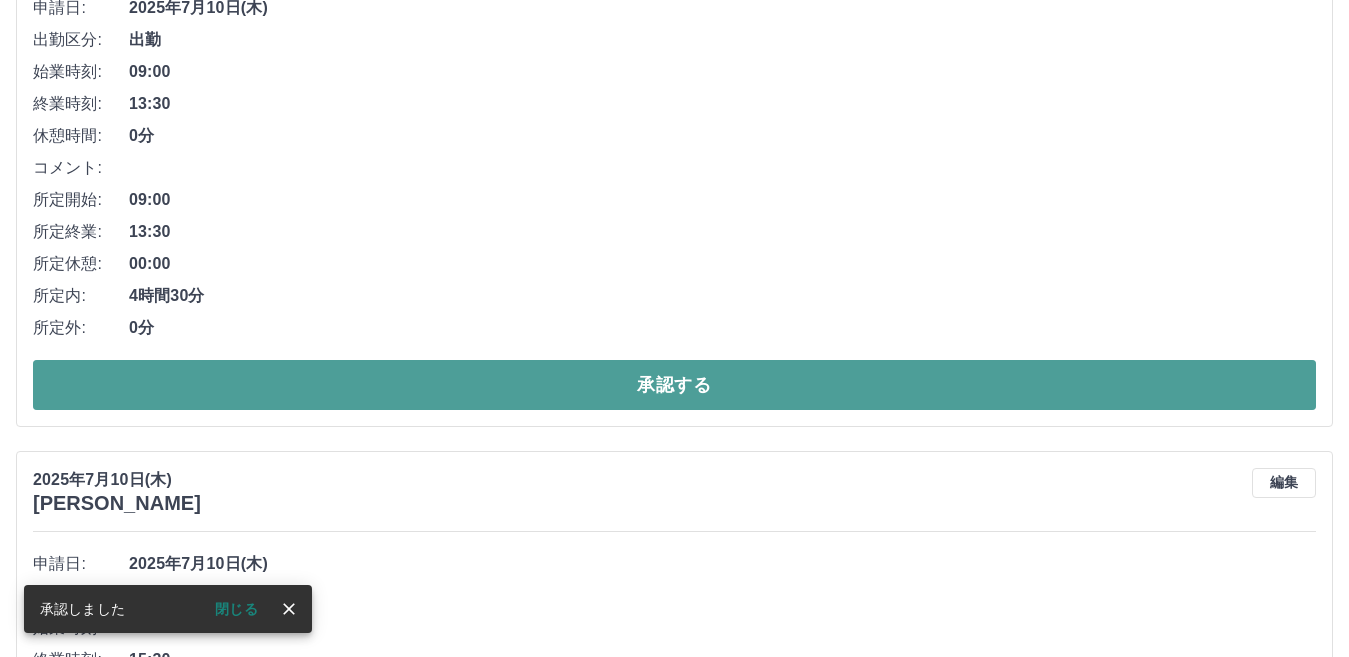 click on "承認する" at bounding box center [674, 385] 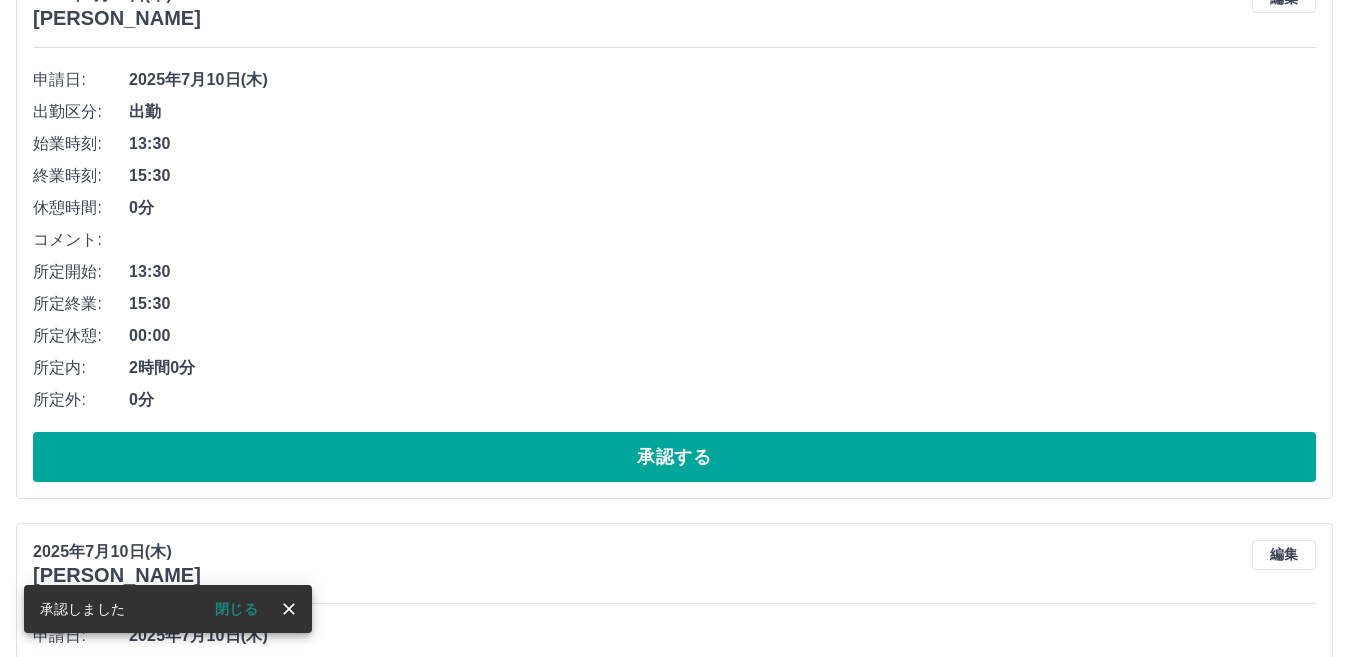 scroll, scrollTop: 1429, scrollLeft: 0, axis: vertical 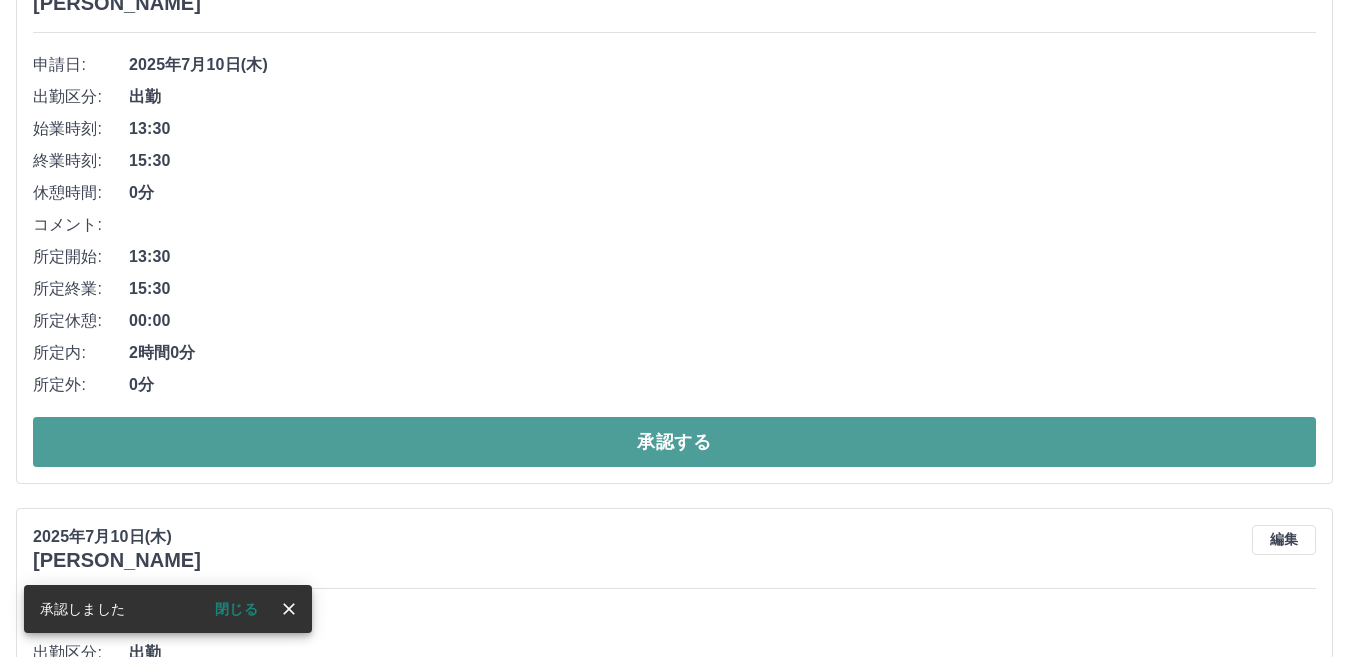 click on "承認する" at bounding box center [674, 442] 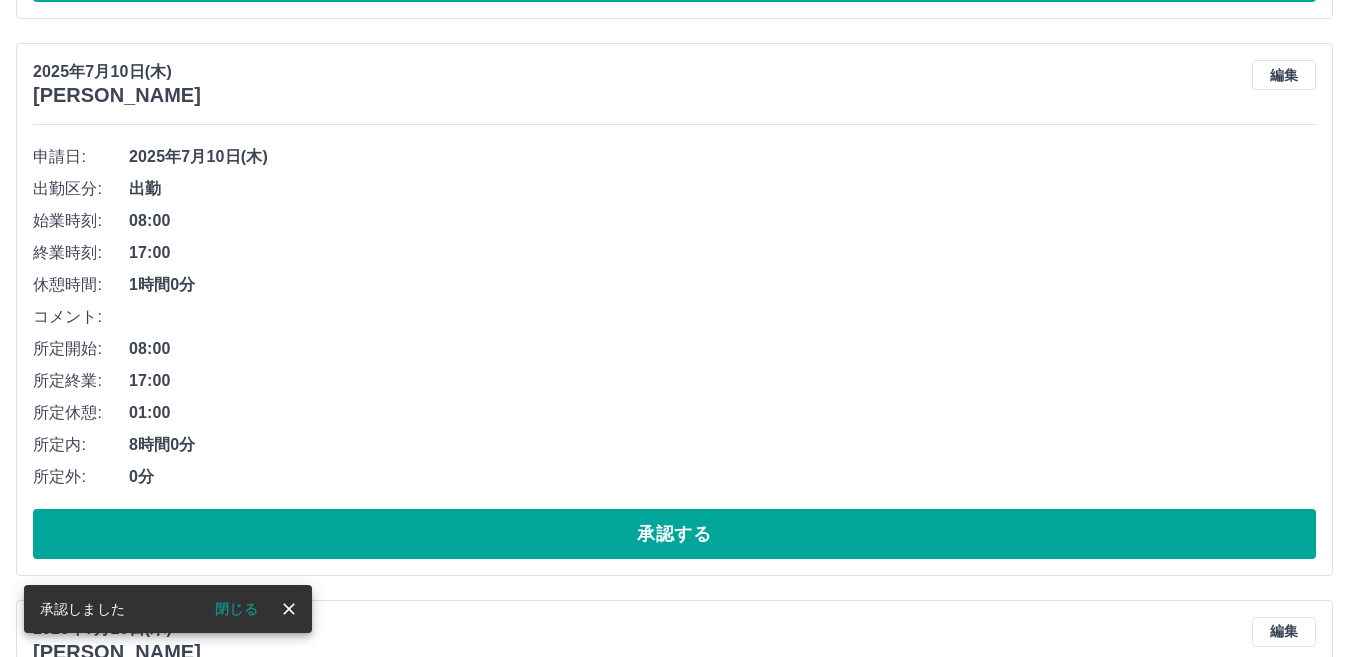 scroll, scrollTop: 1372, scrollLeft: 0, axis: vertical 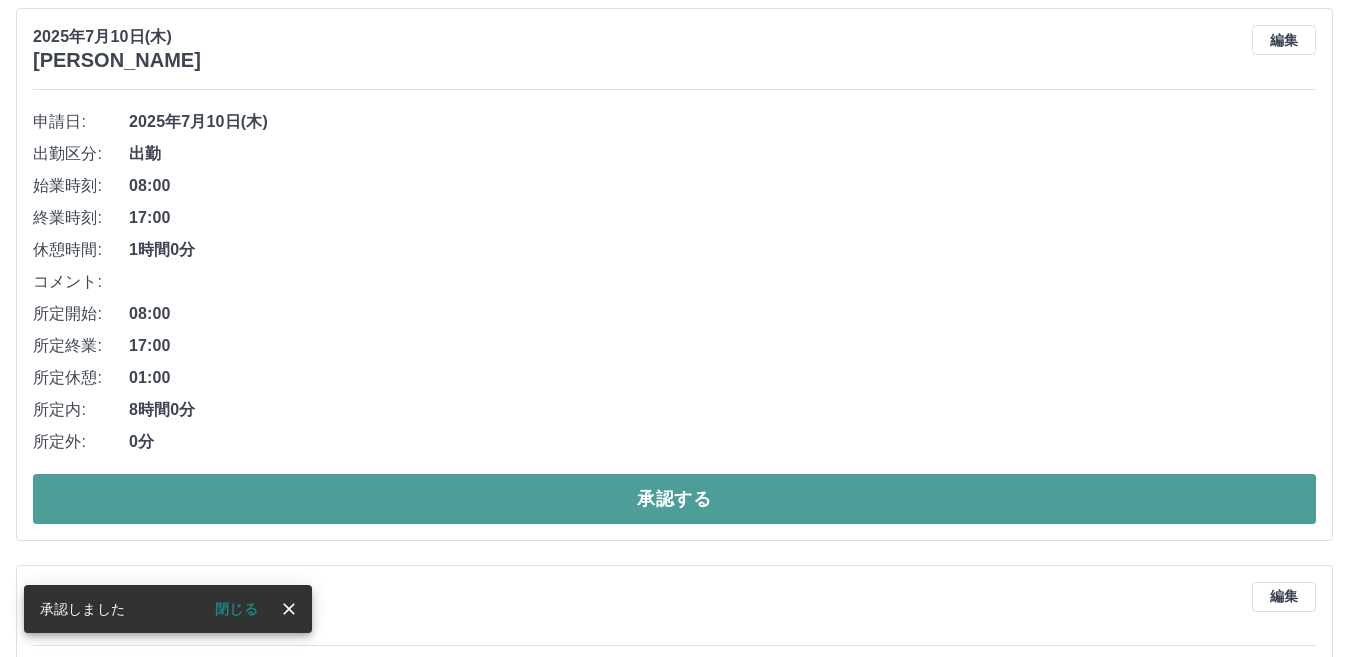 click on "承認する" at bounding box center (674, 499) 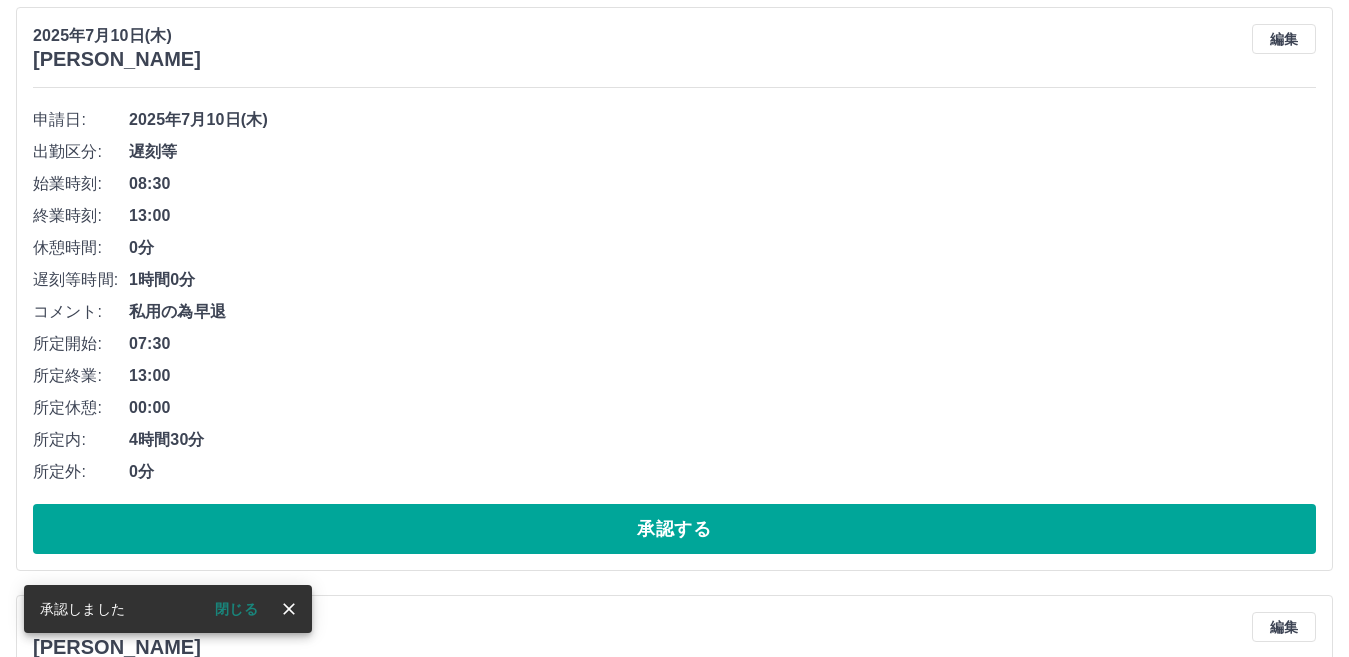scroll, scrollTop: 782, scrollLeft: 0, axis: vertical 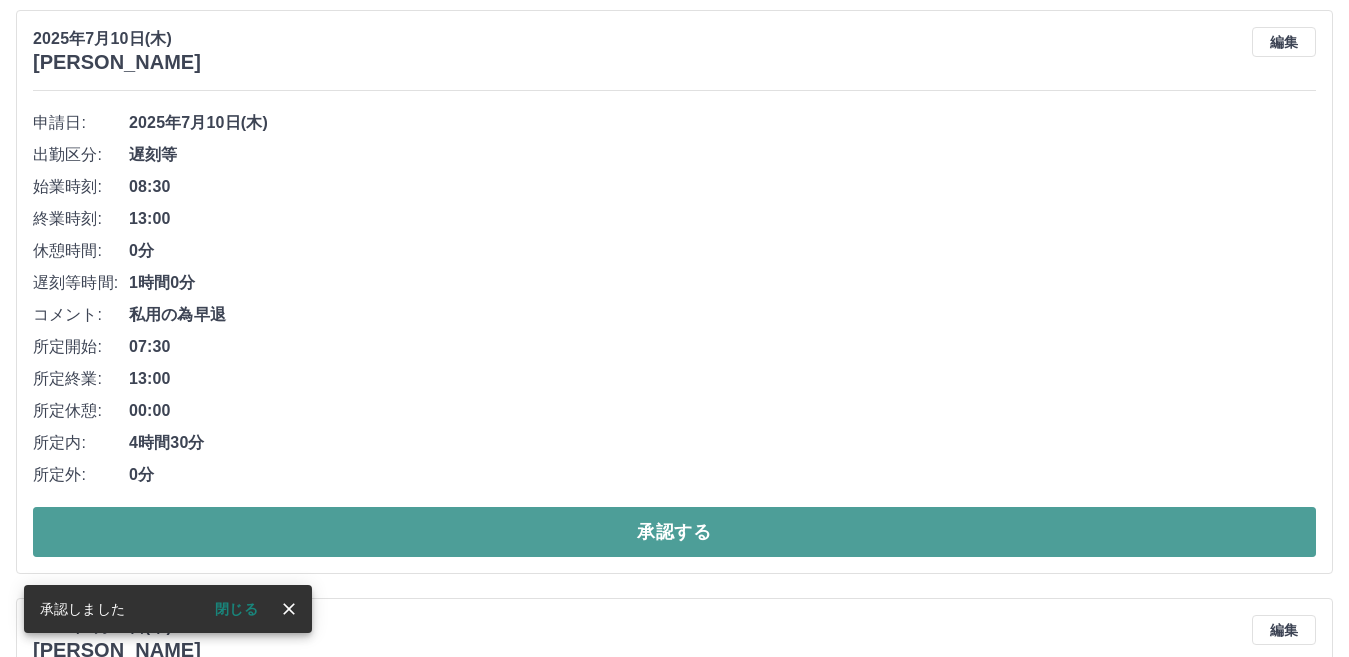 click on "承認する" at bounding box center [674, 532] 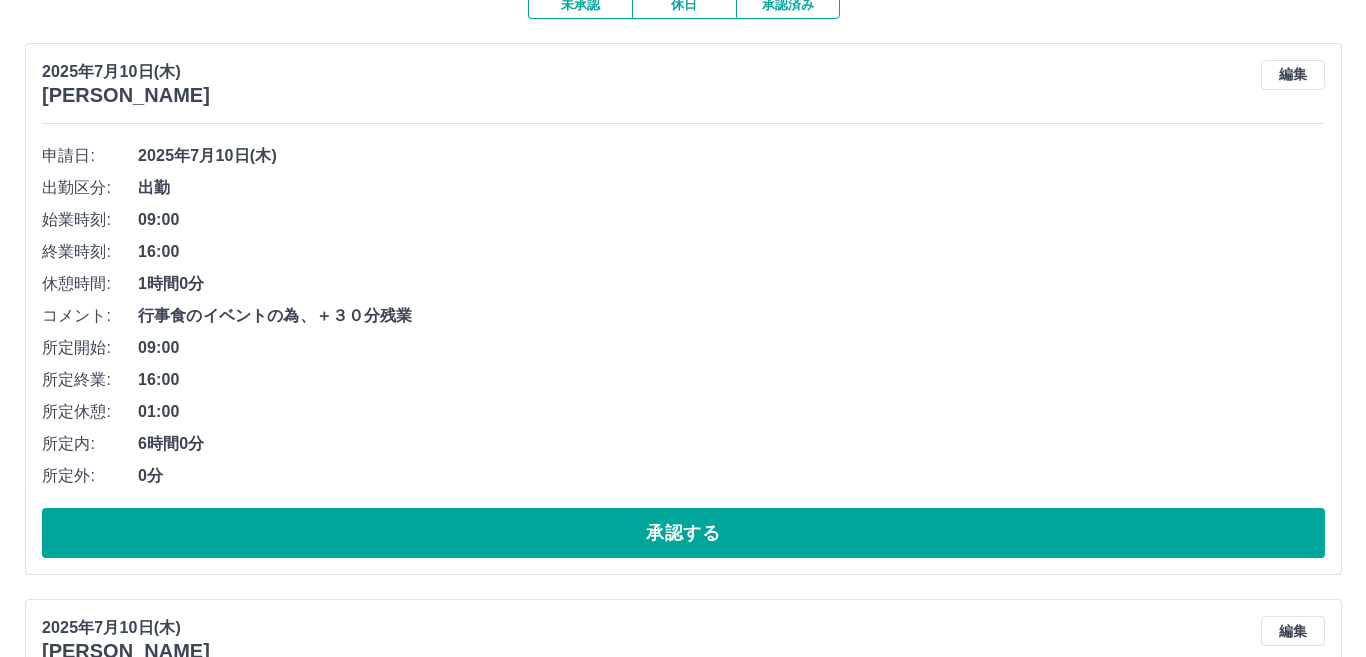 scroll, scrollTop: 0, scrollLeft: 0, axis: both 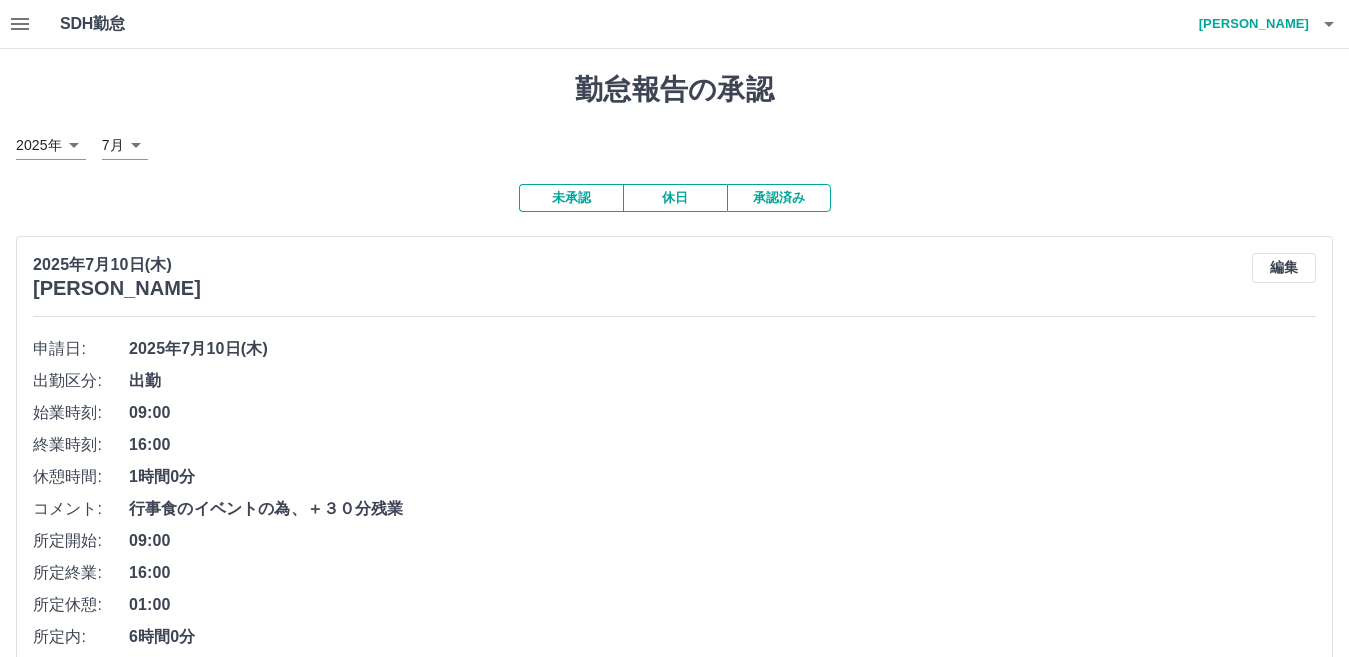 click 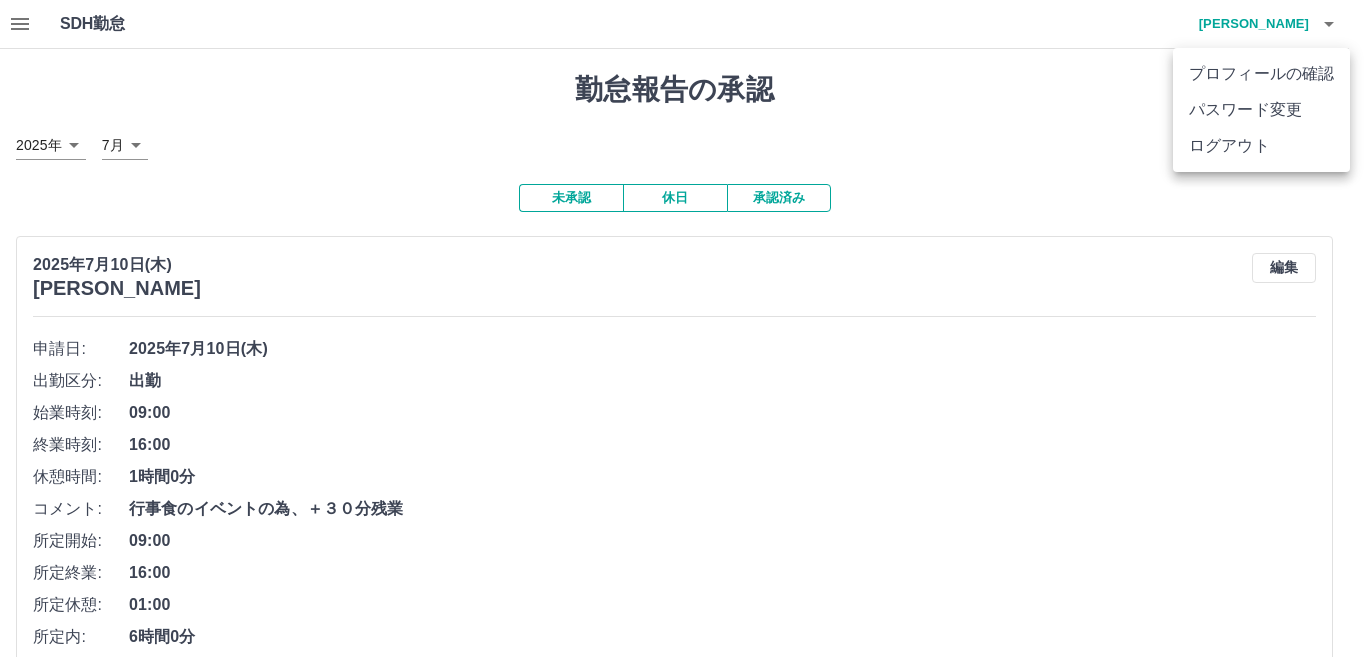 click on "ログアウト" at bounding box center (1261, 146) 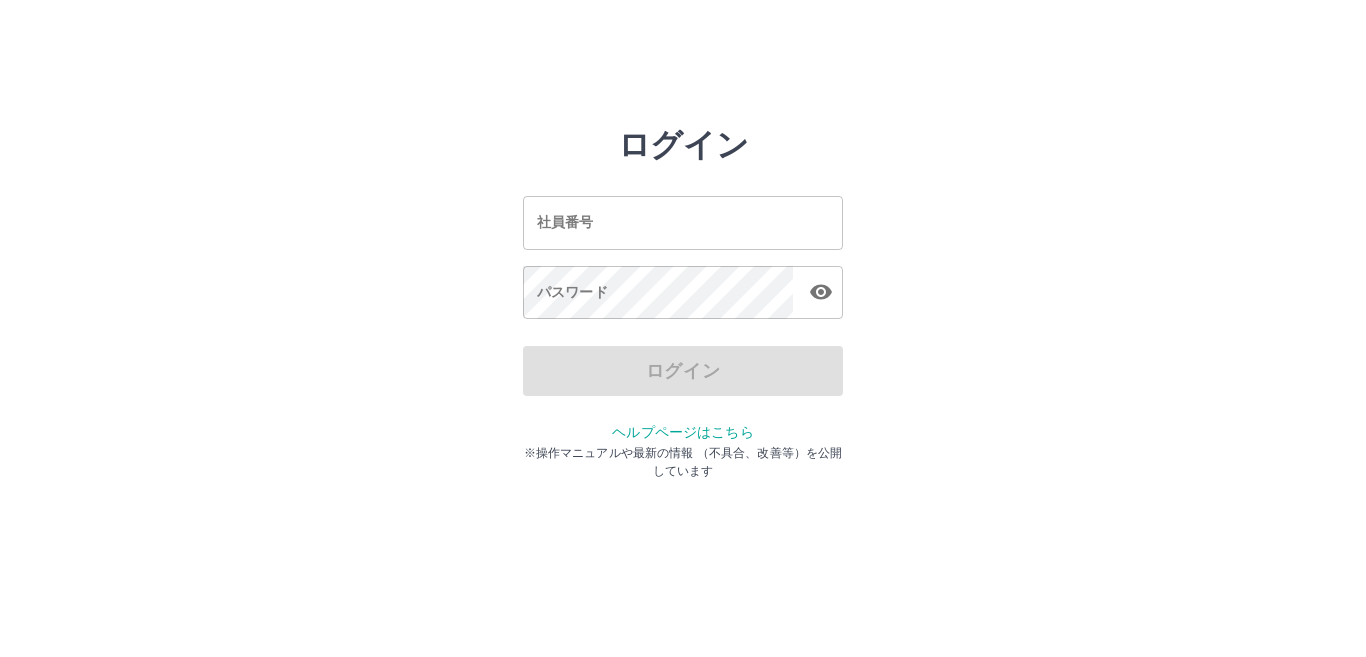 scroll, scrollTop: 0, scrollLeft: 0, axis: both 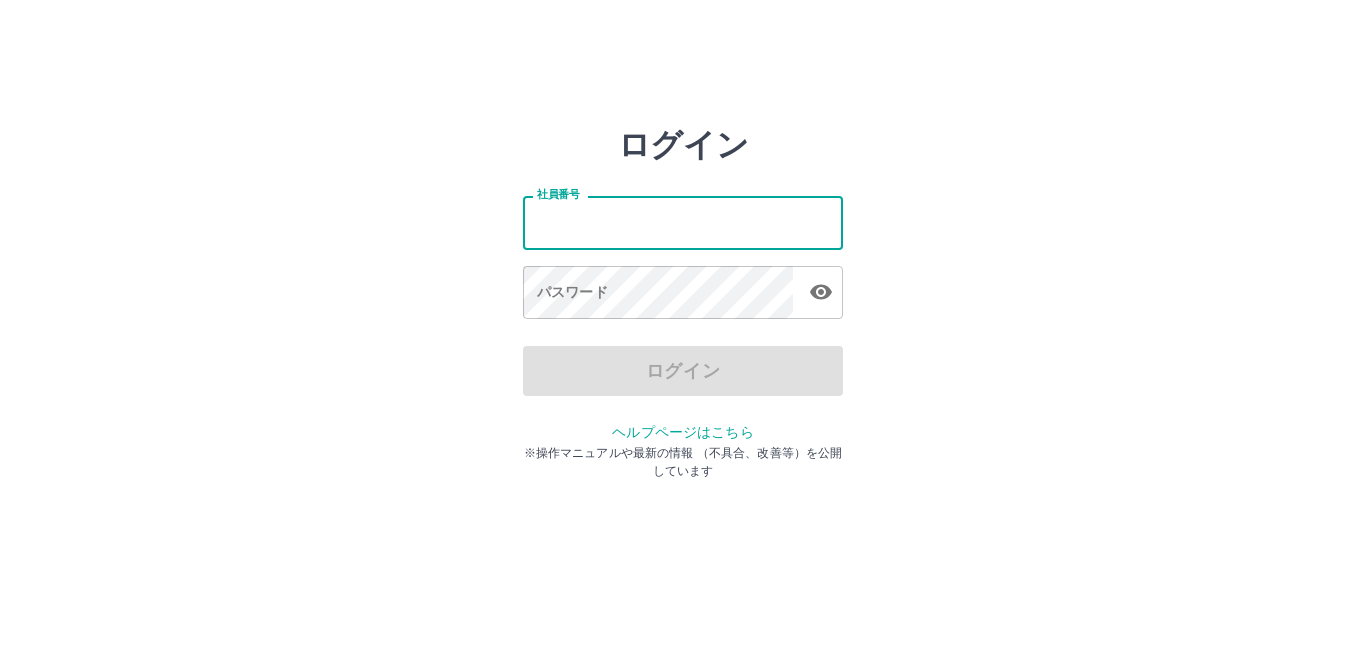 click on "社員番号" at bounding box center (683, 222) 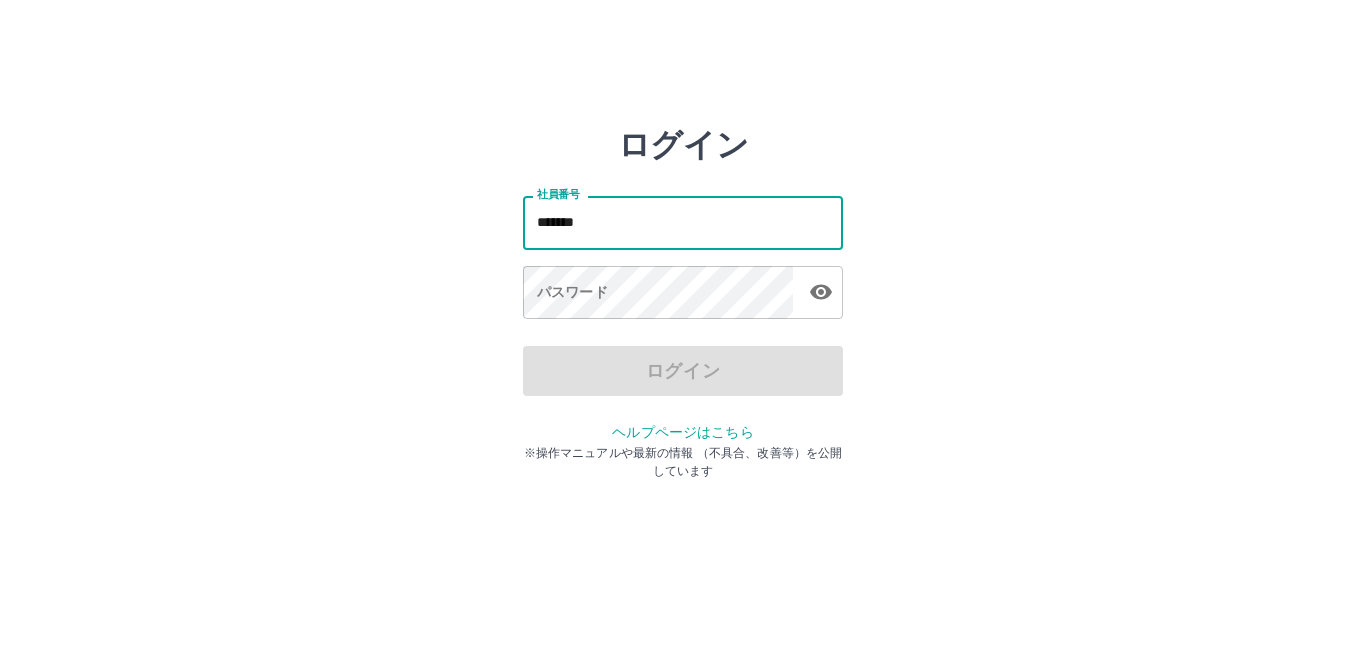 type on "*******" 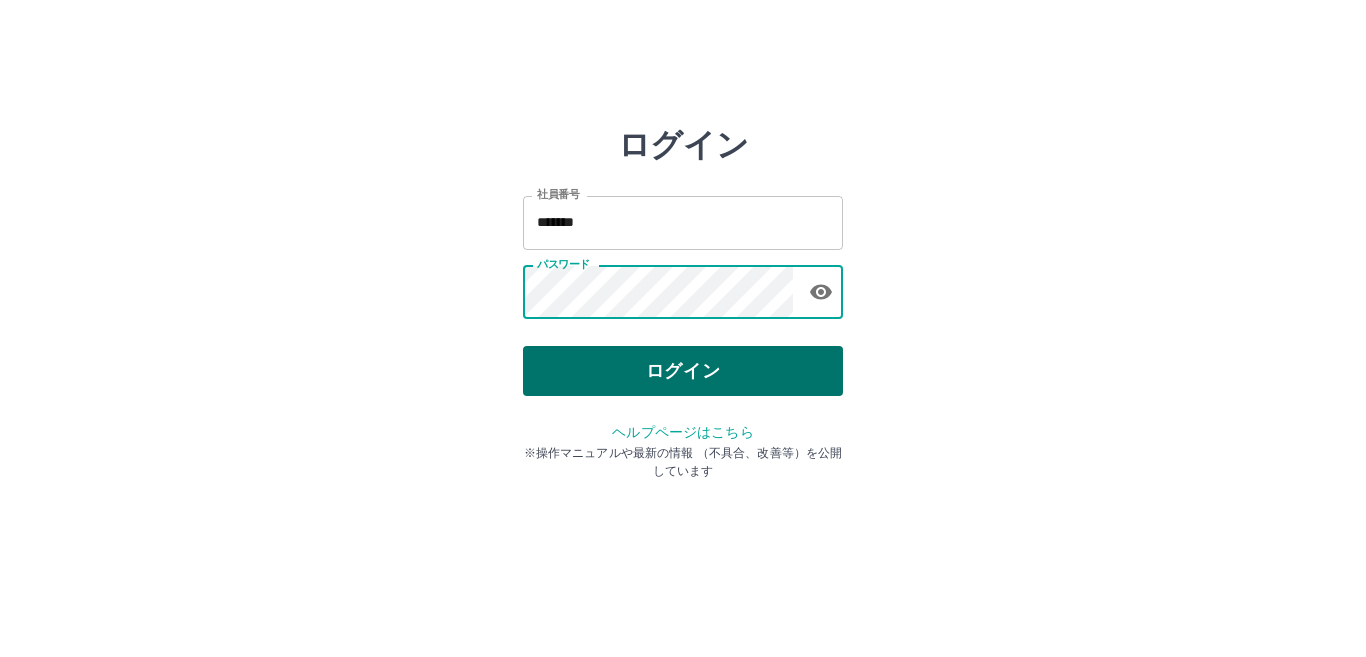click on "ログイン" at bounding box center [683, 371] 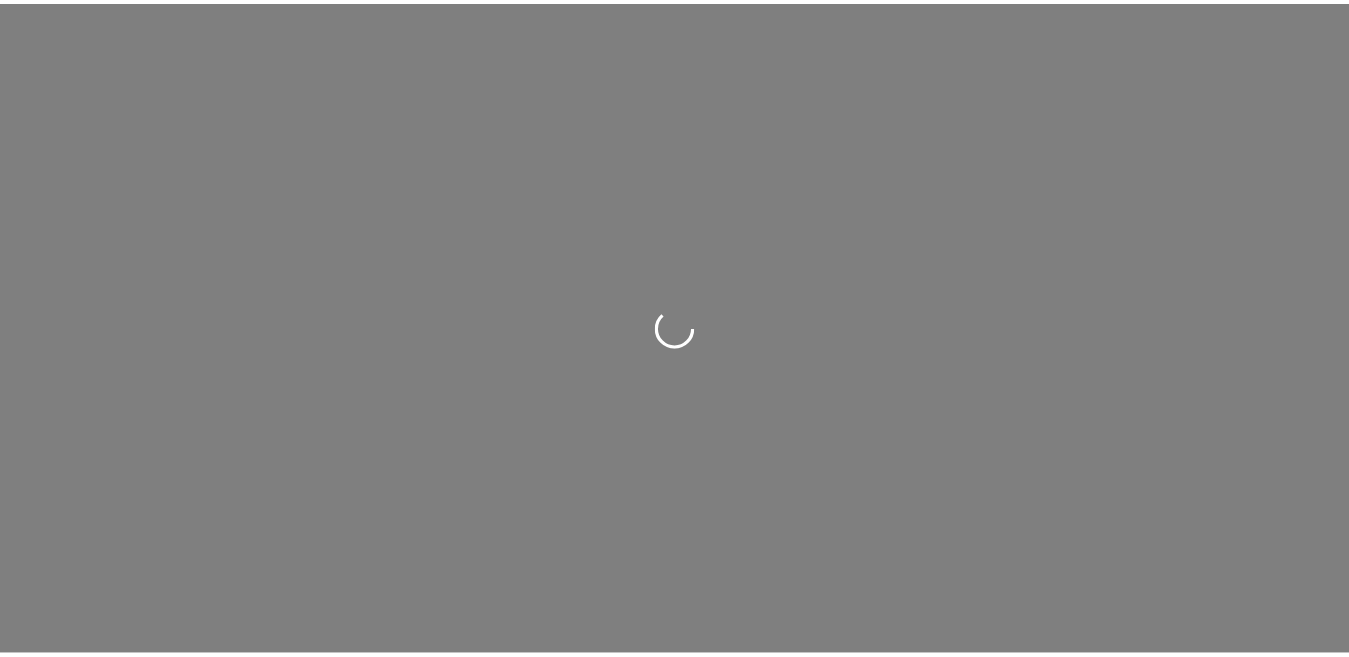 scroll, scrollTop: 0, scrollLeft: 0, axis: both 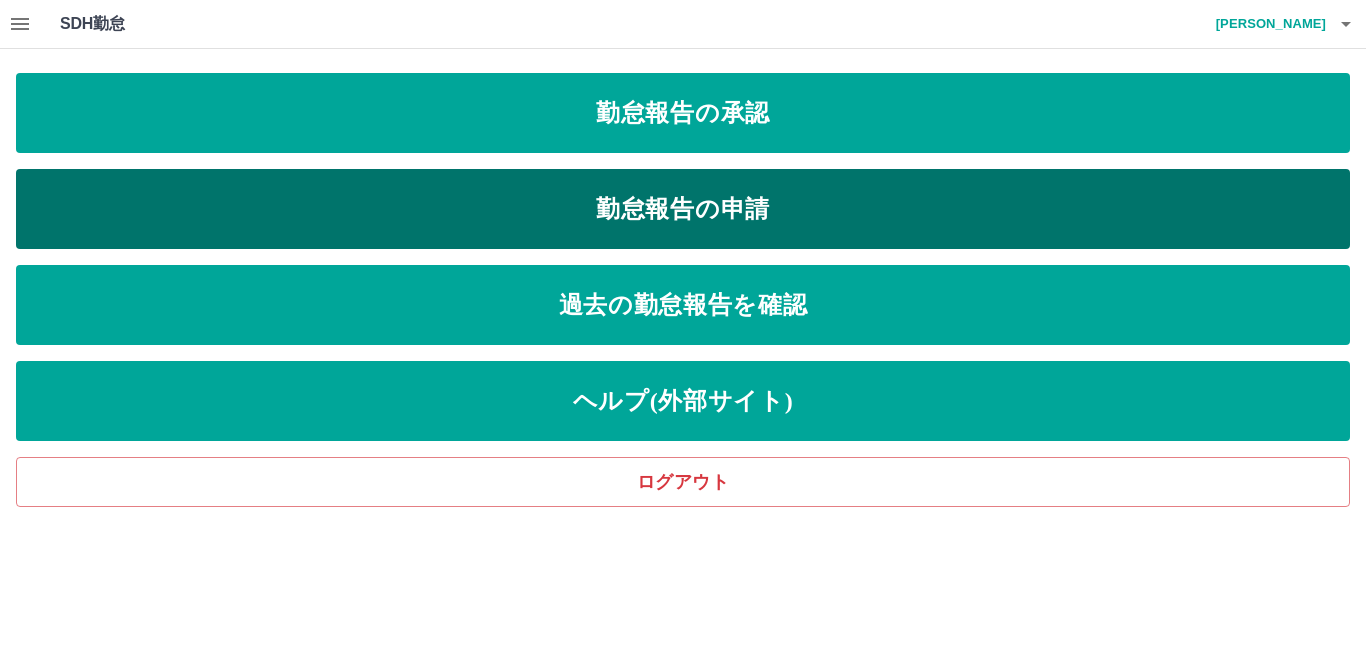 click on "勤怠報告の申請" at bounding box center [683, 209] 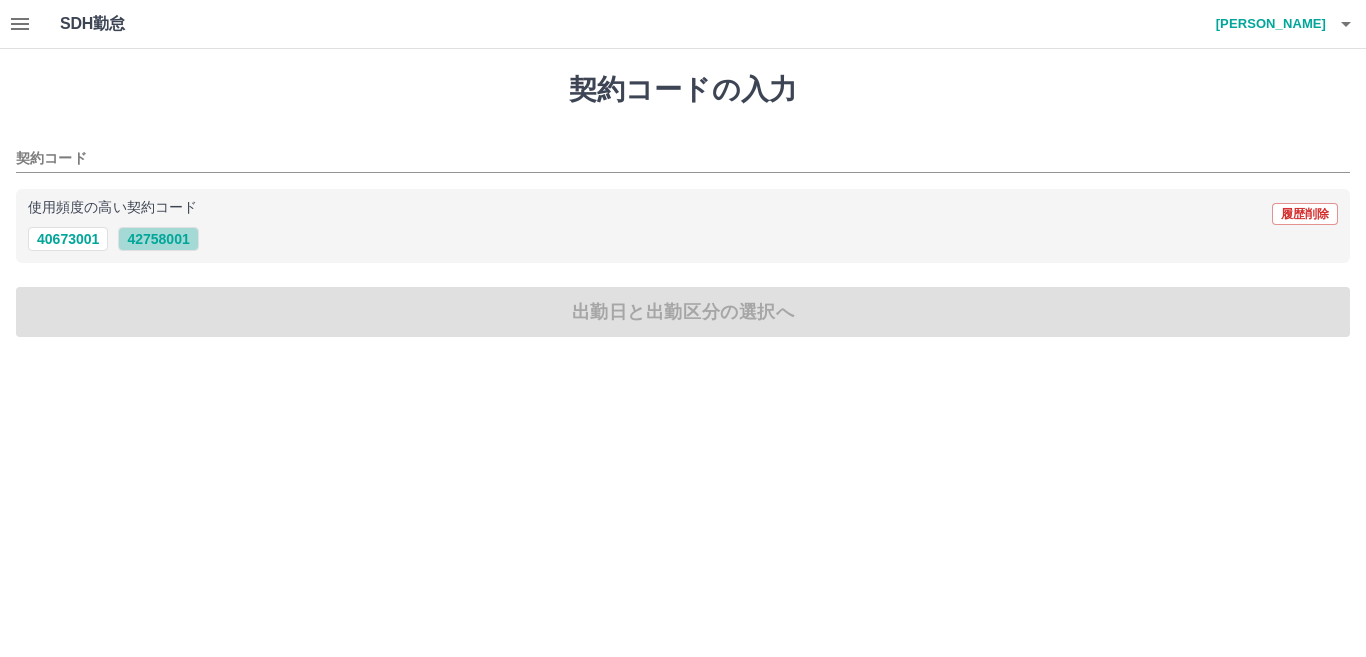 click on "42758001" at bounding box center [158, 239] 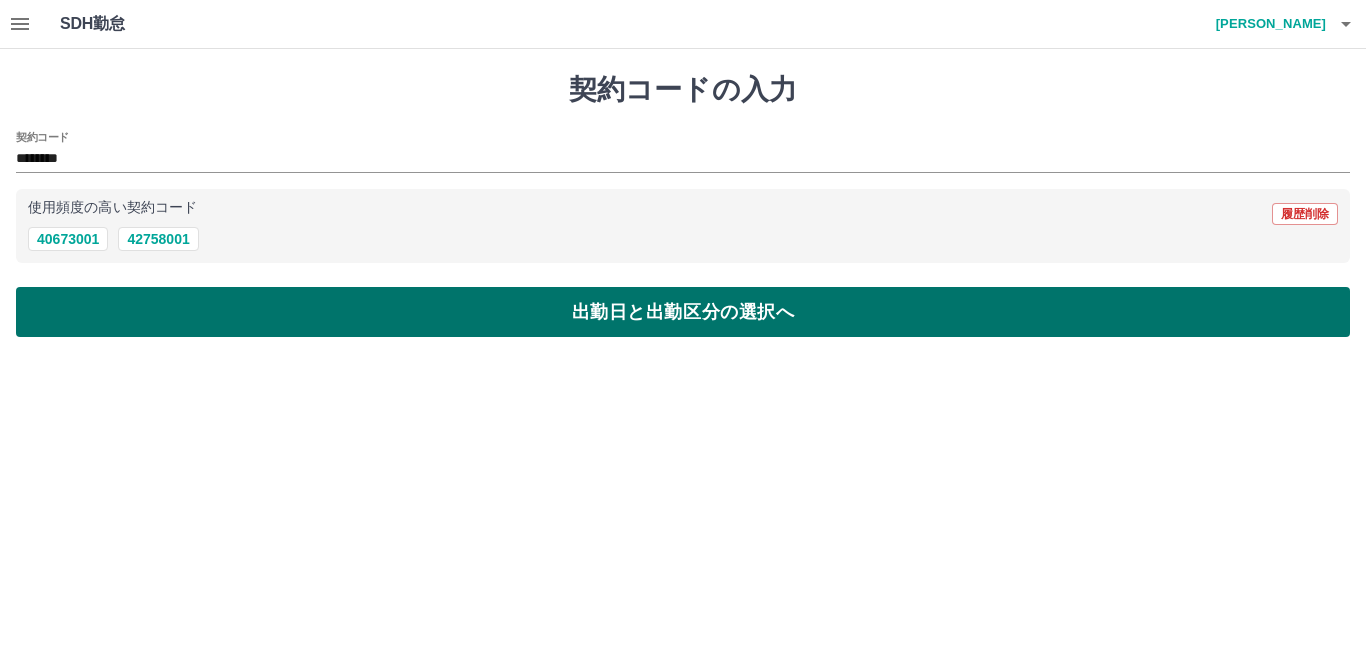 click on "出勤日と出勤区分の選択へ" at bounding box center (683, 312) 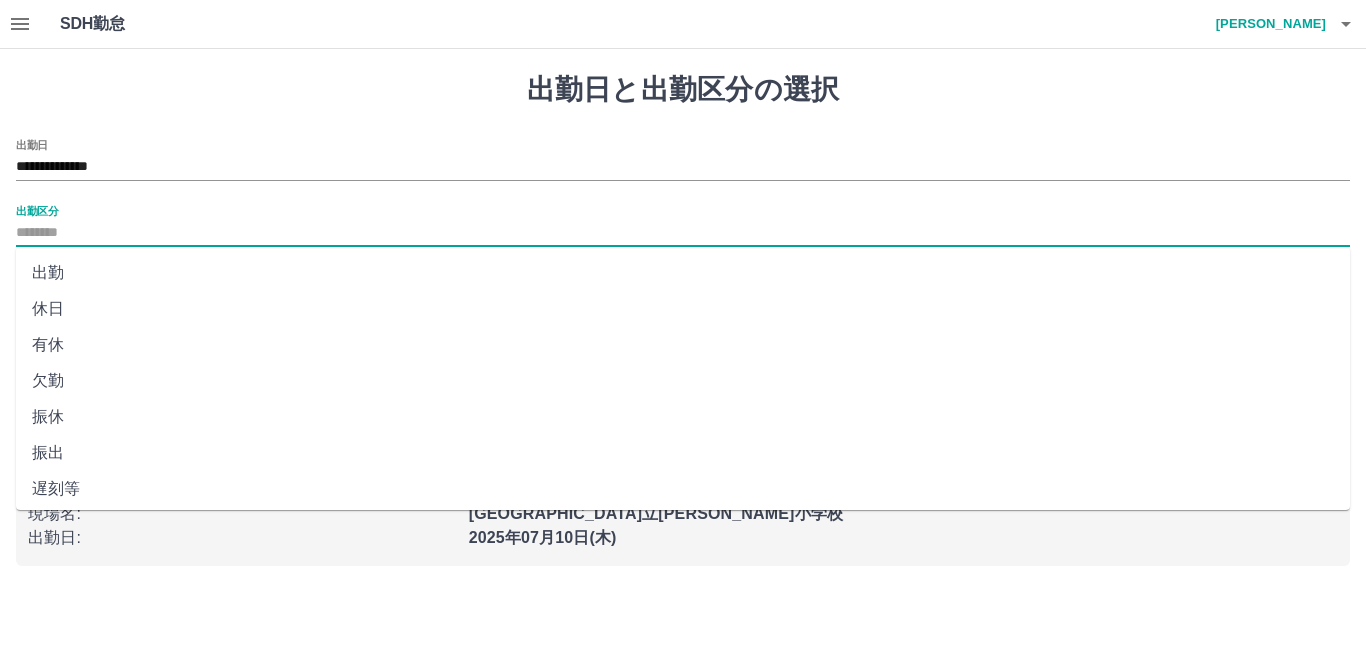 click on "出勤区分" at bounding box center (683, 233) 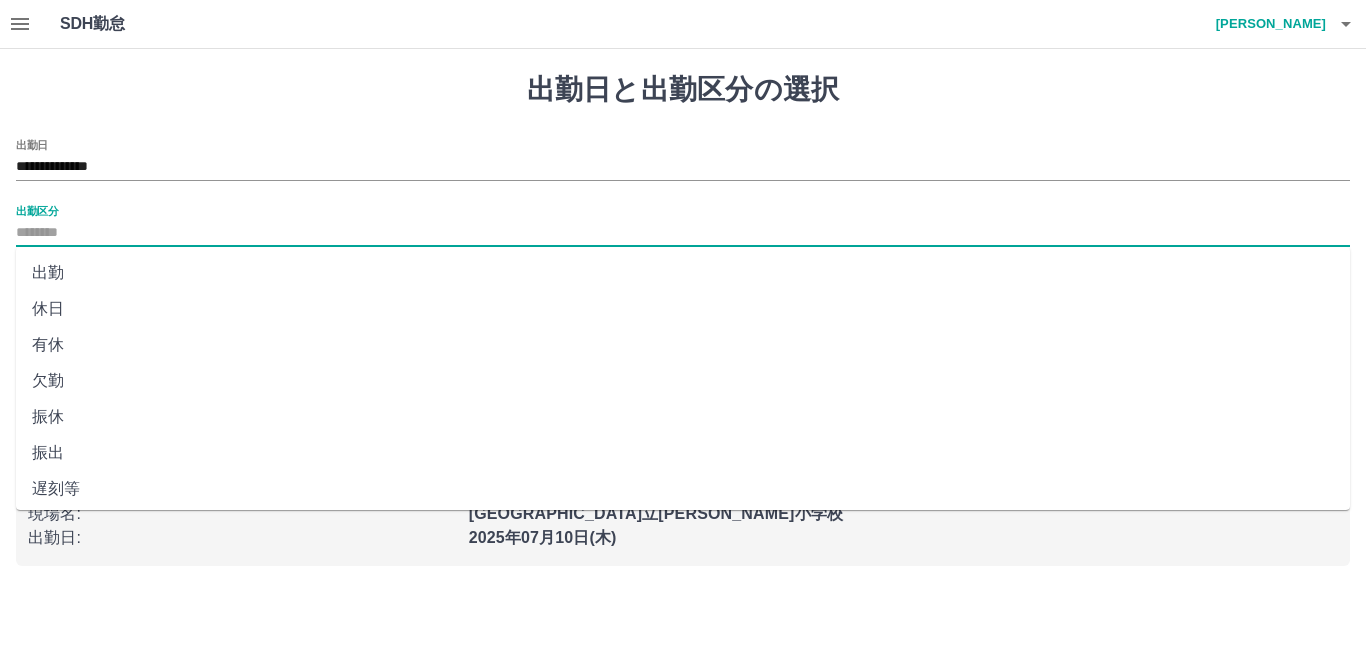 click on "出勤" at bounding box center (683, 273) 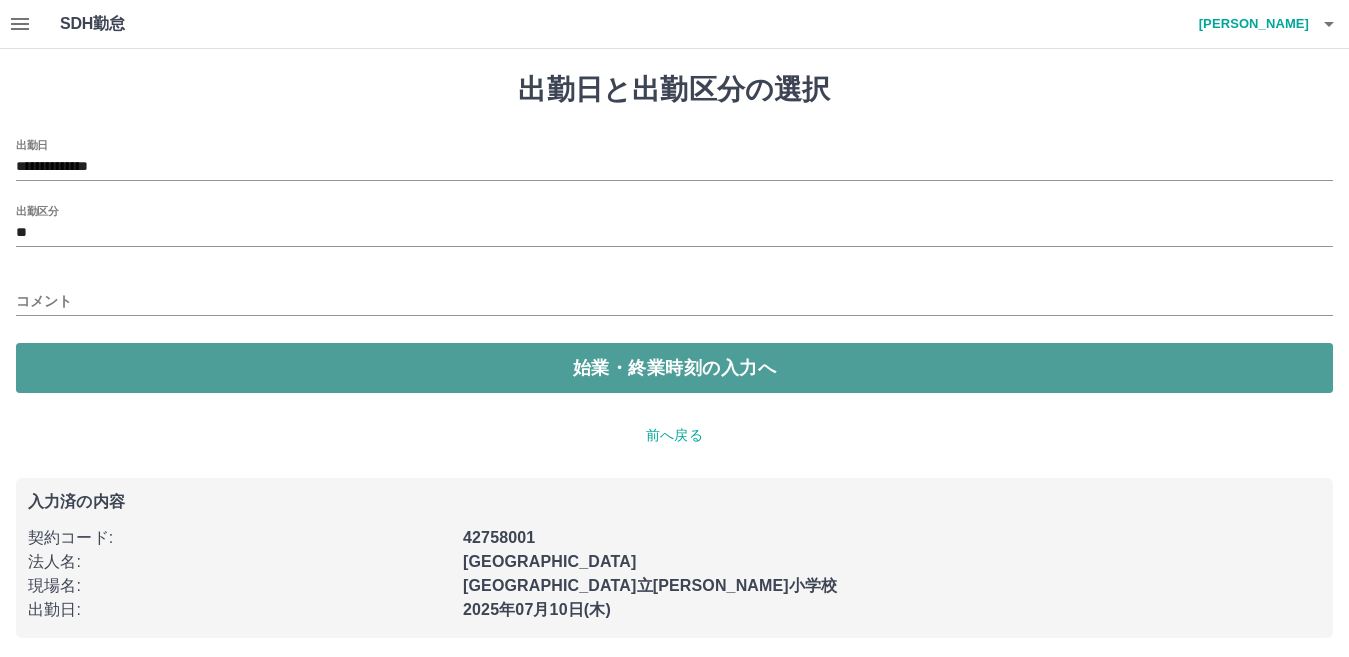 click on "始業・終業時刻の入力へ" at bounding box center [674, 368] 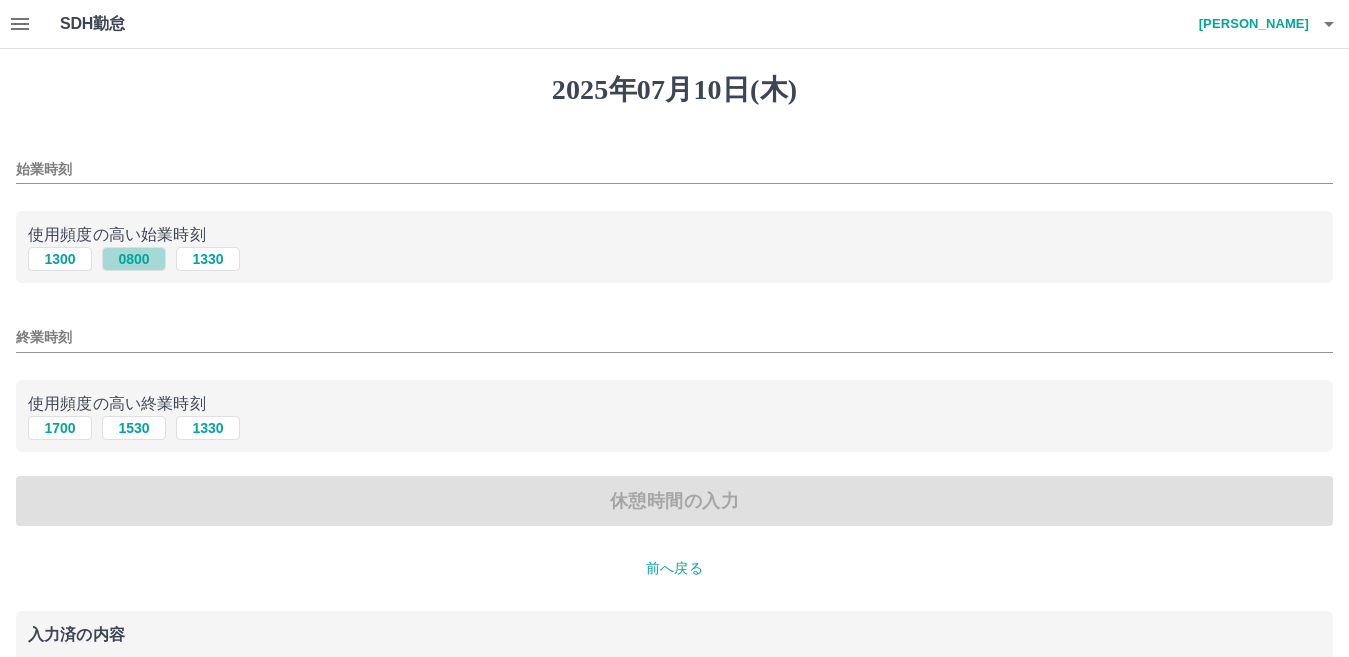 click on "0800" at bounding box center [134, 259] 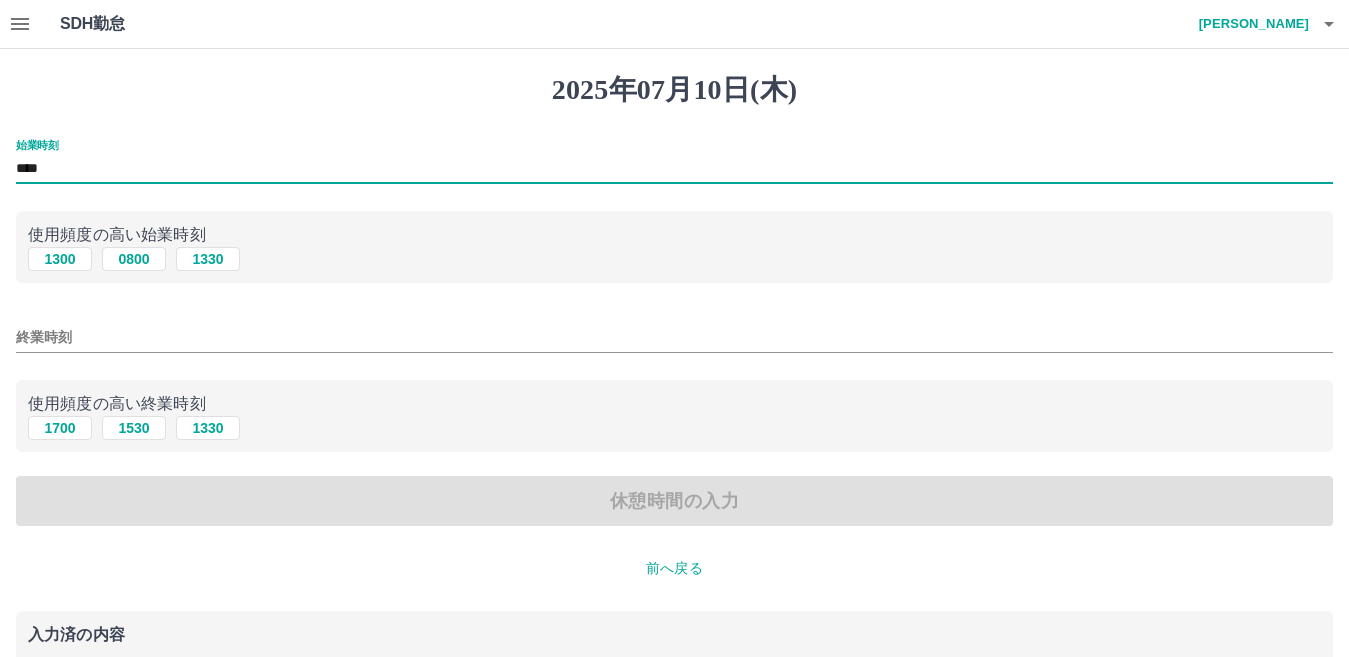 click on "****" at bounding box center [674, 169] 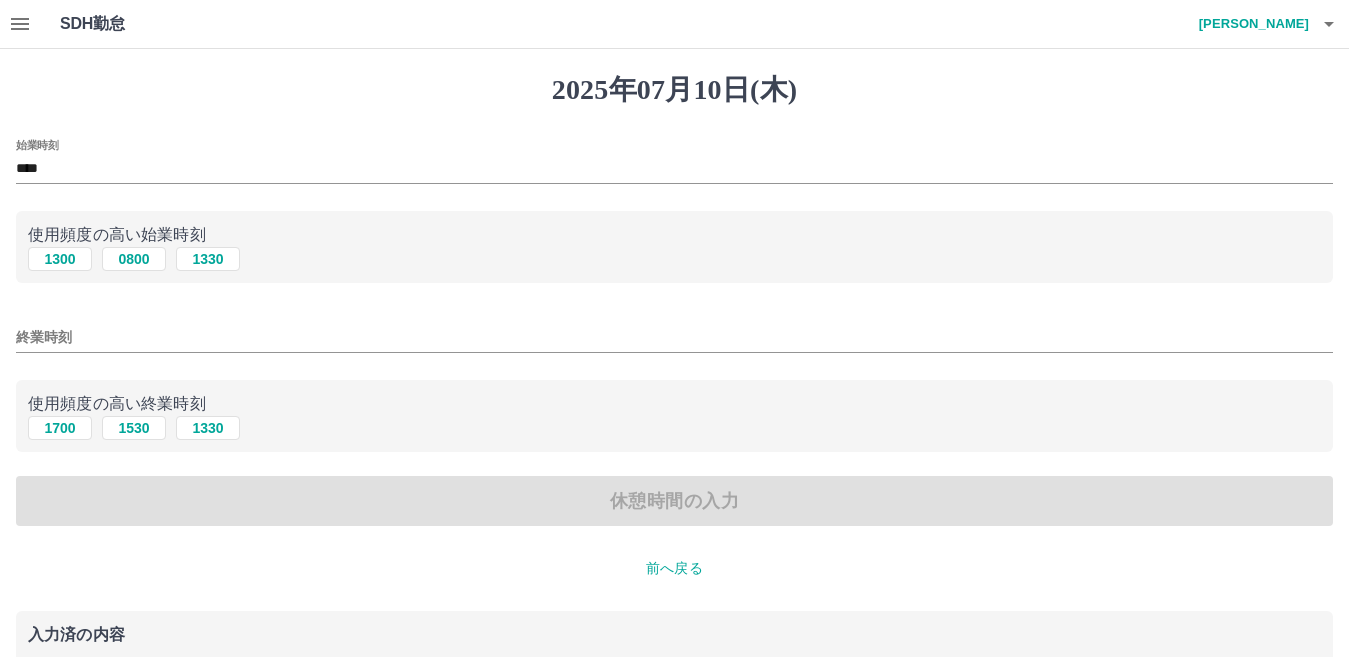 drag, startPoint x: 84, startPoint y: 322, endPoint x: 79, endPoint y: 353, distance: 31.400637 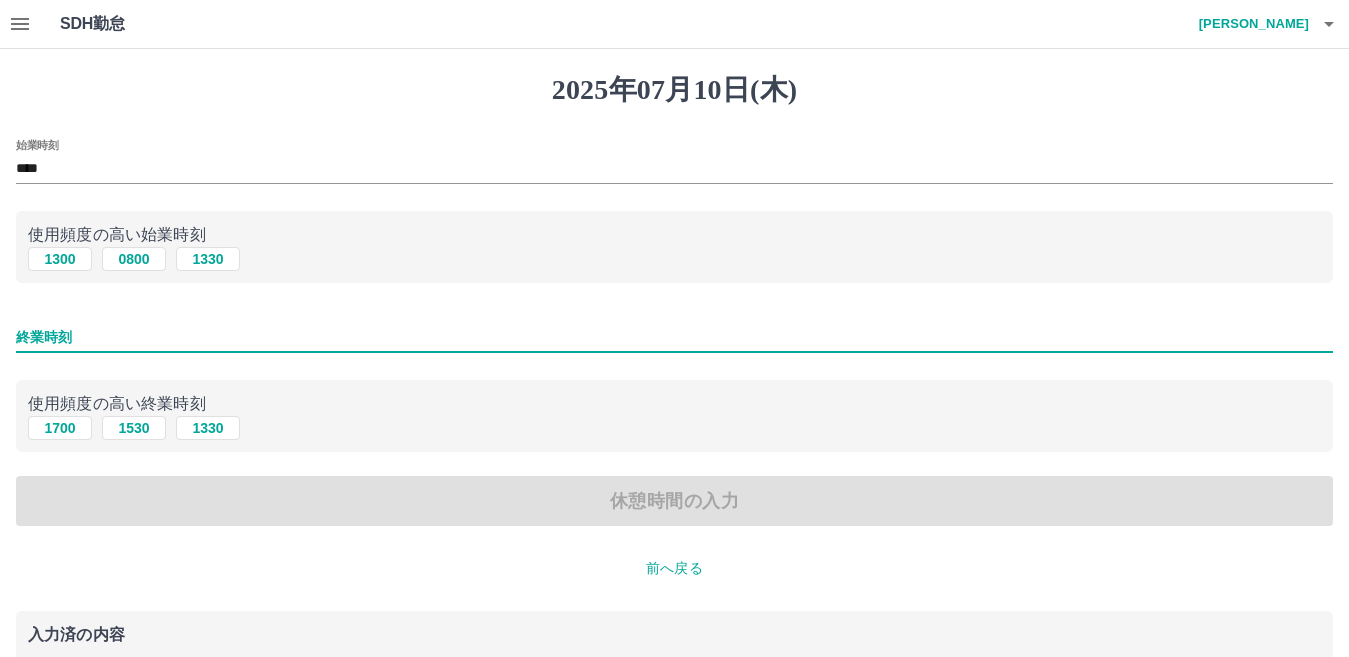 click on "終業時刻" at bounding box center [674, 337] 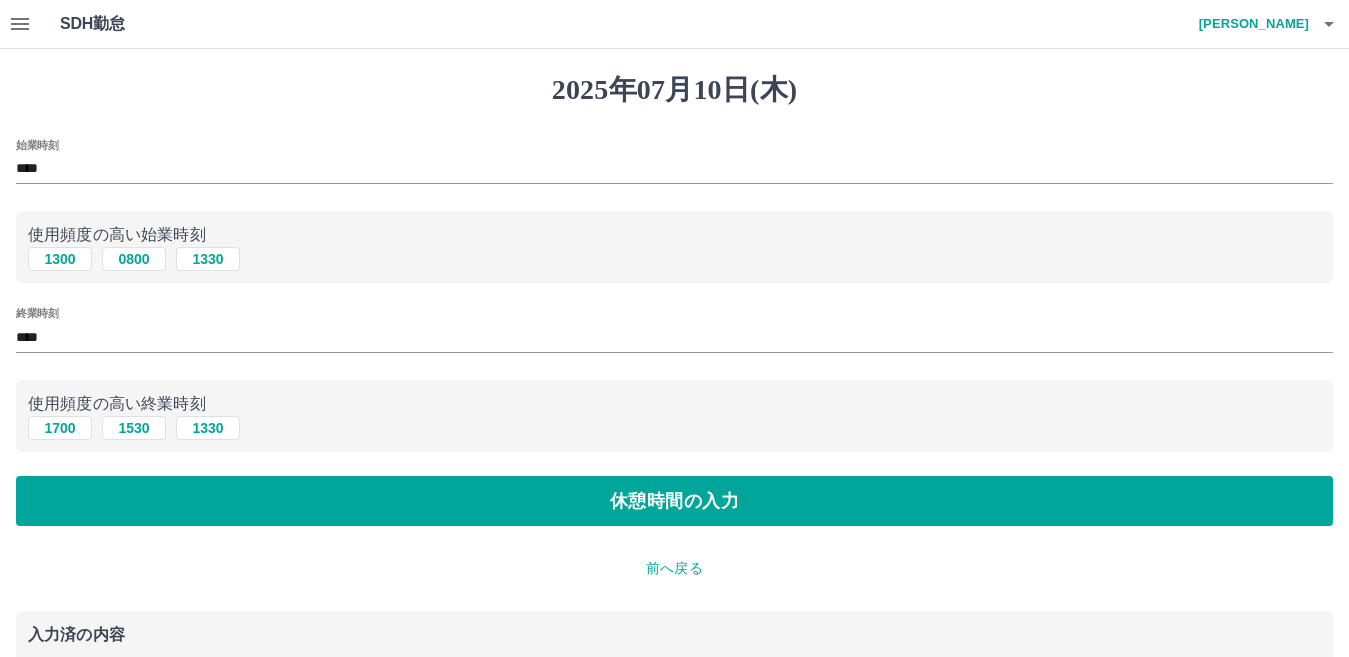 click on "2025年07月10日(木) 始業時刻 **** 使用頻度の高い始業時刻 1300 0800 1330 終業時刻 **** 使用頻度の高い終業時刻 1700 1530 1330 休憩時間の入力 前へ戻る 入力済の内容 契約コード : 42758001 法人名 : 佐賀市 現場名 : 佐賀市立春日小学校 出勤日 : 2025年07月10日(木) 出勤区分 : 出勤" at bounding box center [674, 434] 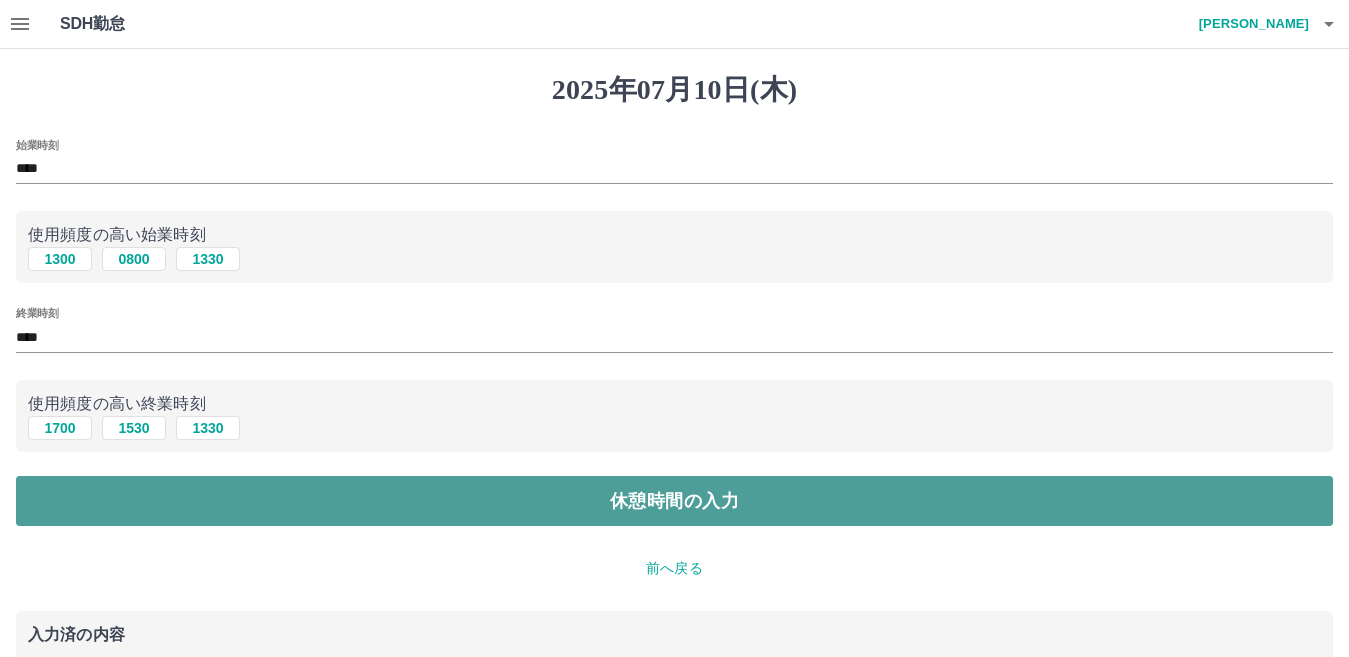 click on "休憩時間の入力" at bounding box center (674, 501) 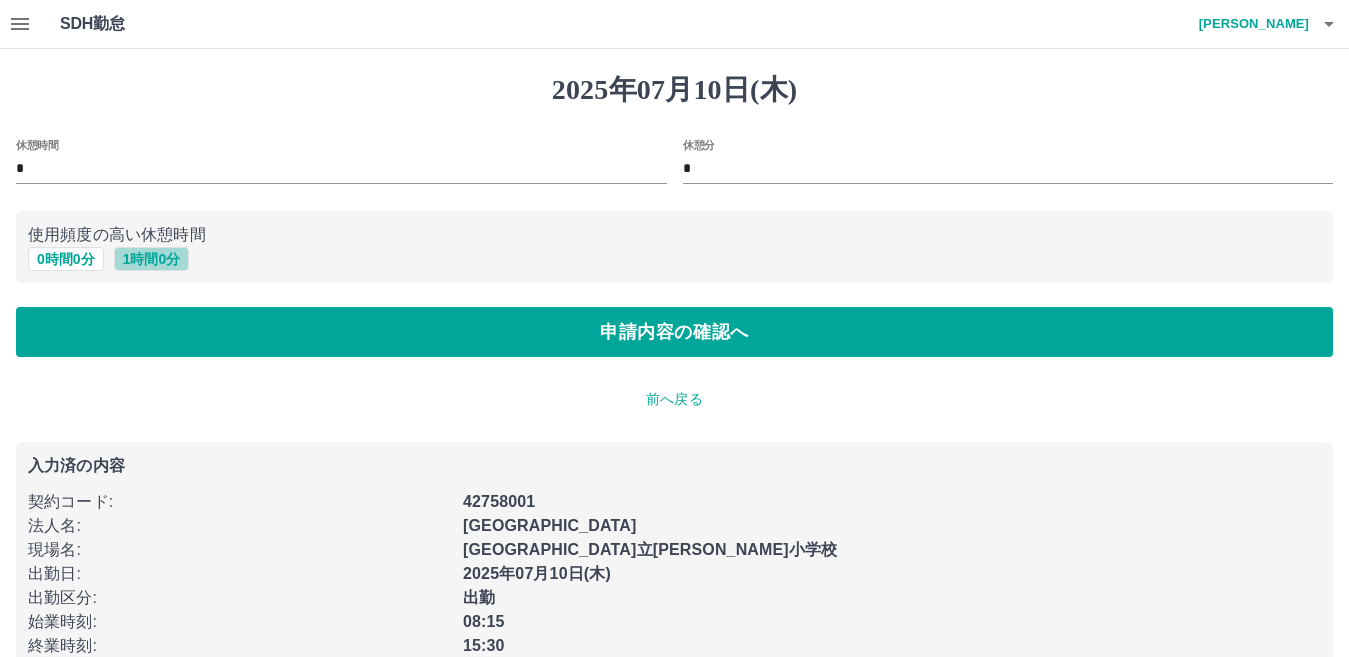 click on "1 時間 0 分" at bounding box center (152, 259) 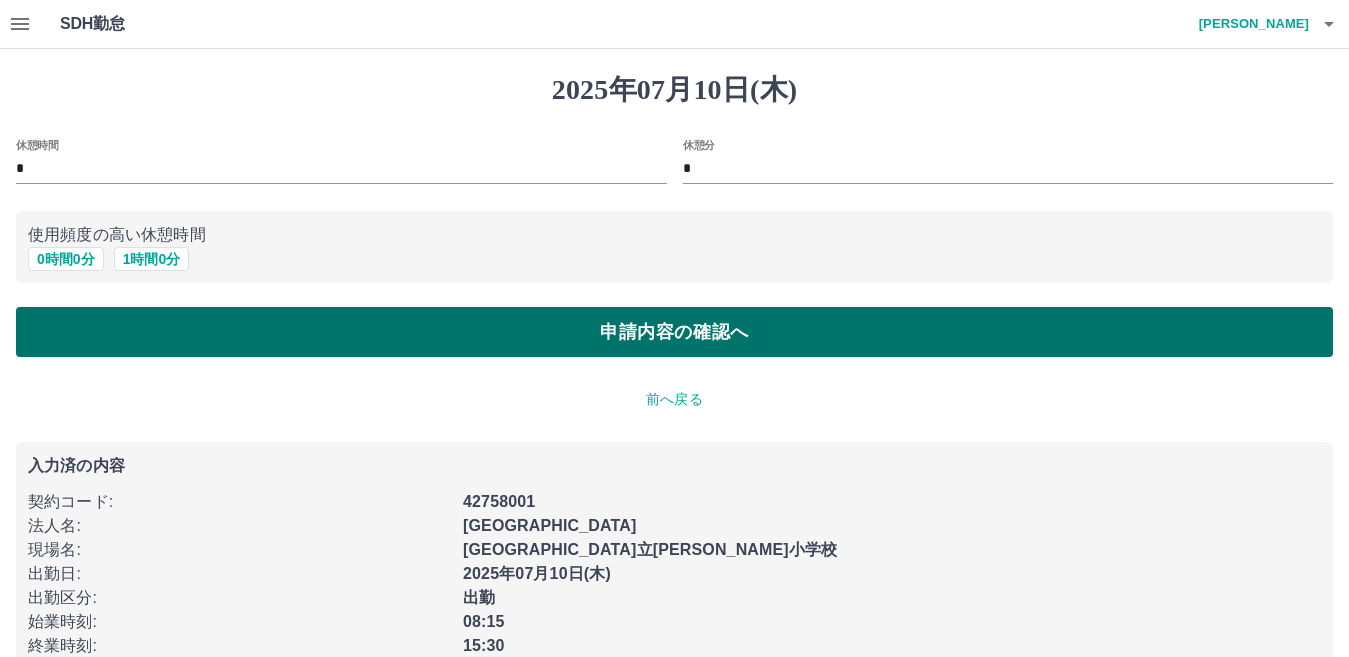 click on "申請内容の確認へ" at bounding box center (674, 332) 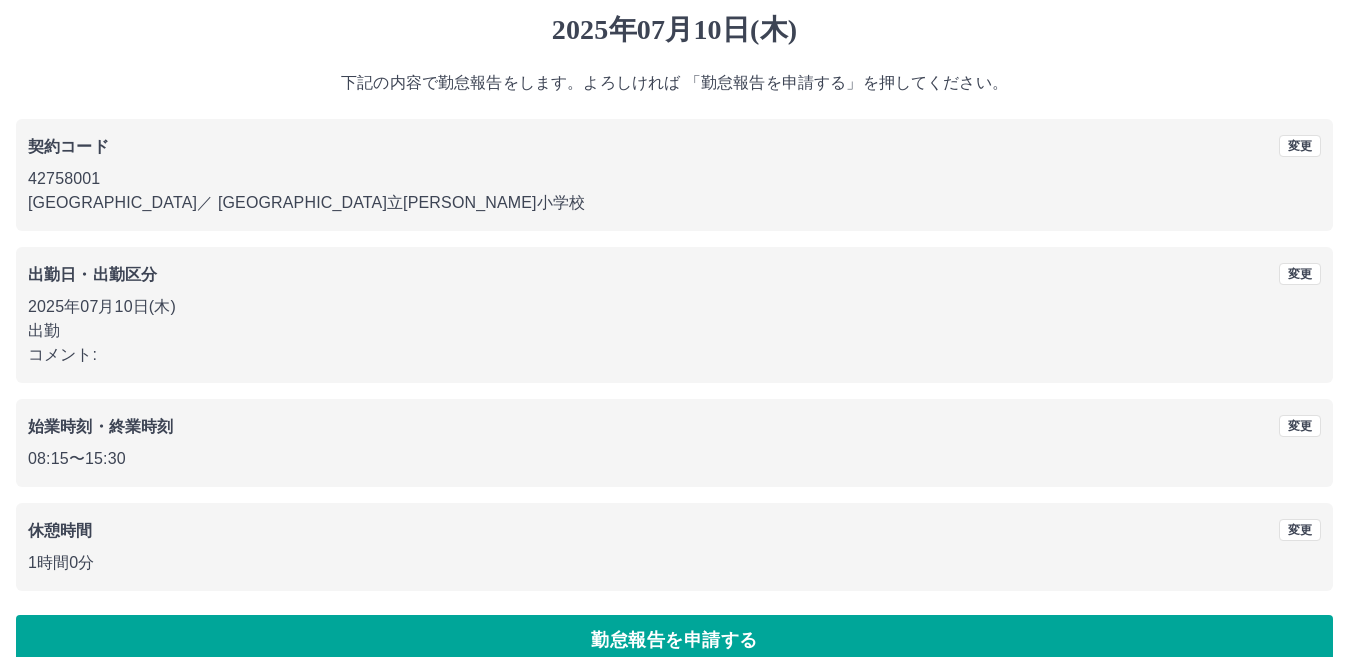 scroll, scrollTop: 92, scrollLeft: 0, axis: vertical 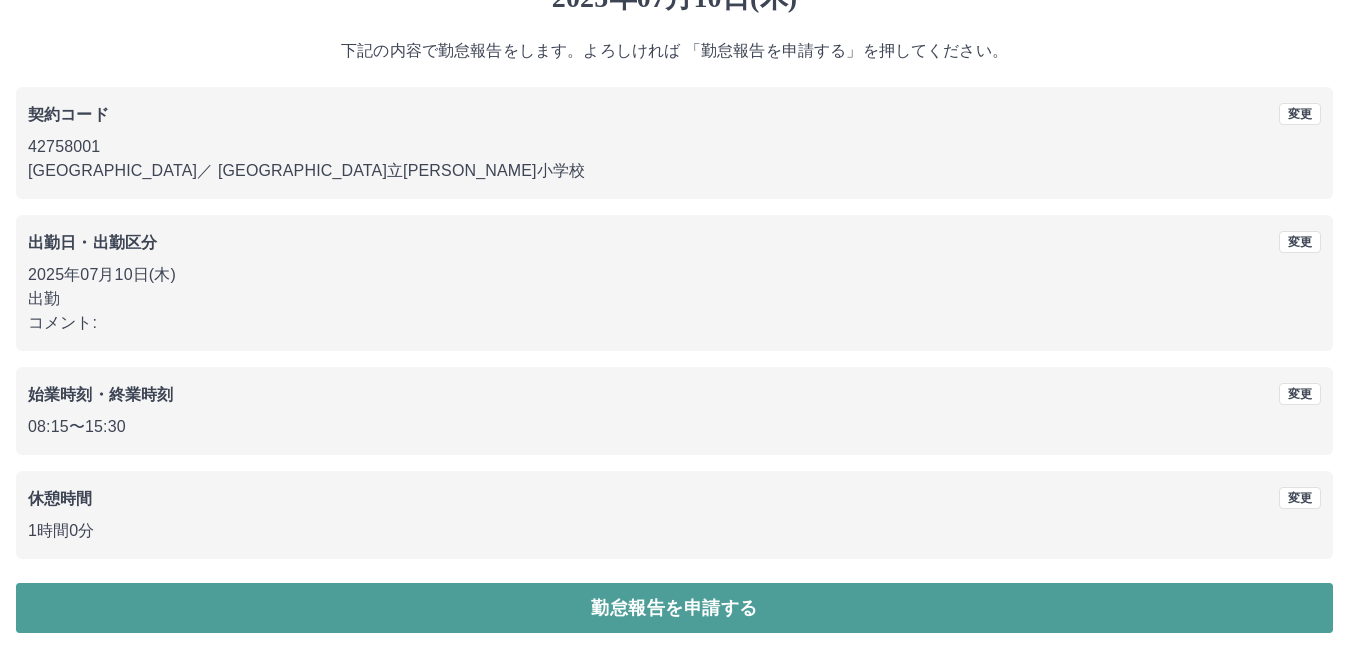 click on "勤怠報告を申請する" at bounding box center [674, 608] 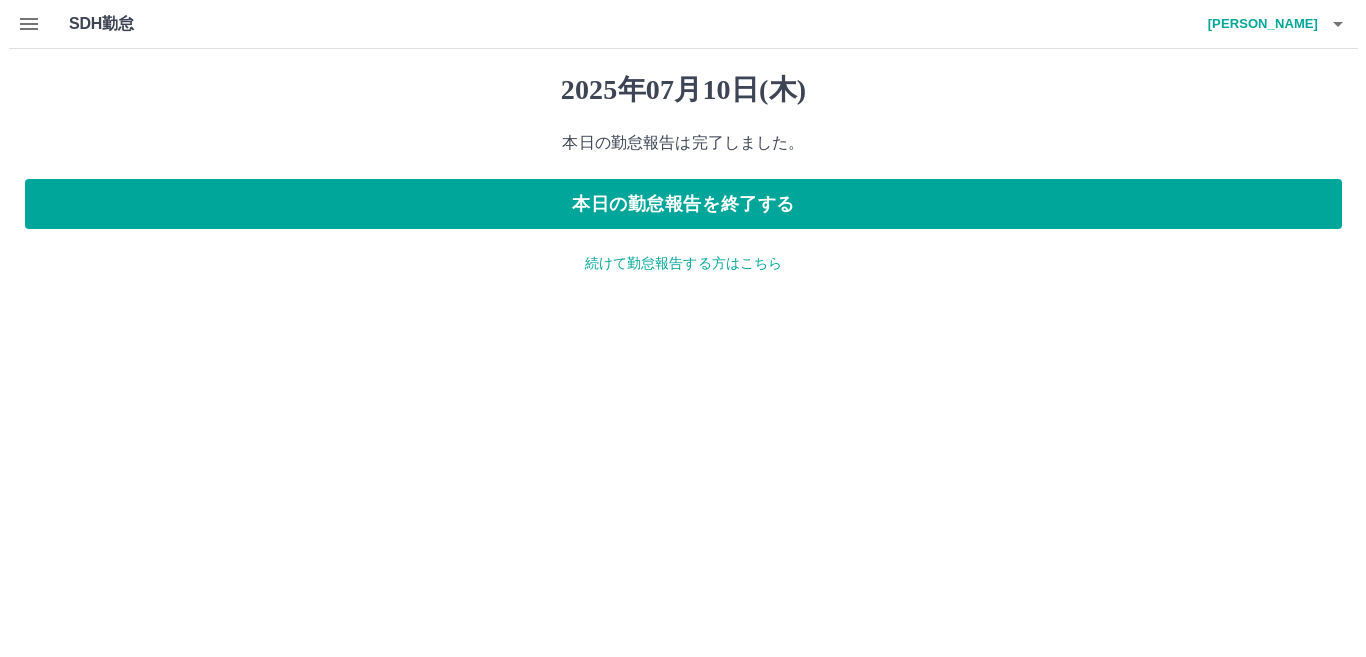 scroll, scrollTop: 0, scrollLeft: 0, axis: both 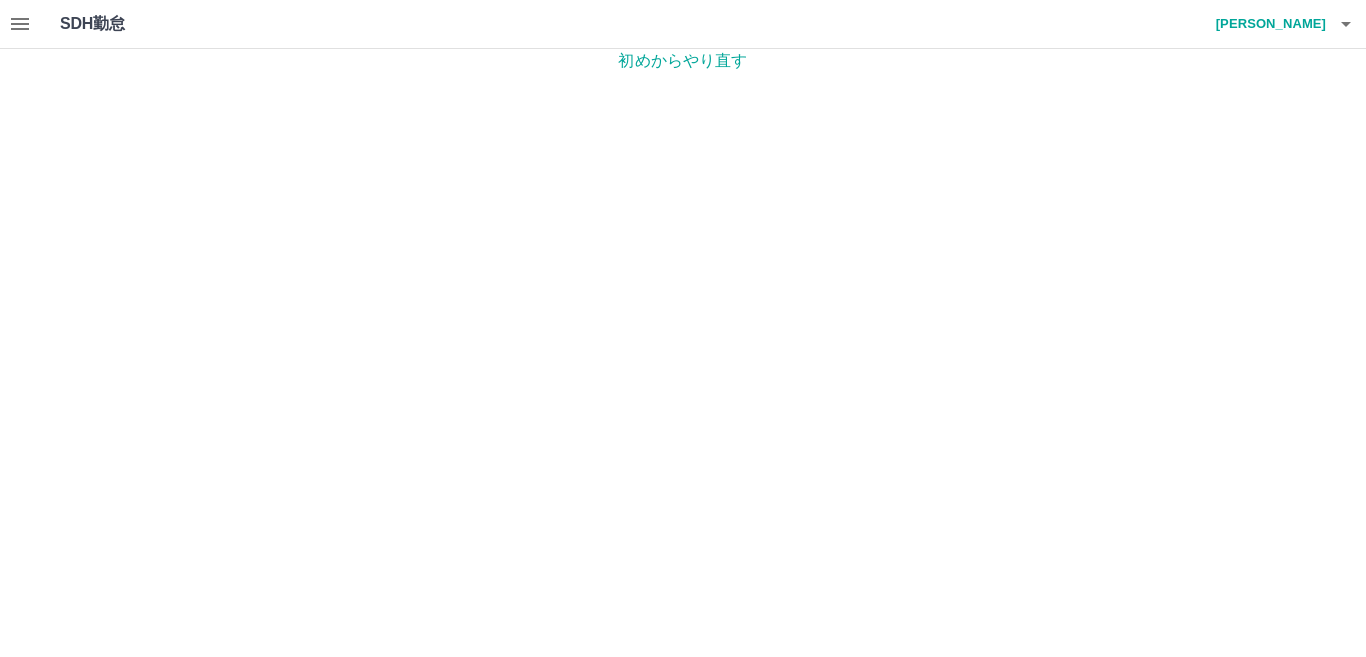 click 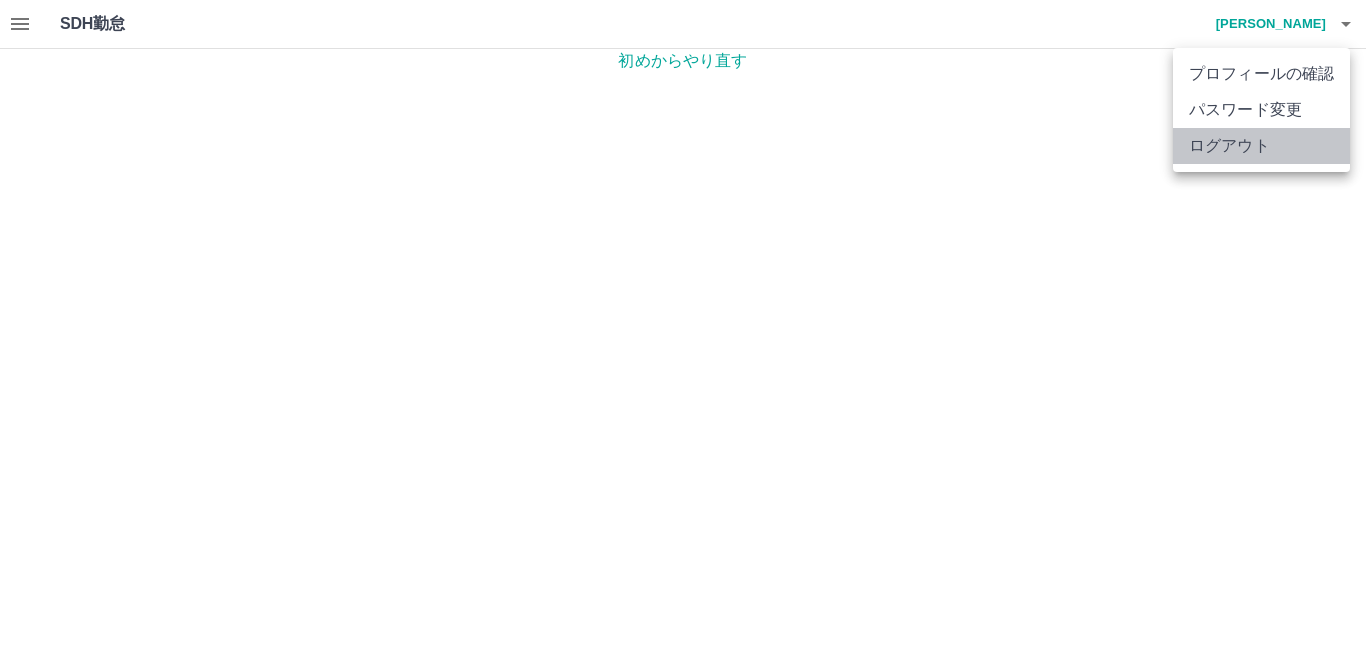 click on "ログアウト" at bounding box center [1261, 146] 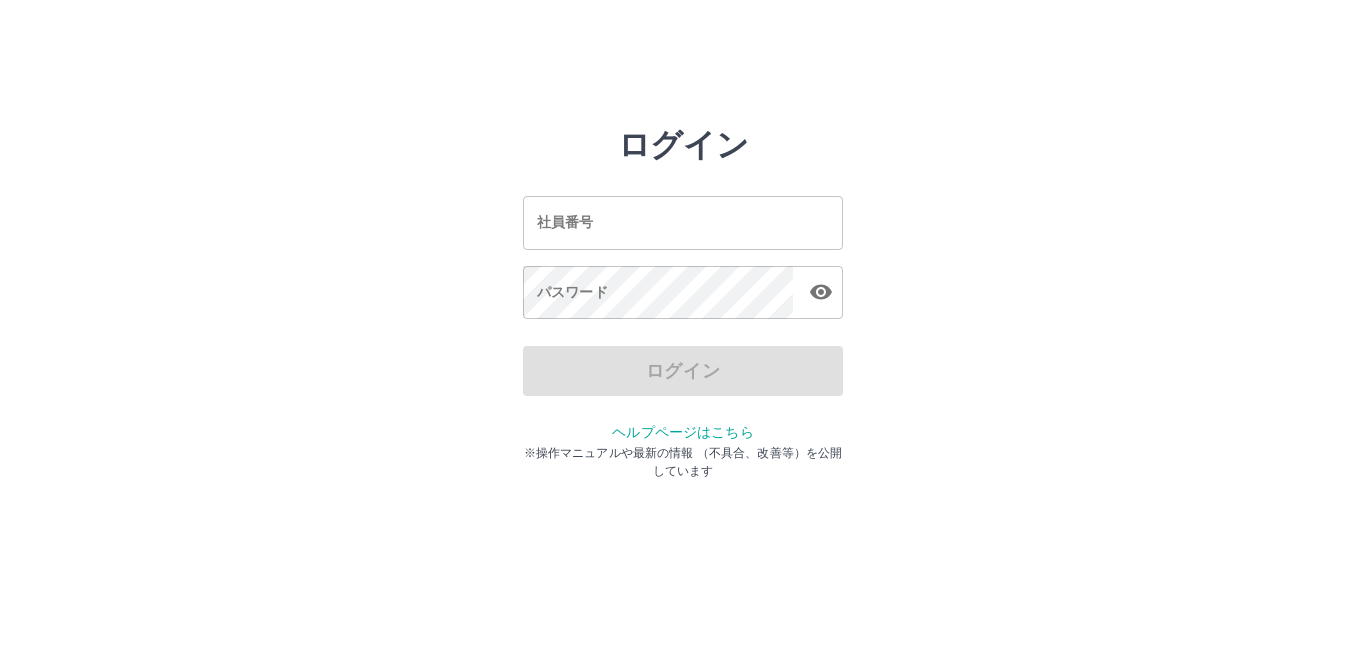 scroll, scrollTop: 0, scrollLeft: 0, axis: both 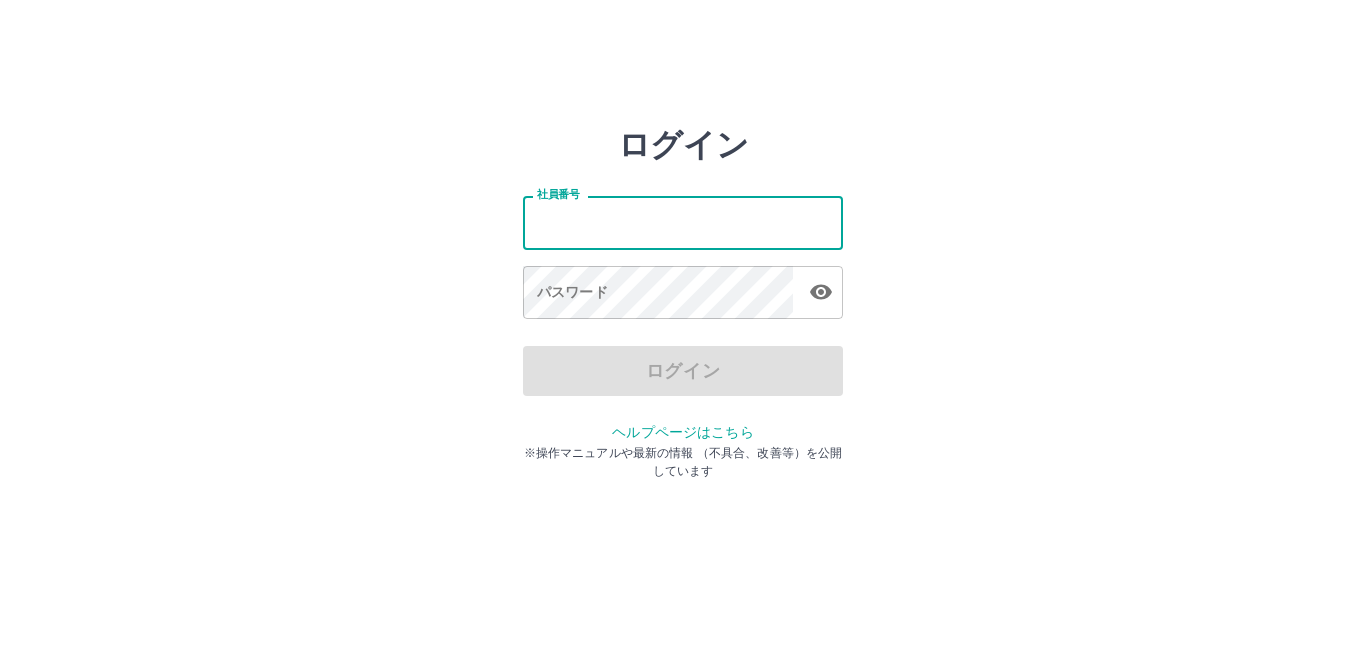 type on "*******" 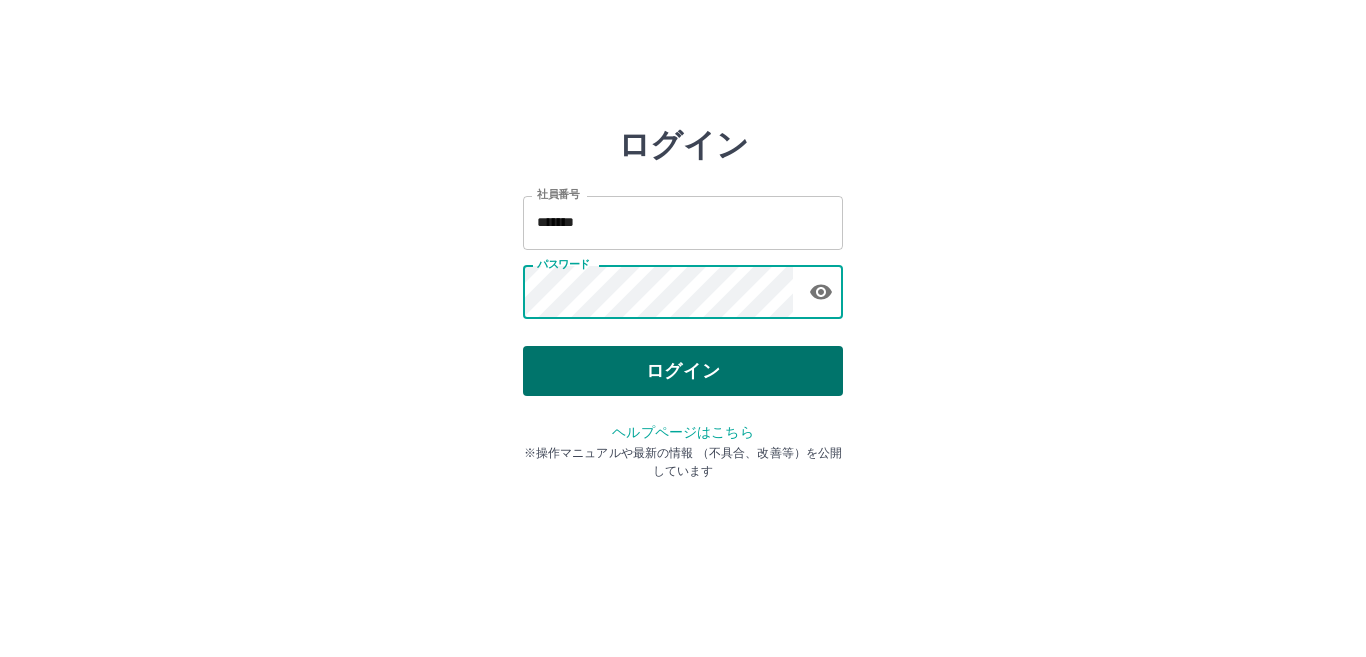 click on "ログイン" at bounding box center (683, 371) 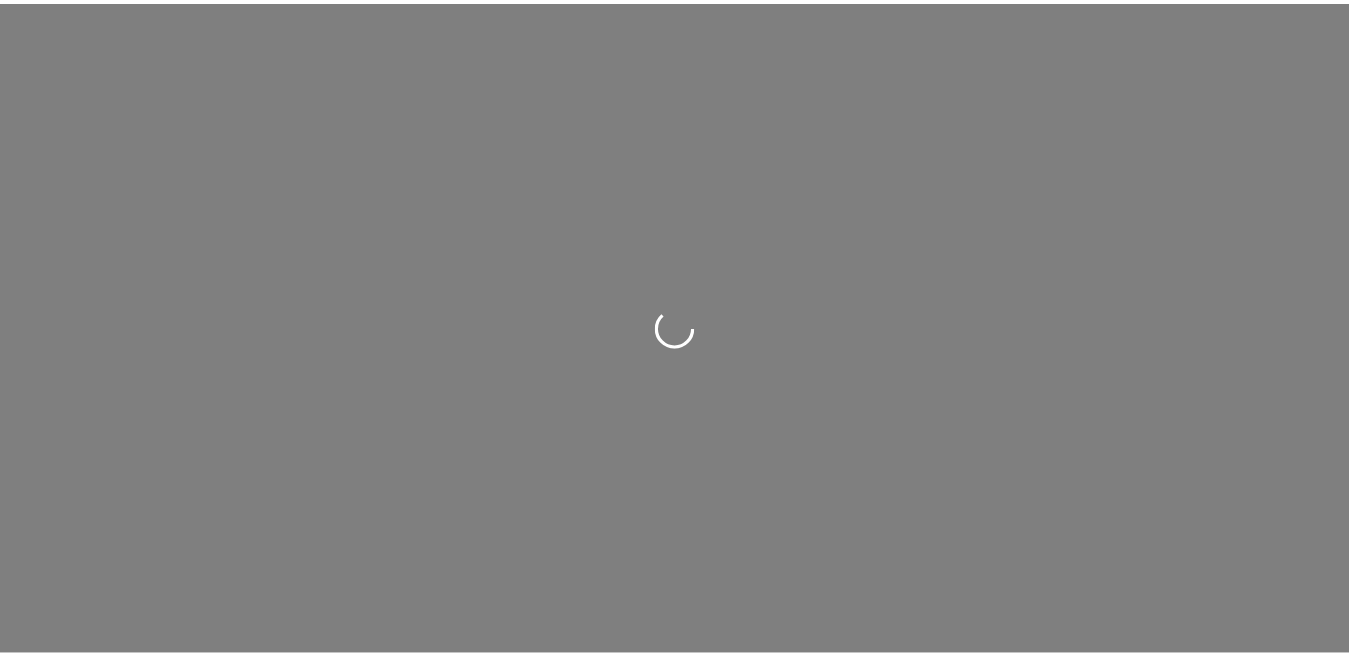 scroll, scrollTop: 0, scrollLeft: 0, axis: both 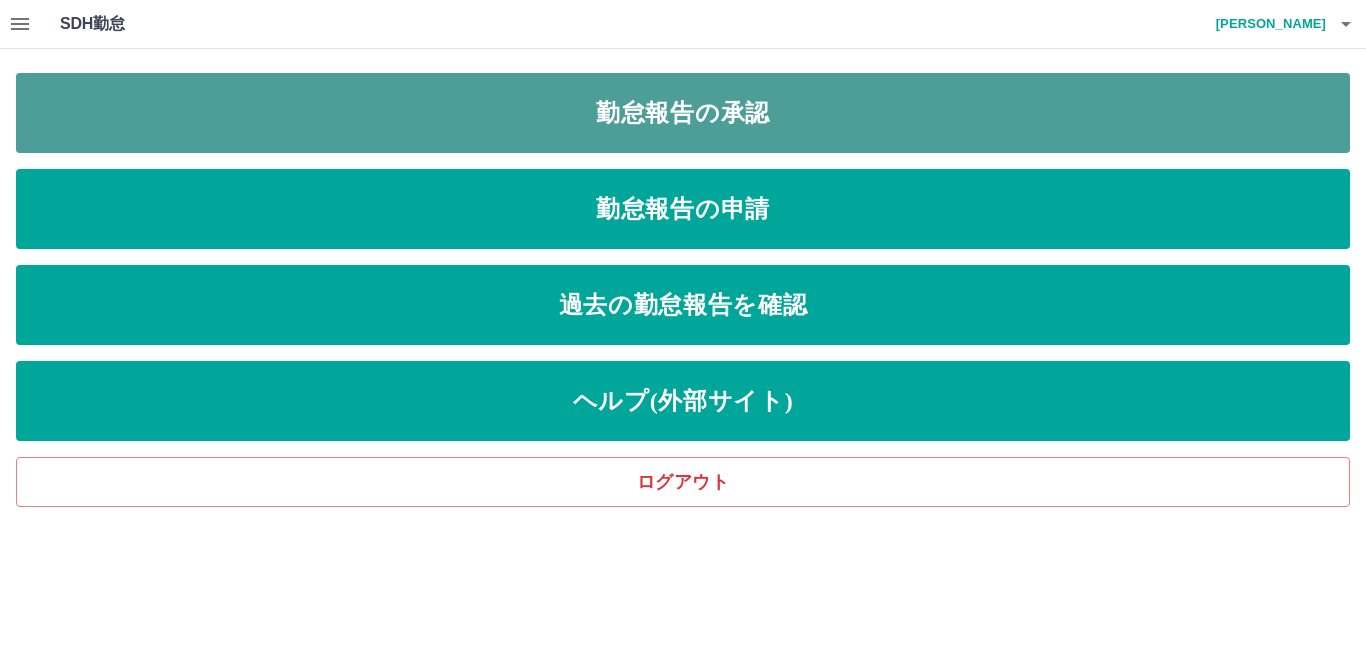 click on "勤怠報告の承認" at bounding box center (683, 113) 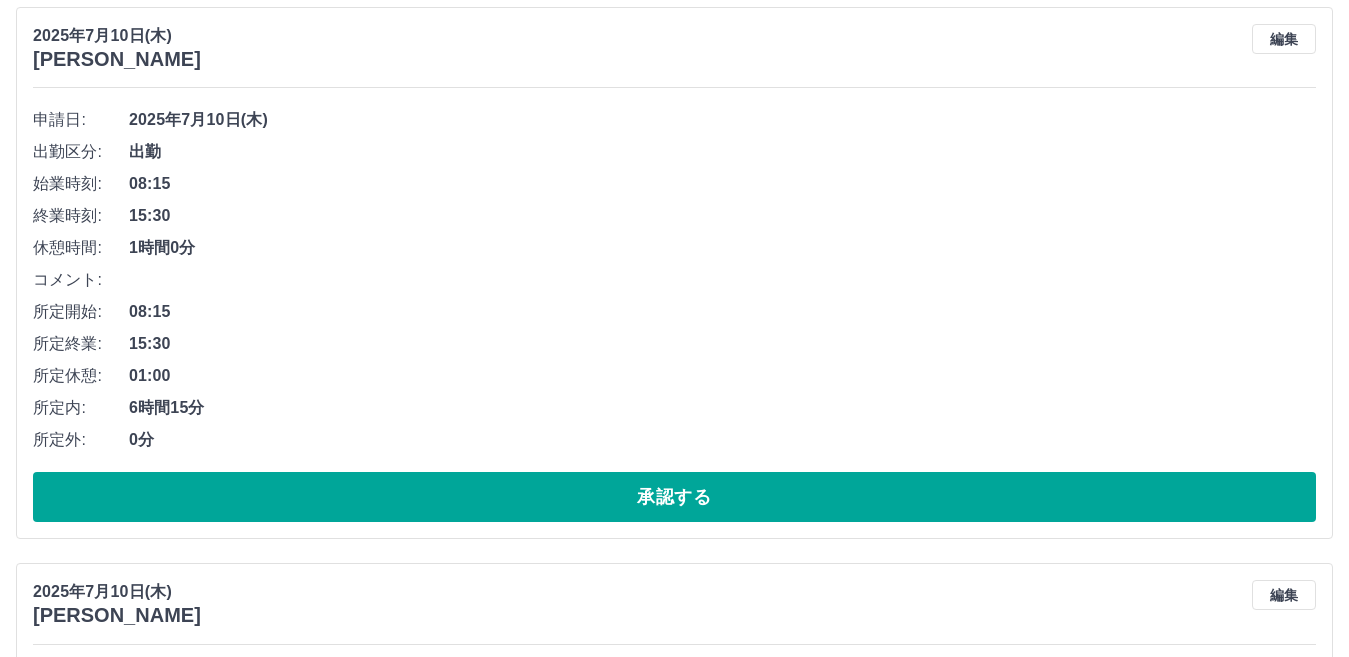 scroll, scrollTop: 750, scrollLeft: 0, axis: vertical 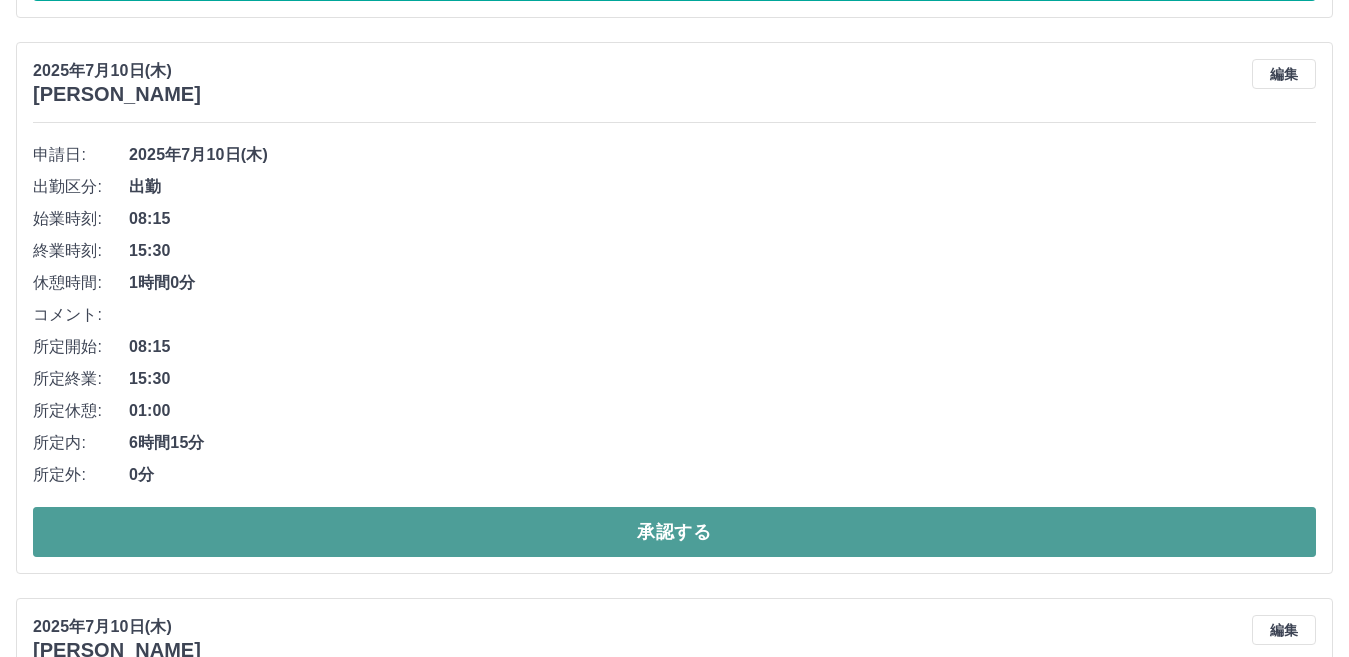 click on "承認する" at bounding box center [674, 532] 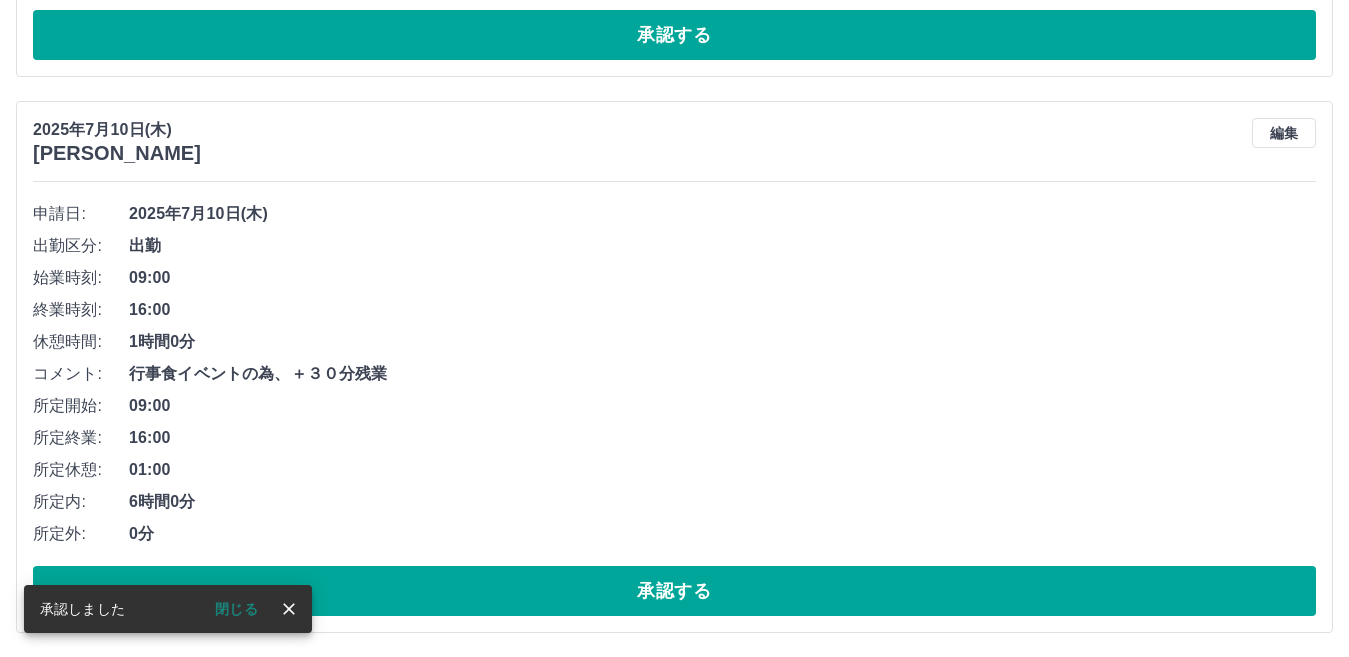 scroll, scrollTop: 693, scrollLeft: 0, axis: vertical 